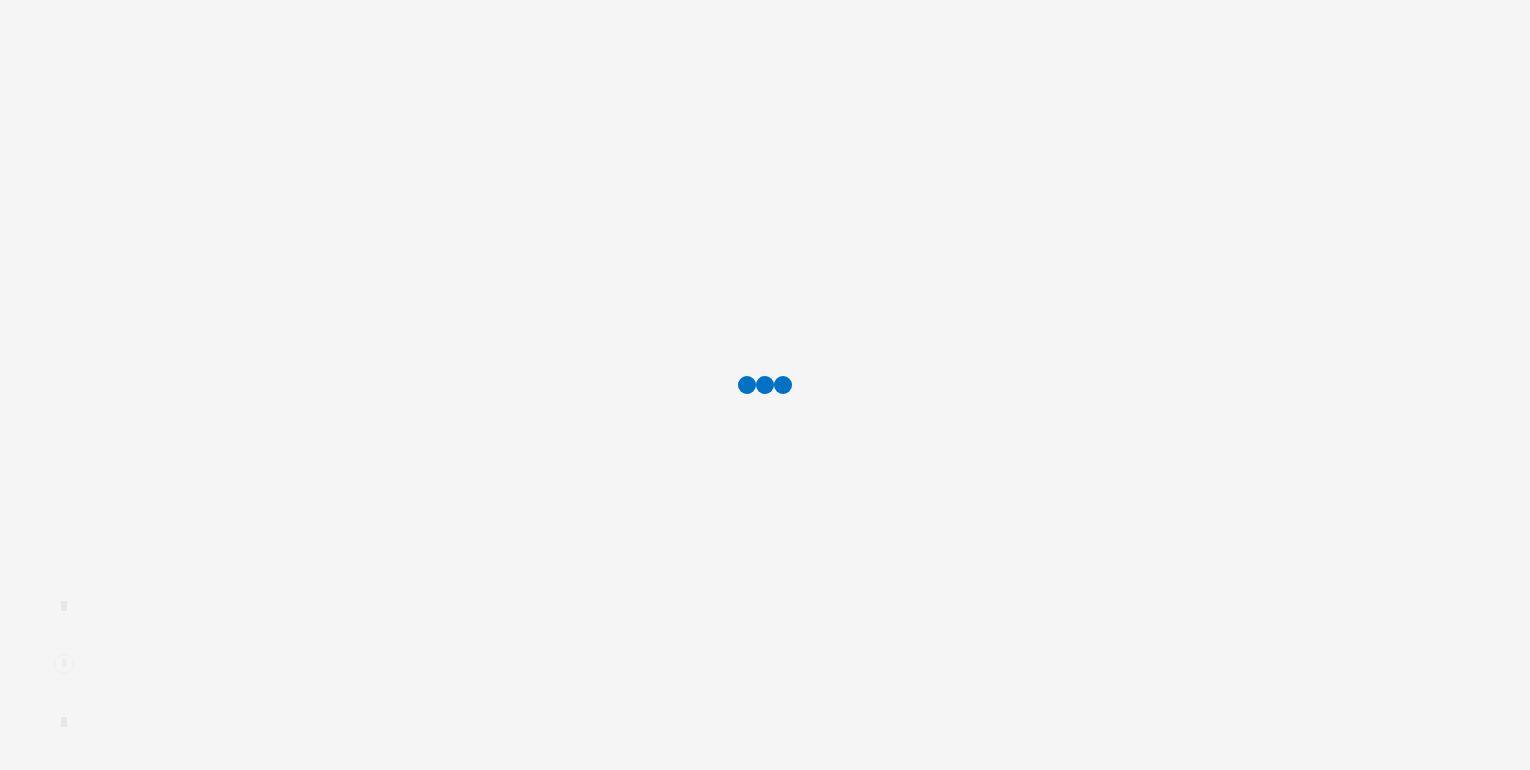 scroll, scrollTop: 0, scrollLeft: 0, axis: both 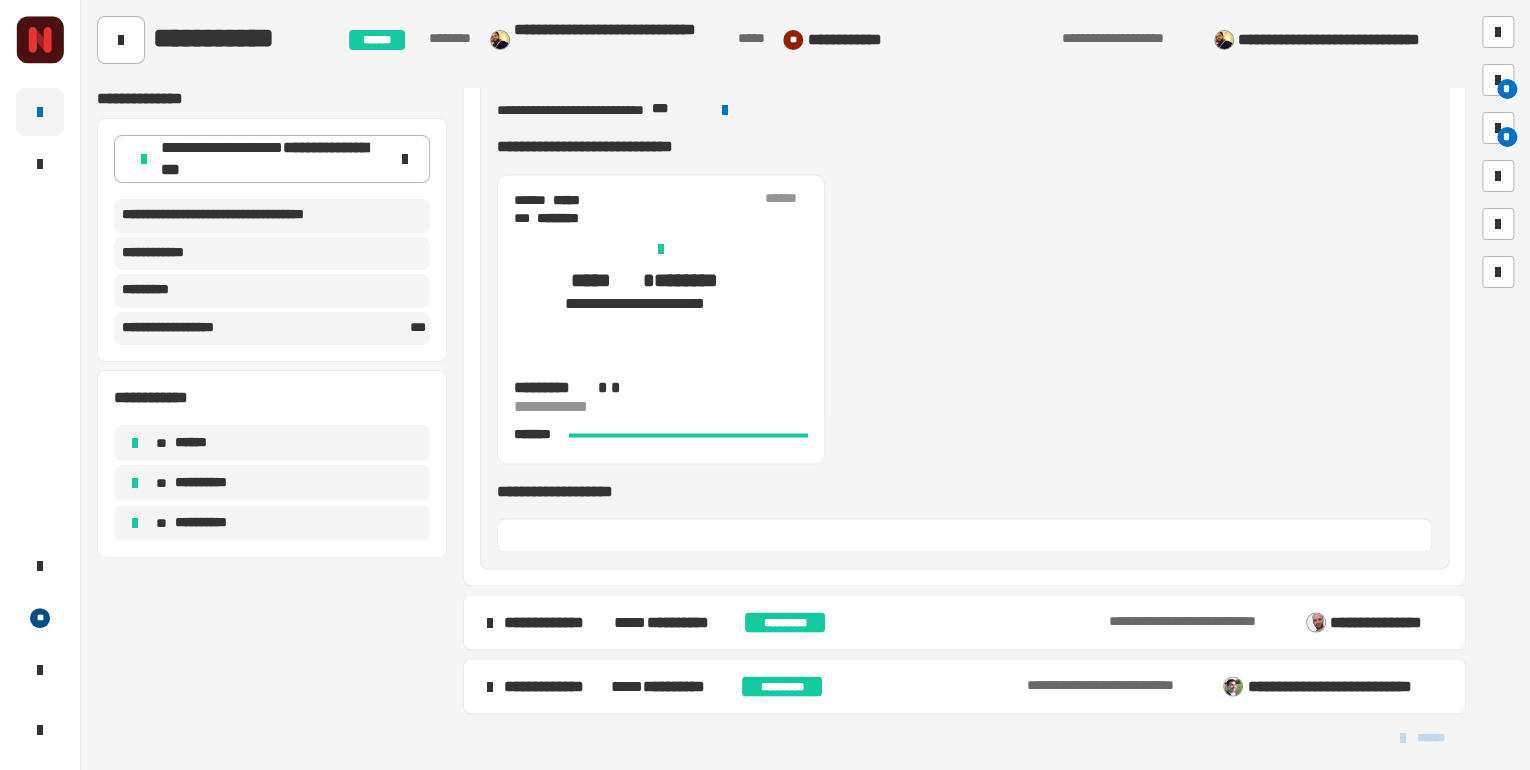 click on "**********" at bounding box center [668, 686] 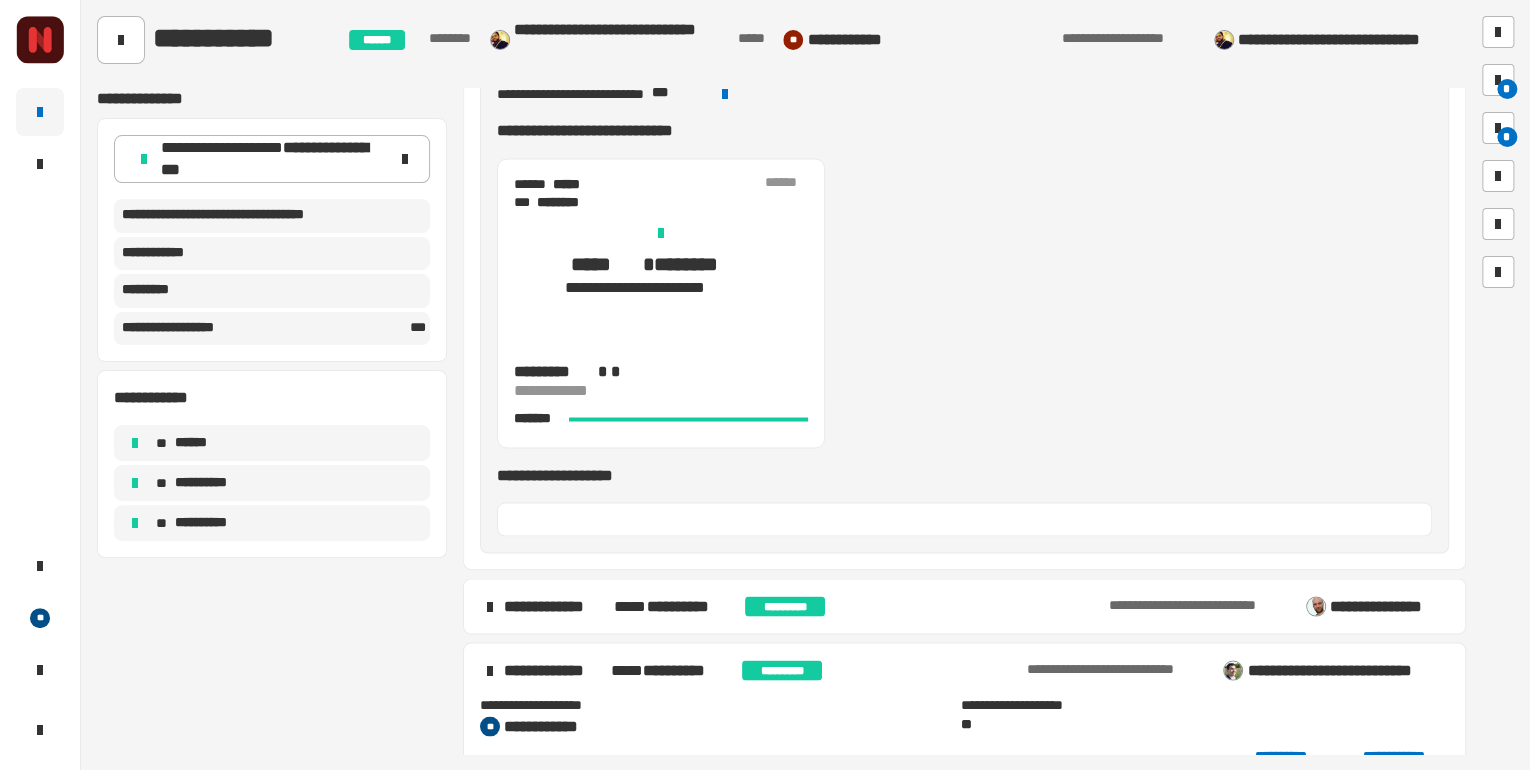 click on "**********" at bounding box center [677, 605] 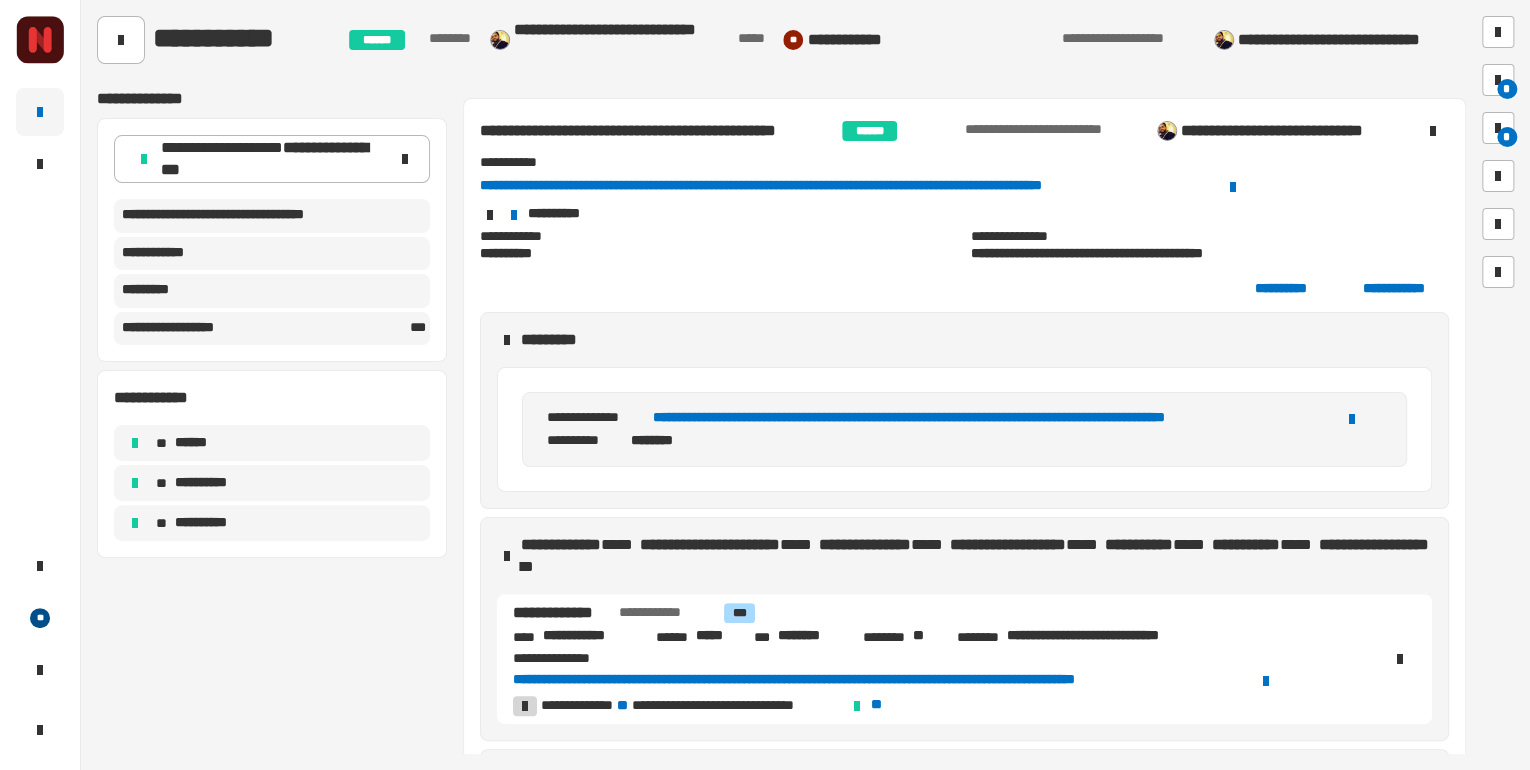 scroll, scrollTop: 0, scrollLeft: 0, axis: both 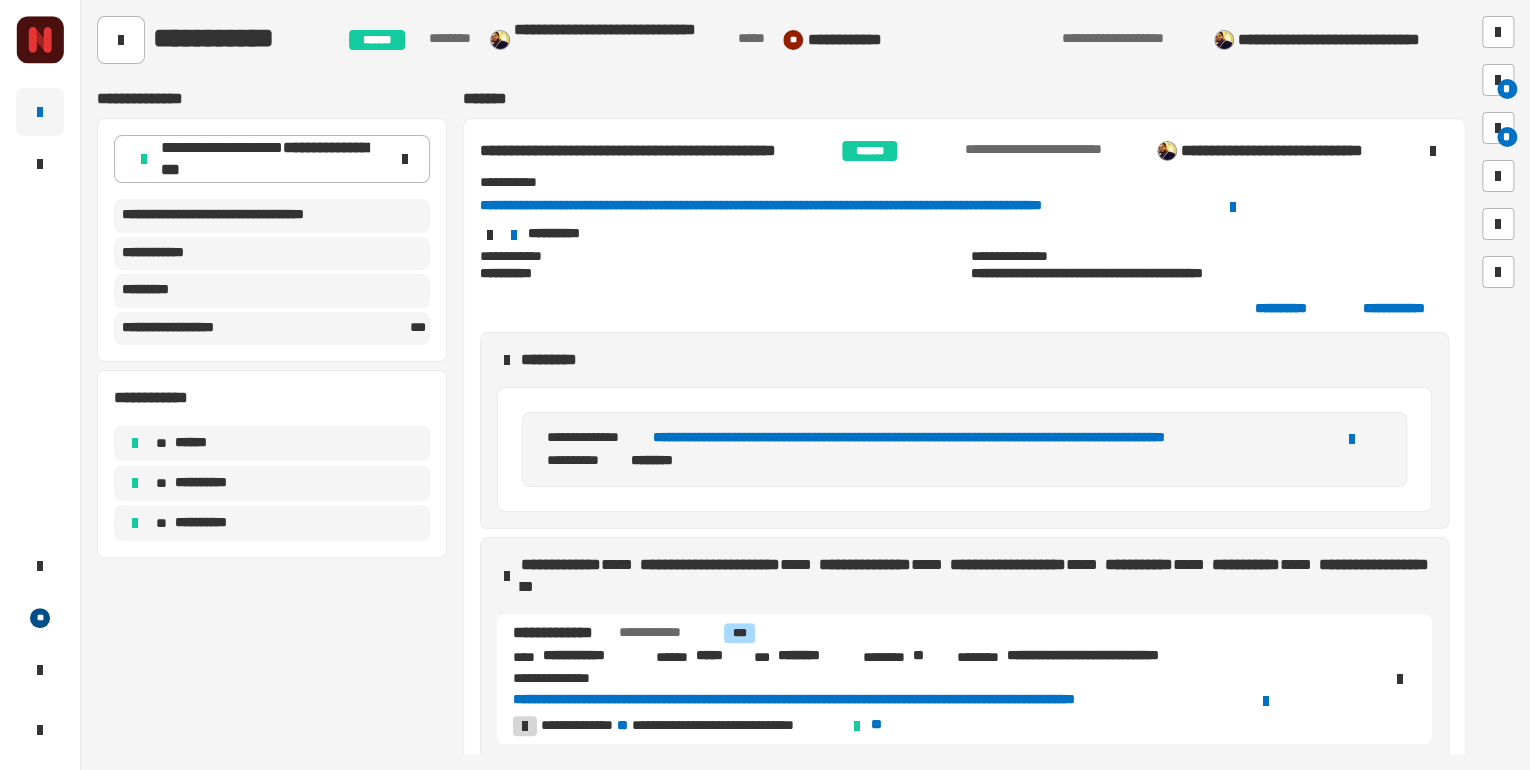 click on "**********" 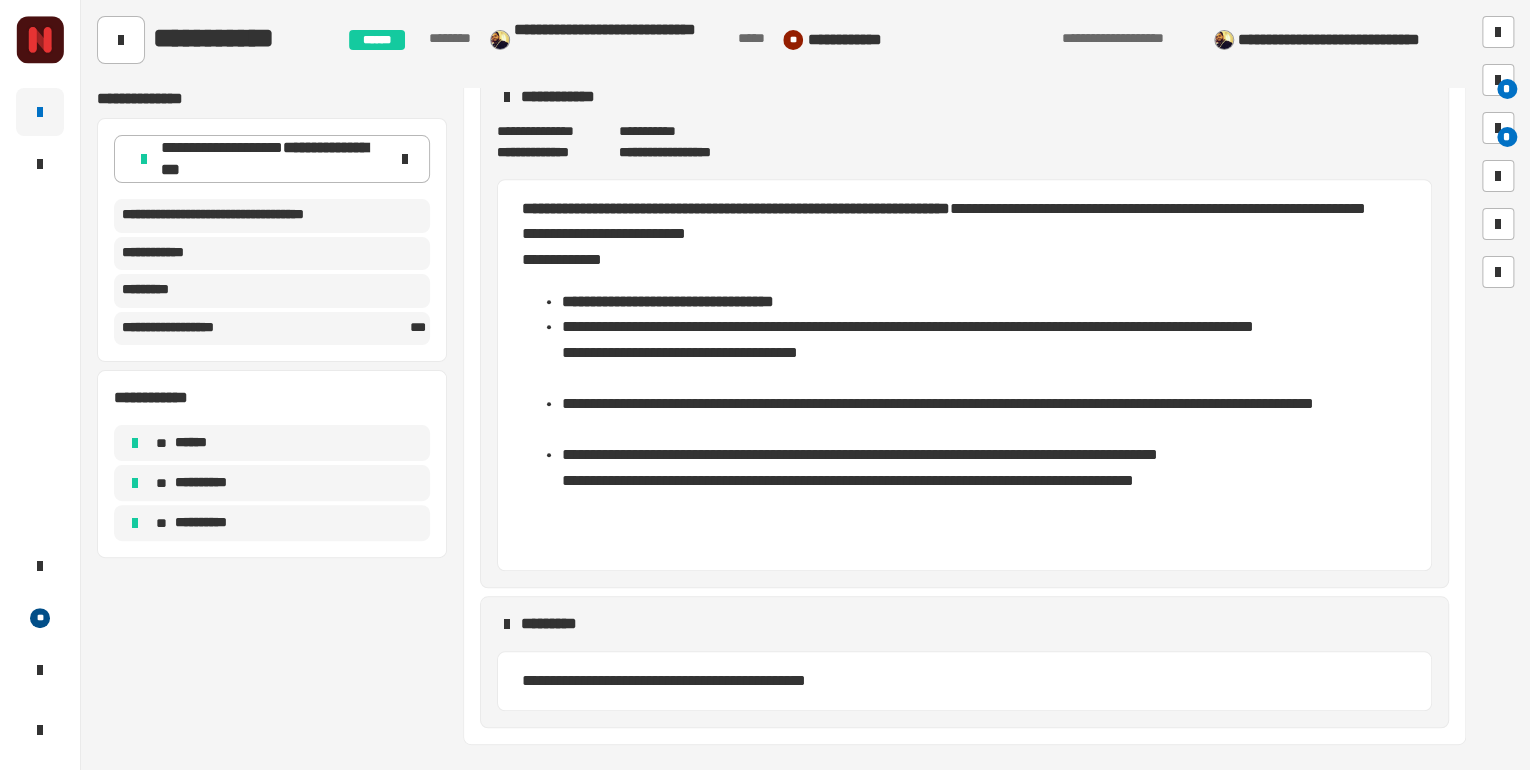 click on "*********" 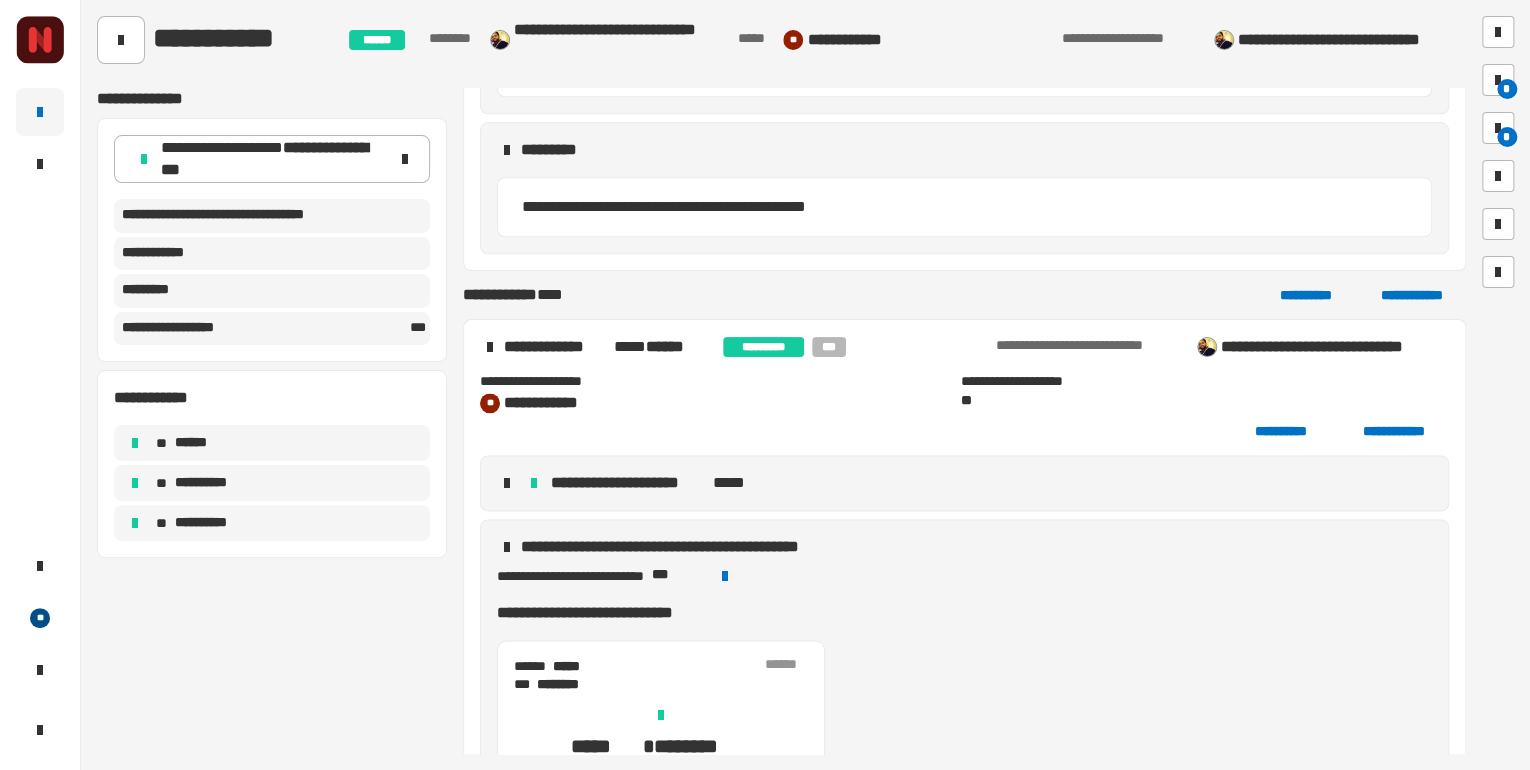 scroll, scrollTop: 1227, scrollLeft: 0, axis: vertical 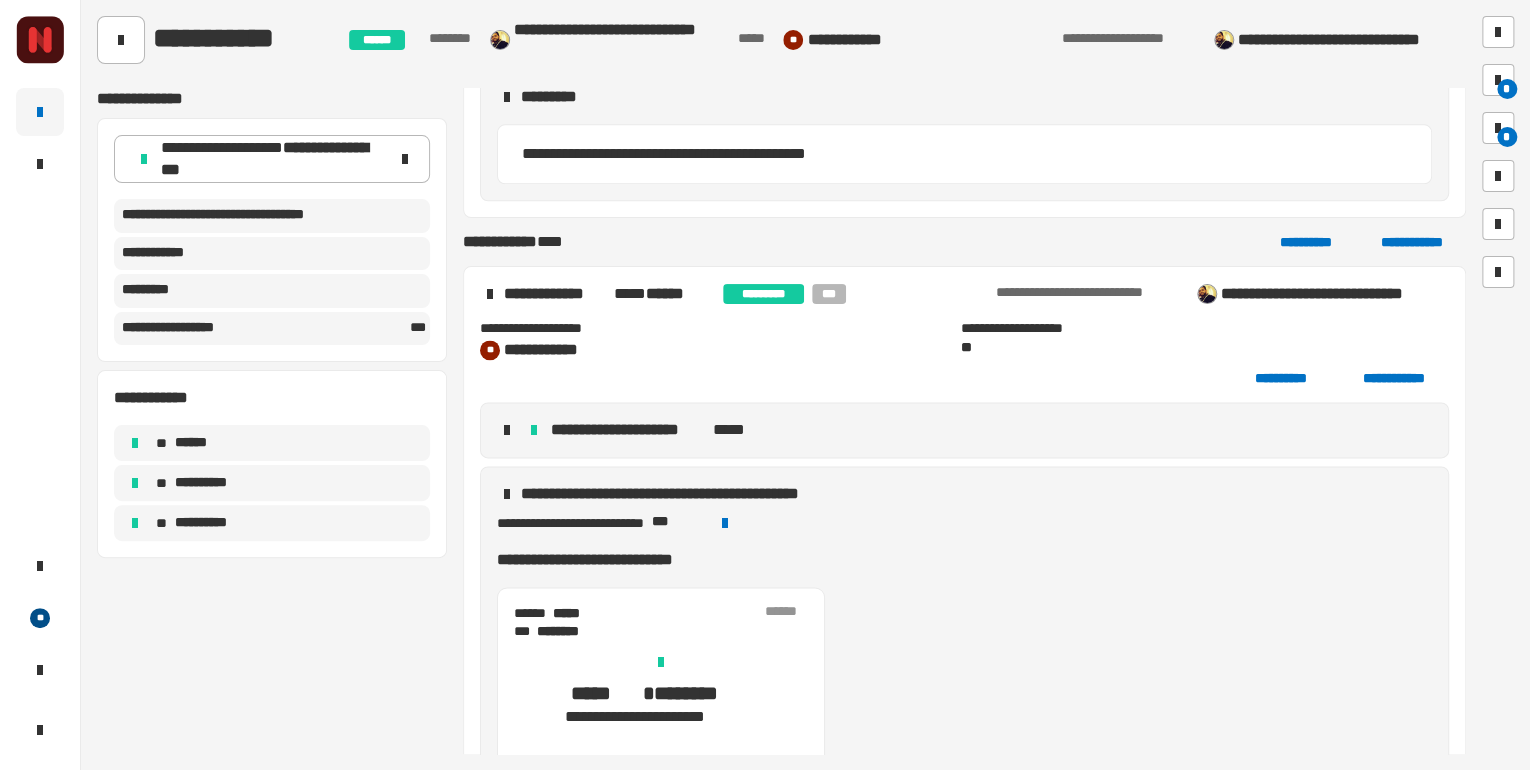 click on "**********" 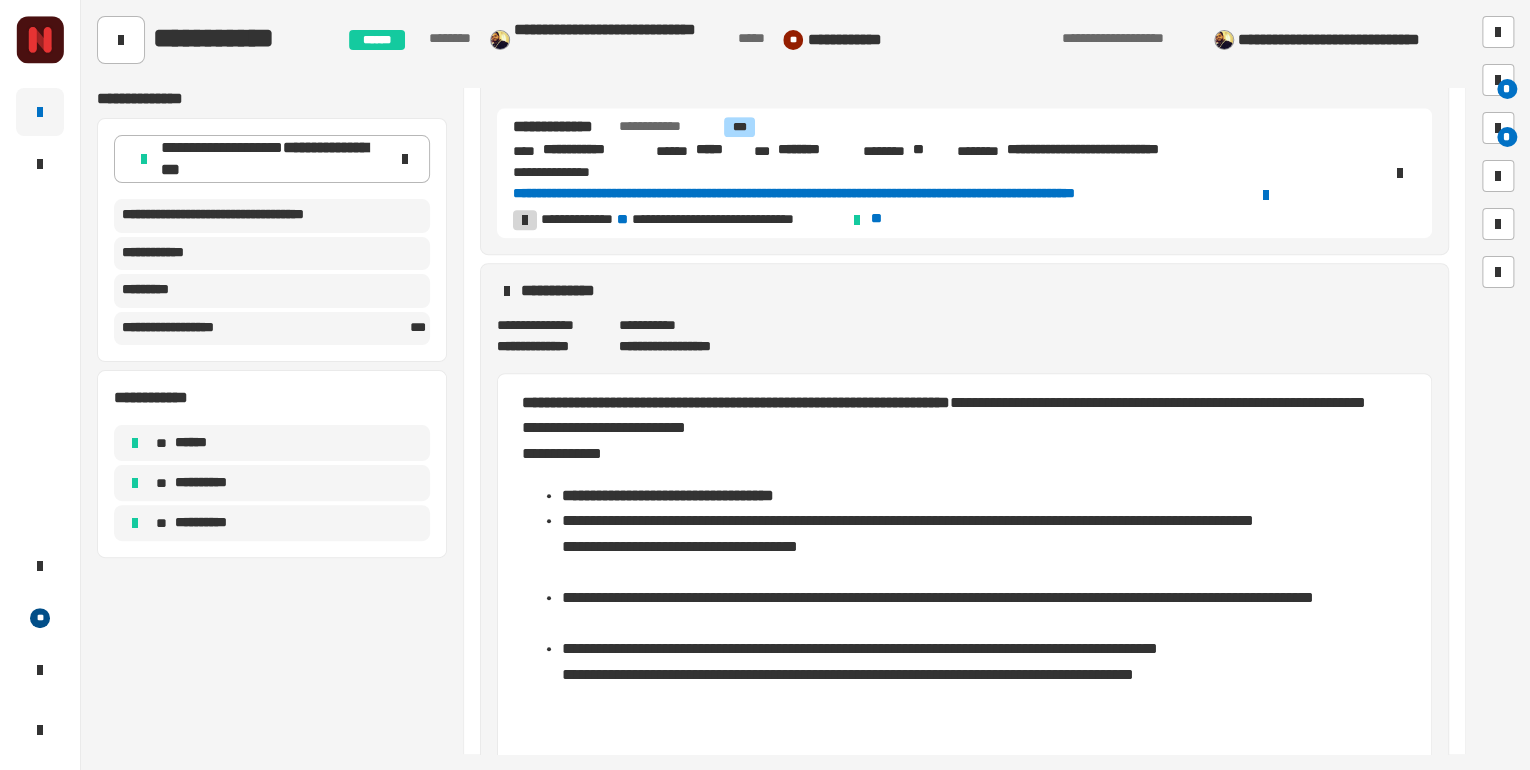scroll, scrollTop: 469, scrollLeft: 0, axis: vertical 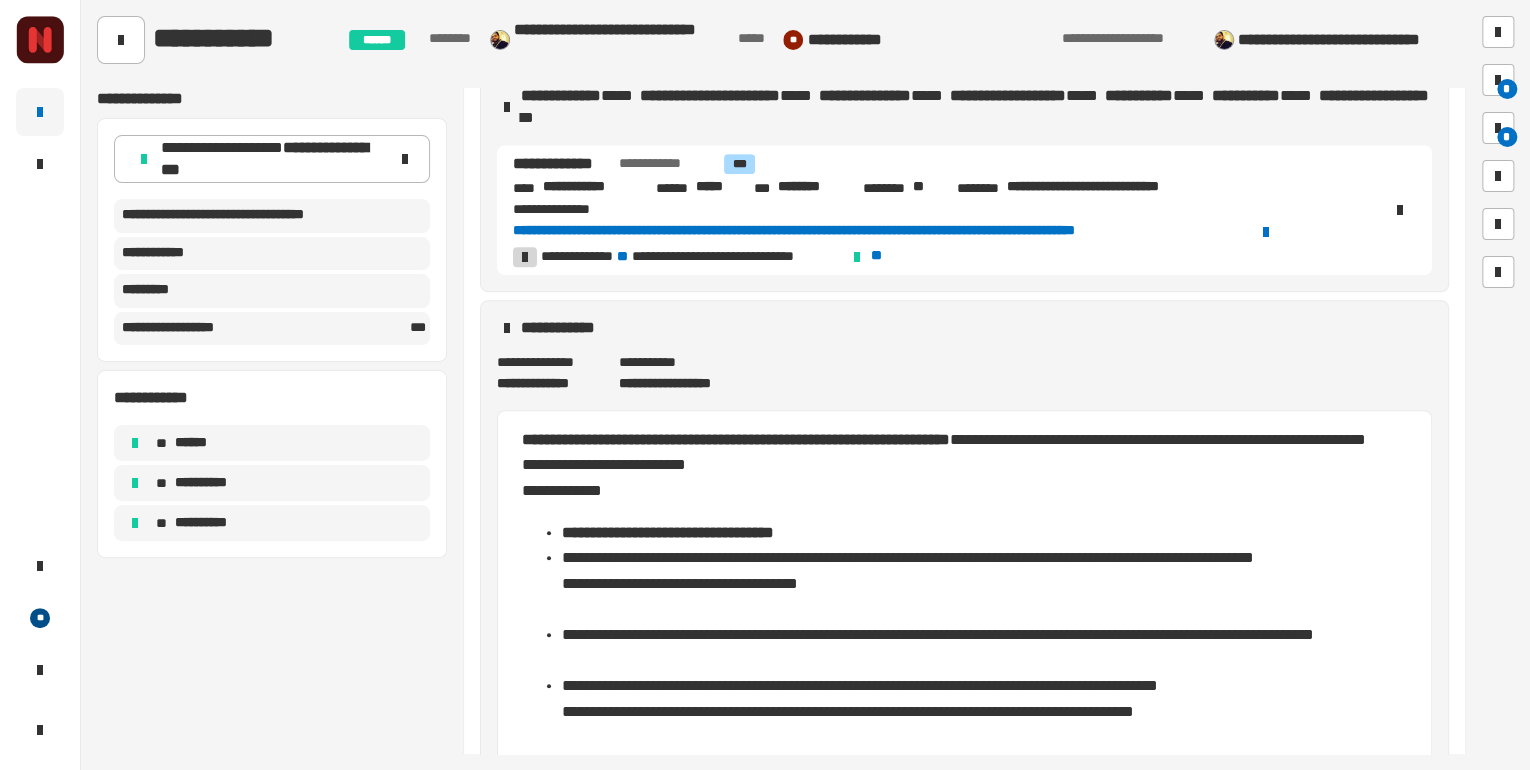 click on "**********" 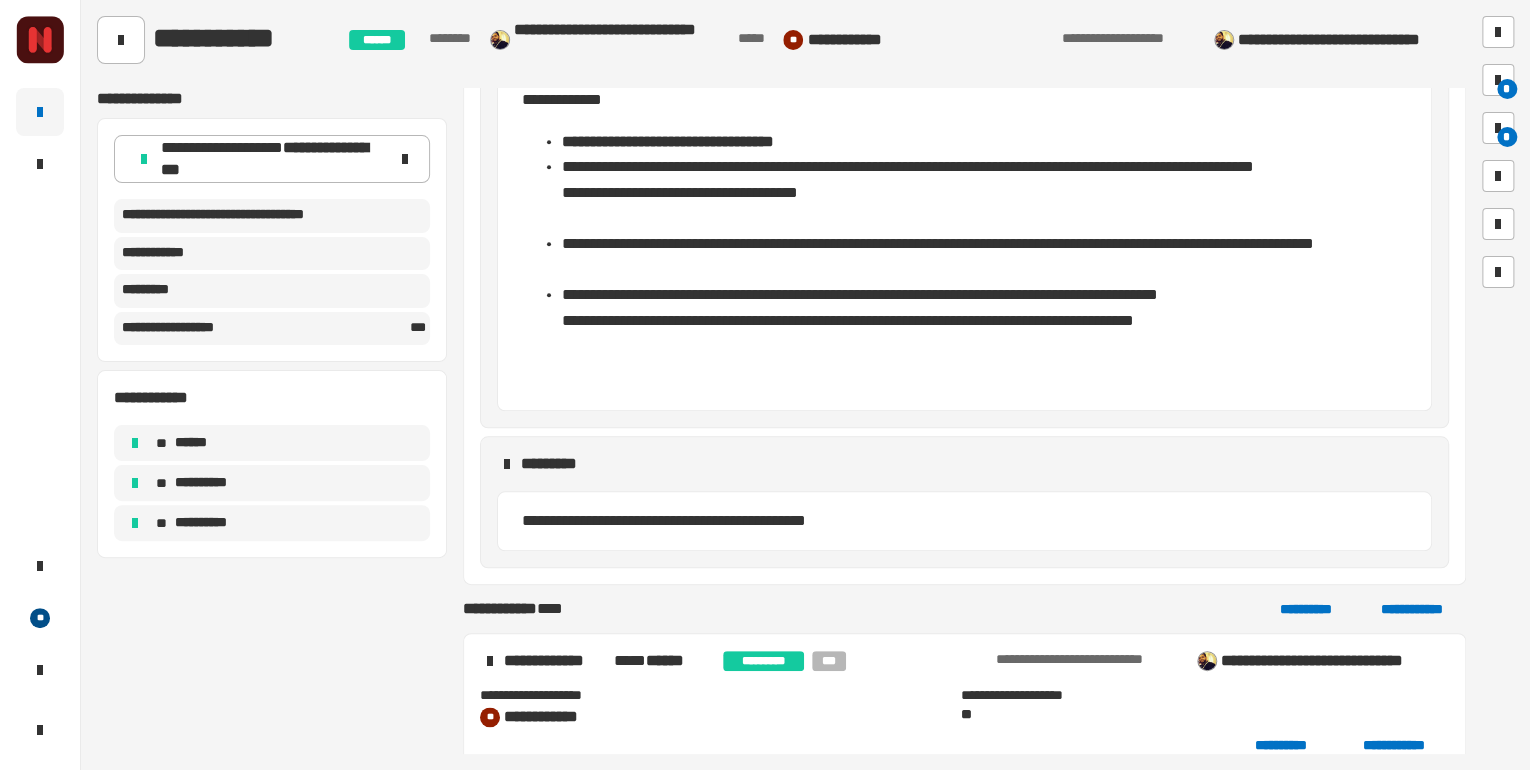 scroll, scrollTop: 949, scrollLeft: 0, axis: vertical 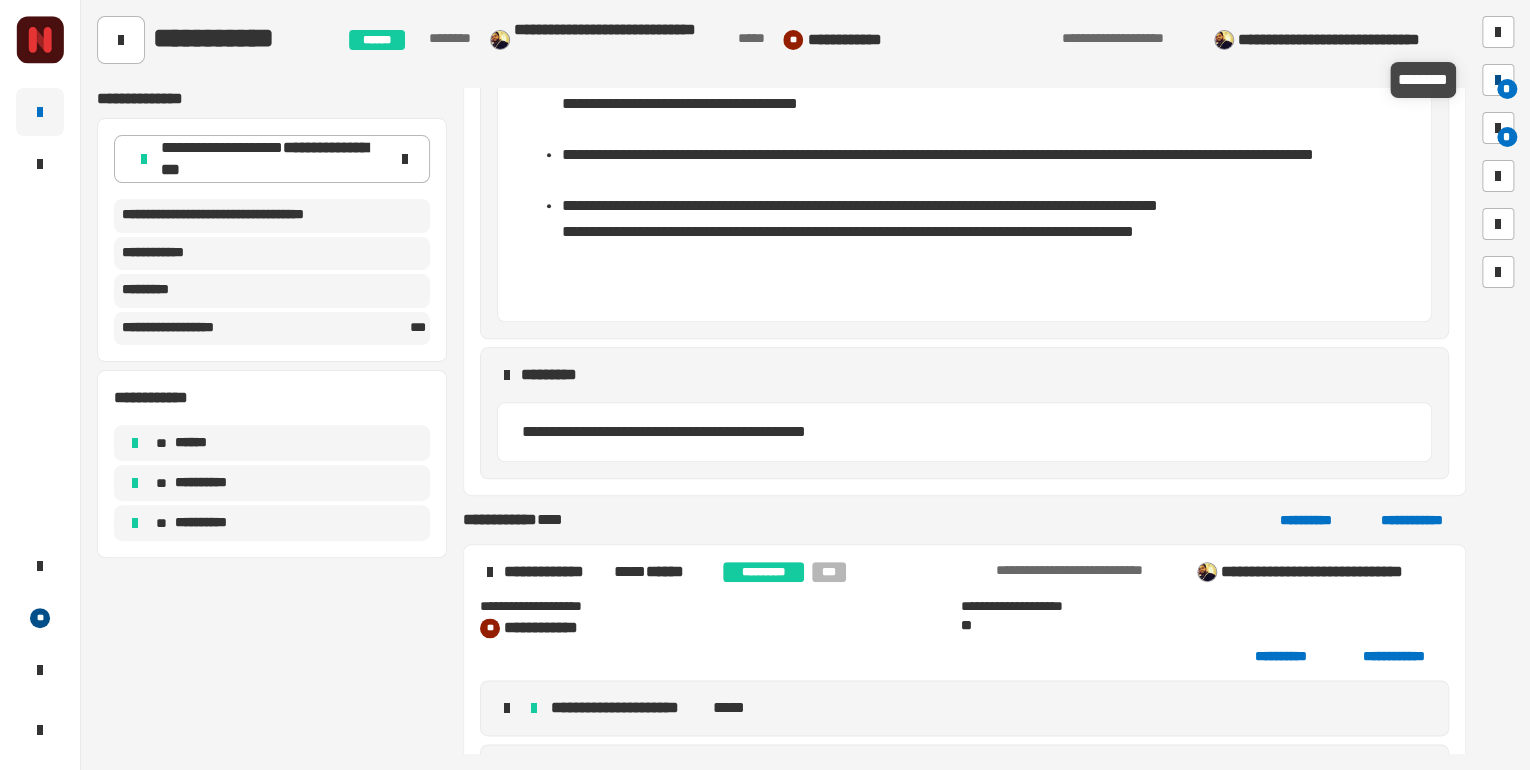 click at bounding box center (1498, 80) 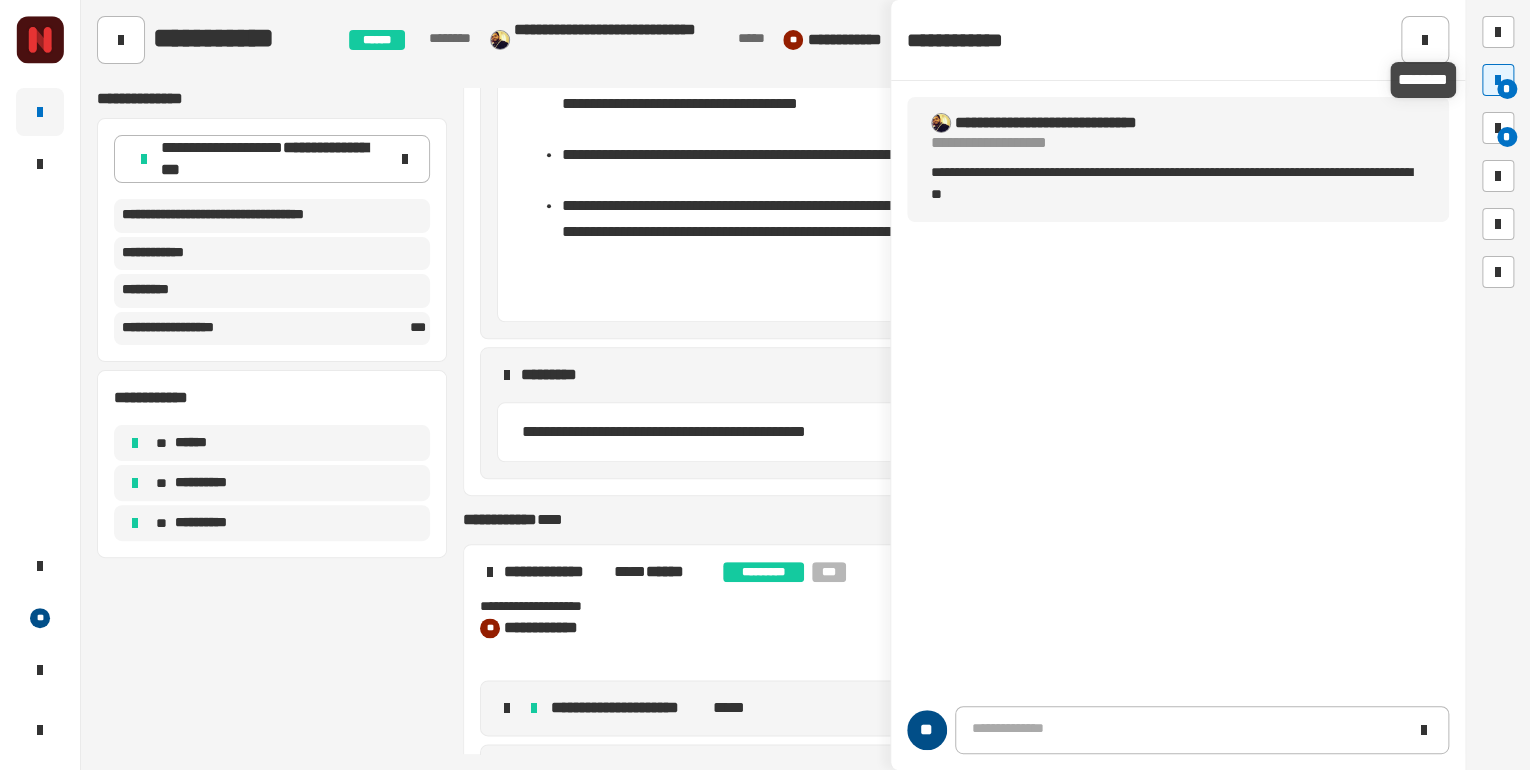 click on "*" at bounding box center [1507, 89] 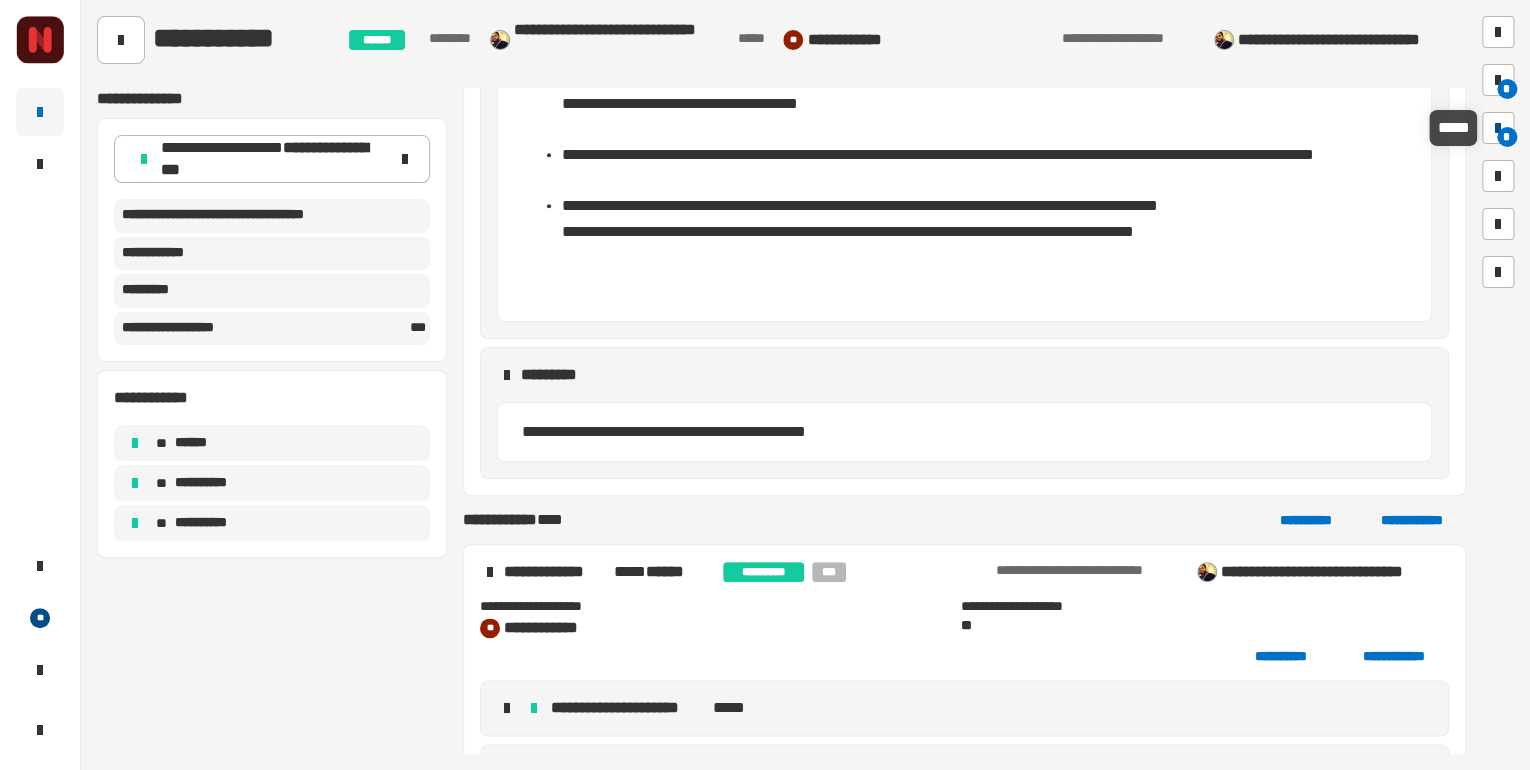 click on "*" at bounding box center [1507, 137] 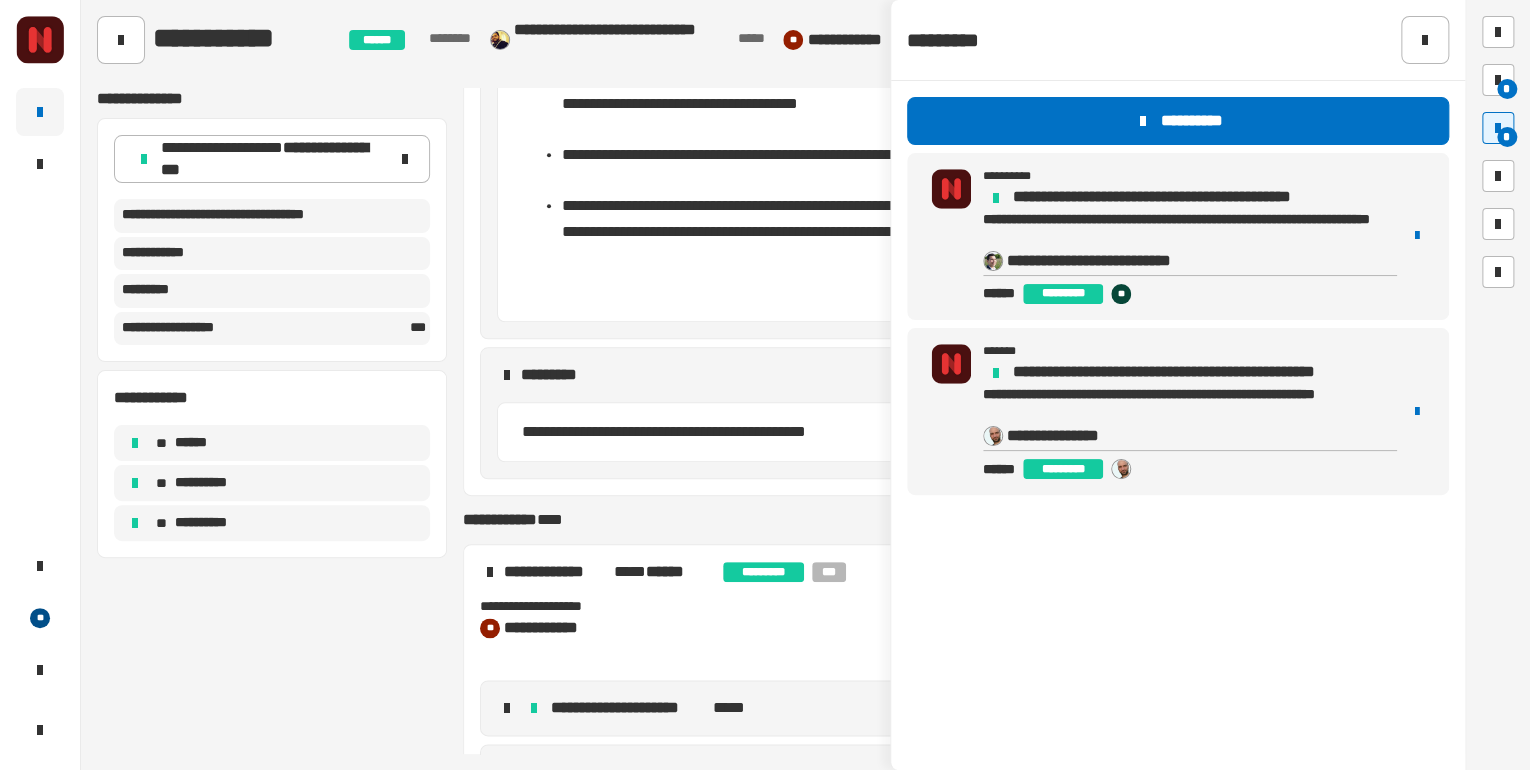 click on "**********" 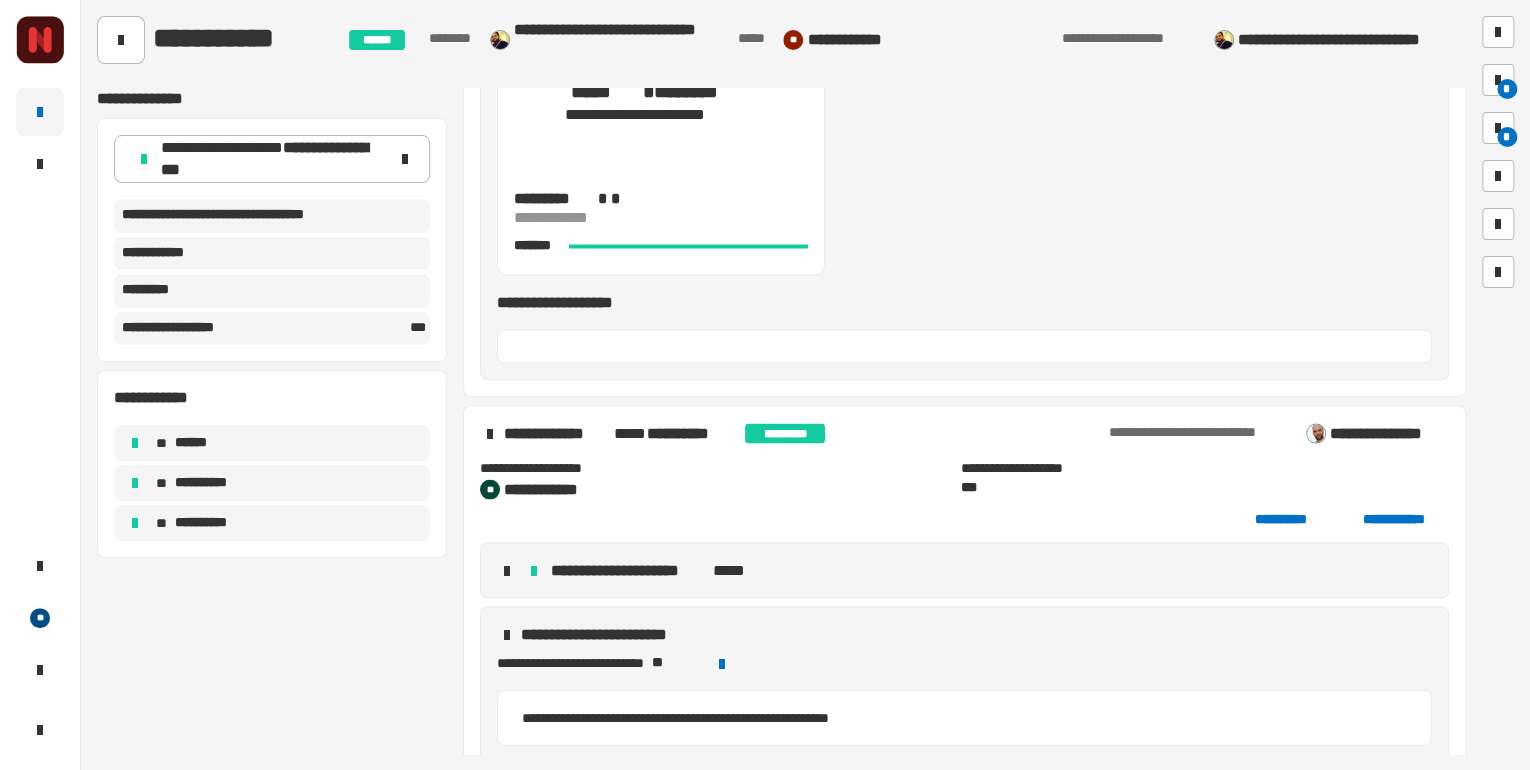 scroll, scrollTop: 1829, scrollLeft: 0, axis: vertical 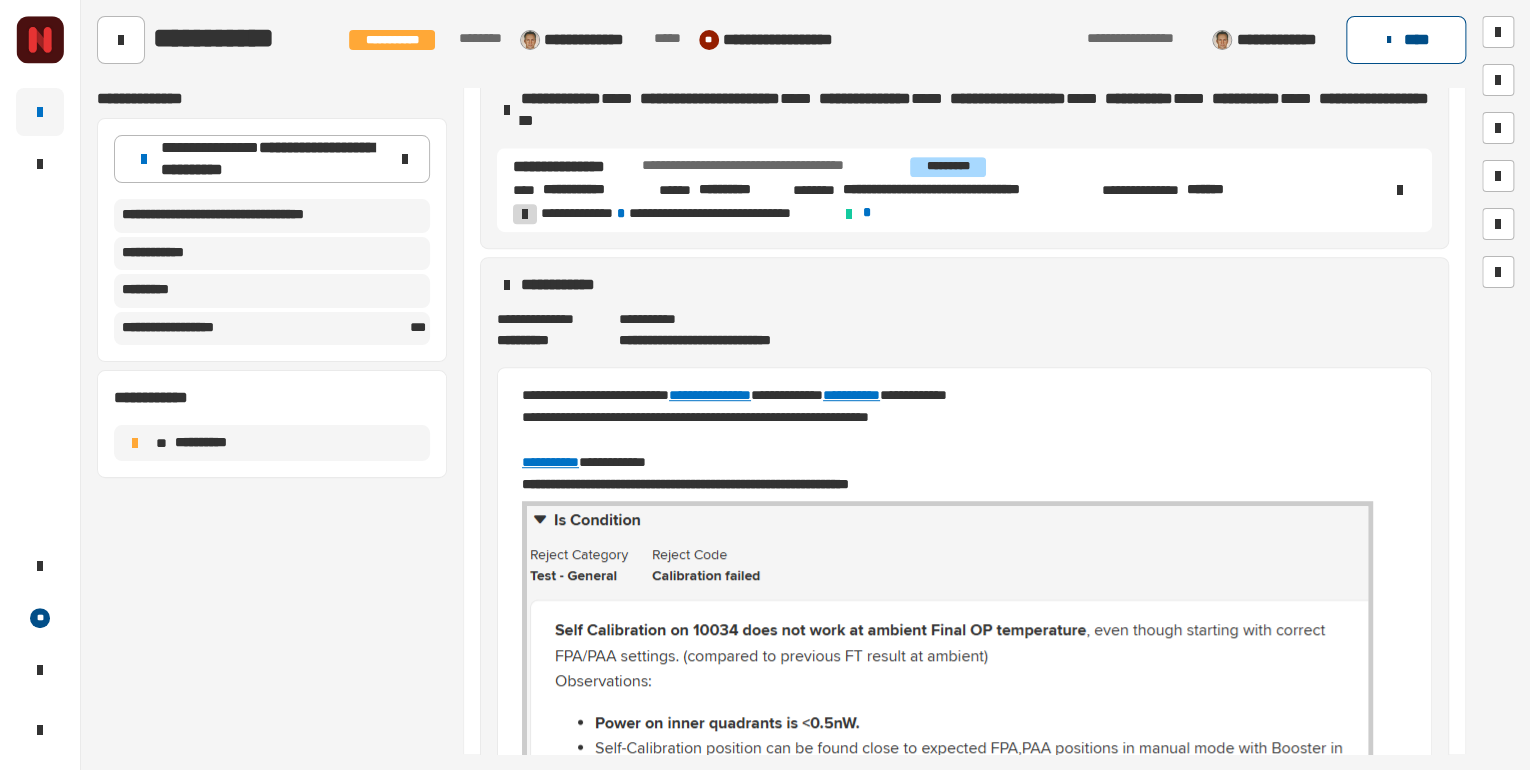 click on "****" 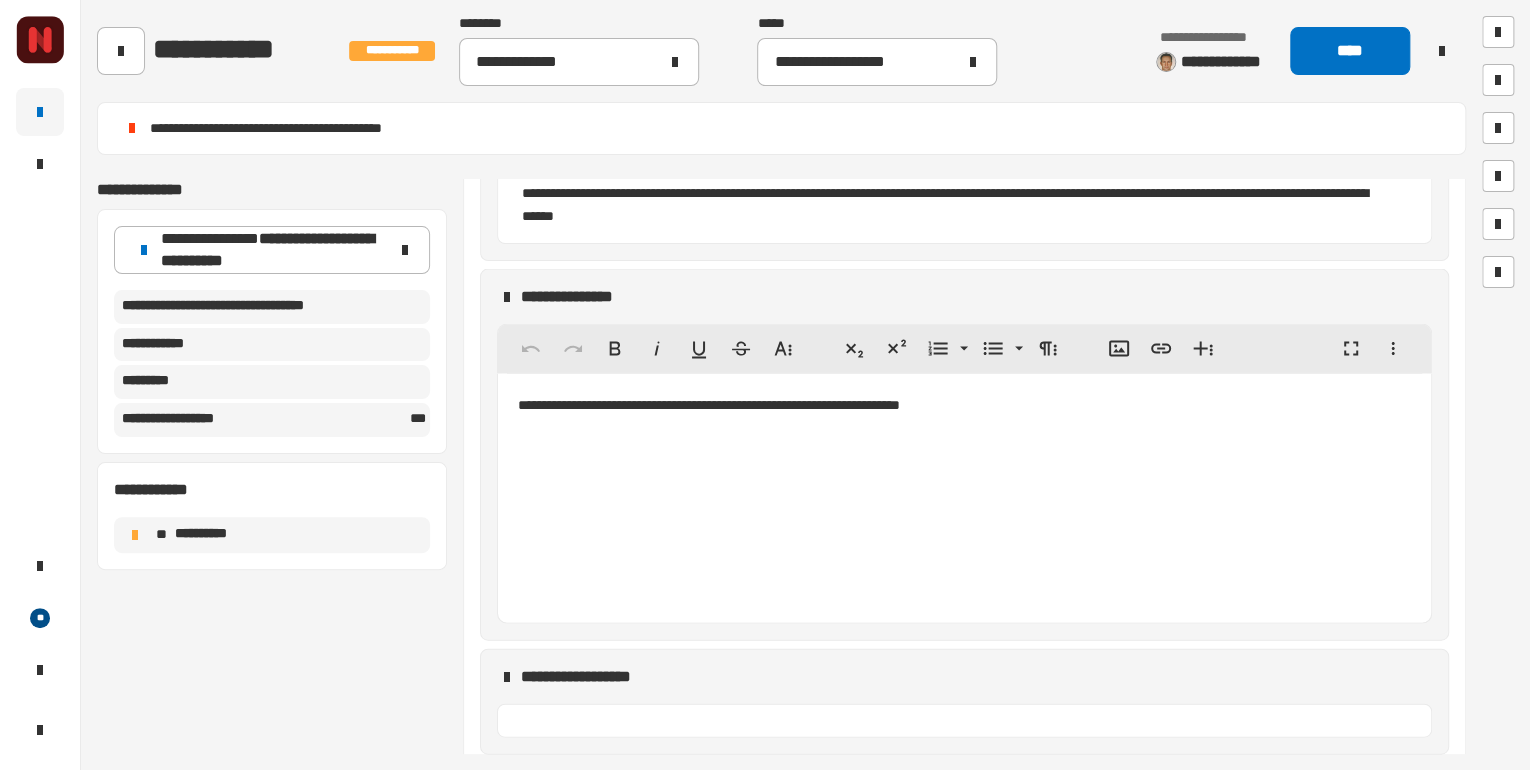 scroll, scrollTop: 2193, scrollLeft: 0, axis: vertical 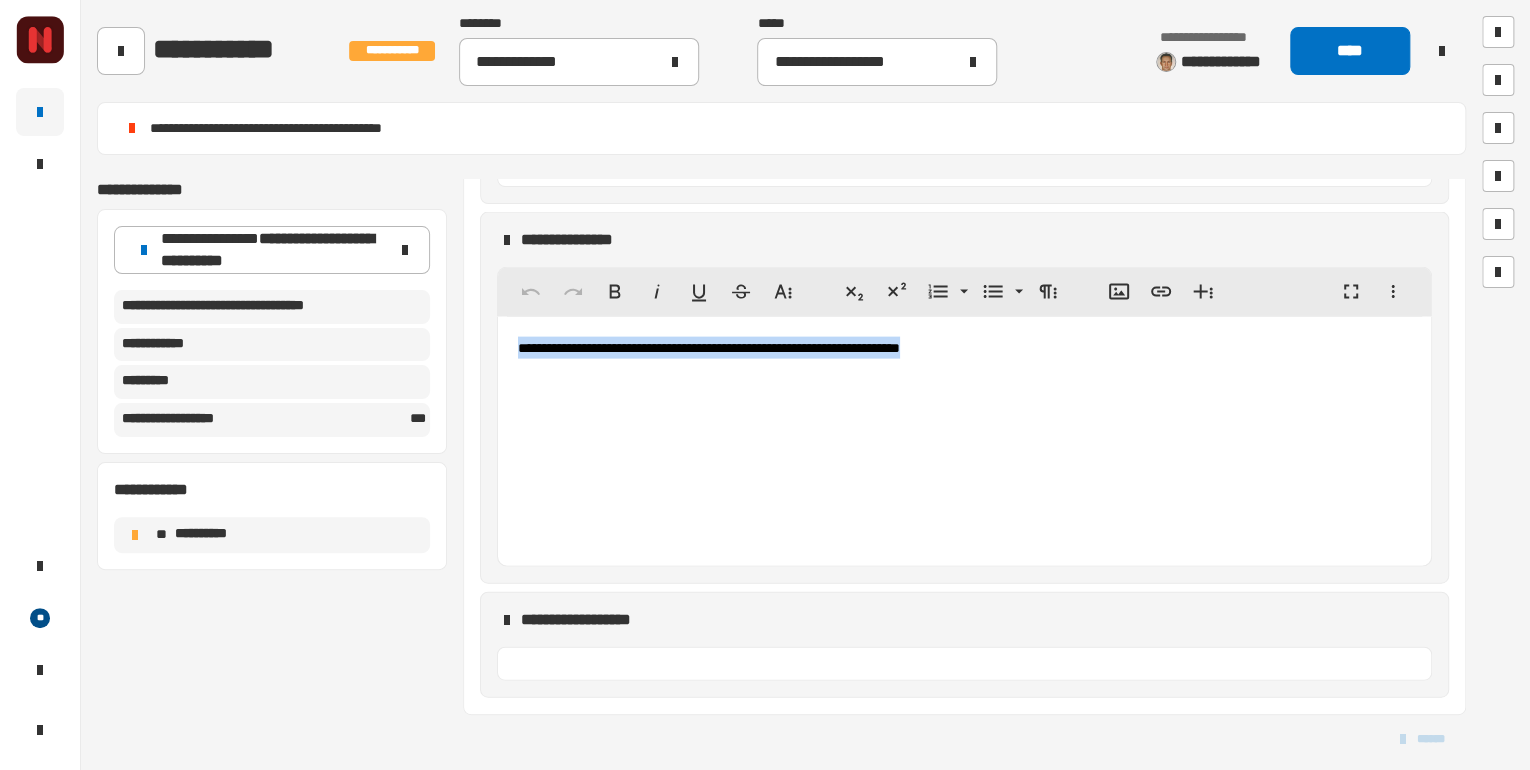 drag, startPoint x: 1046, startPoint y: 348, endPoint x: 481, endPoint y: 352, distance: 565.01416 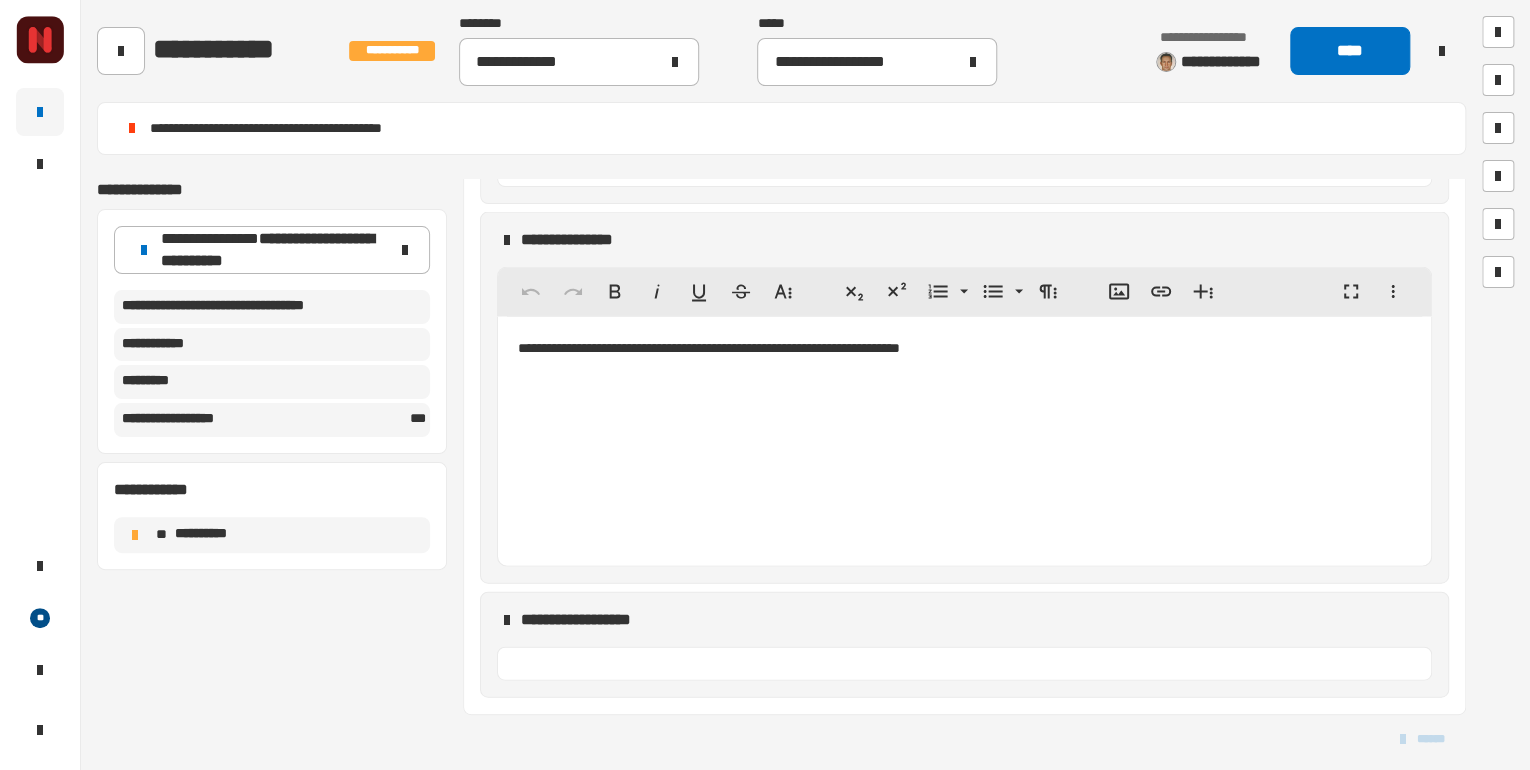 click on "**********" 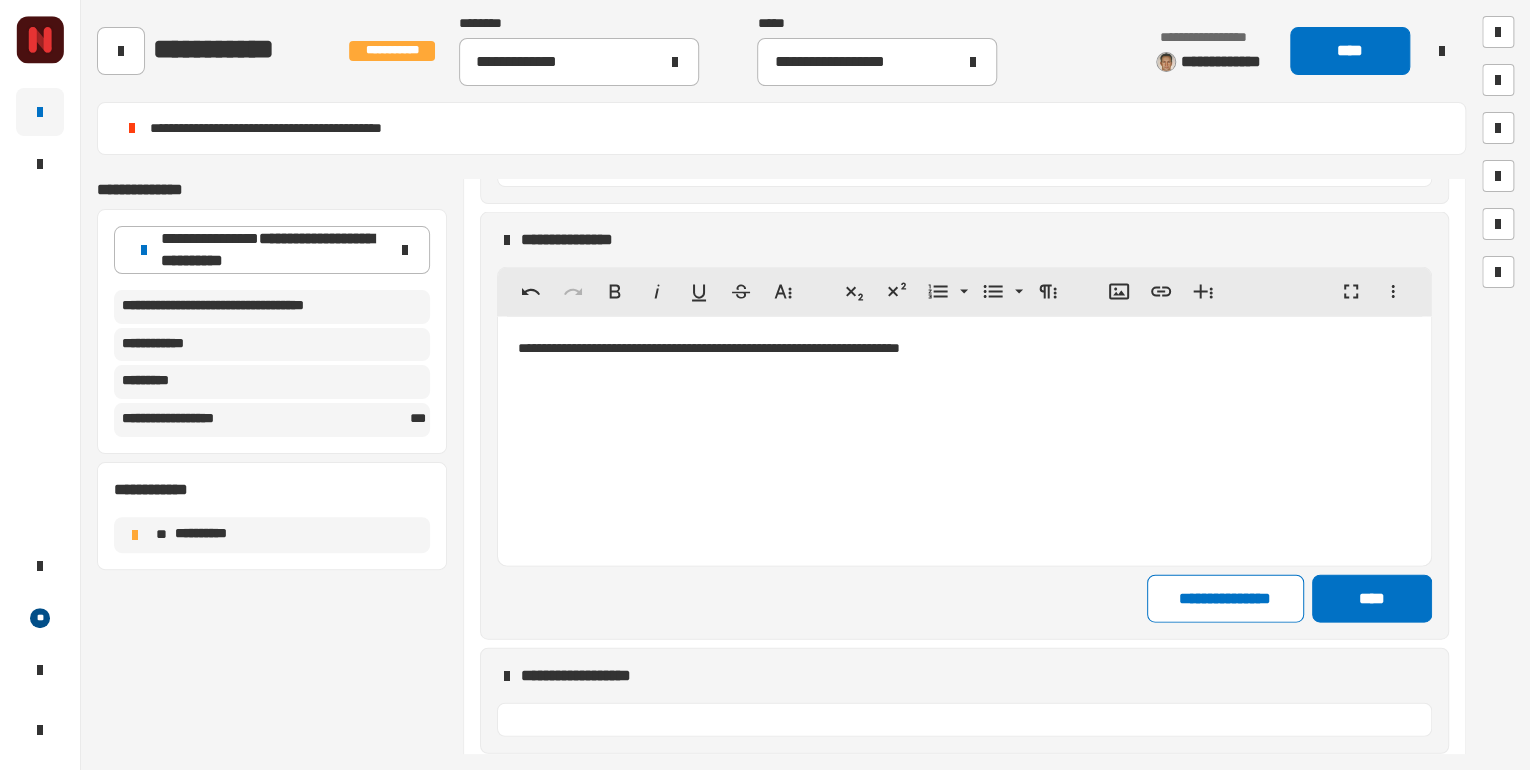 type 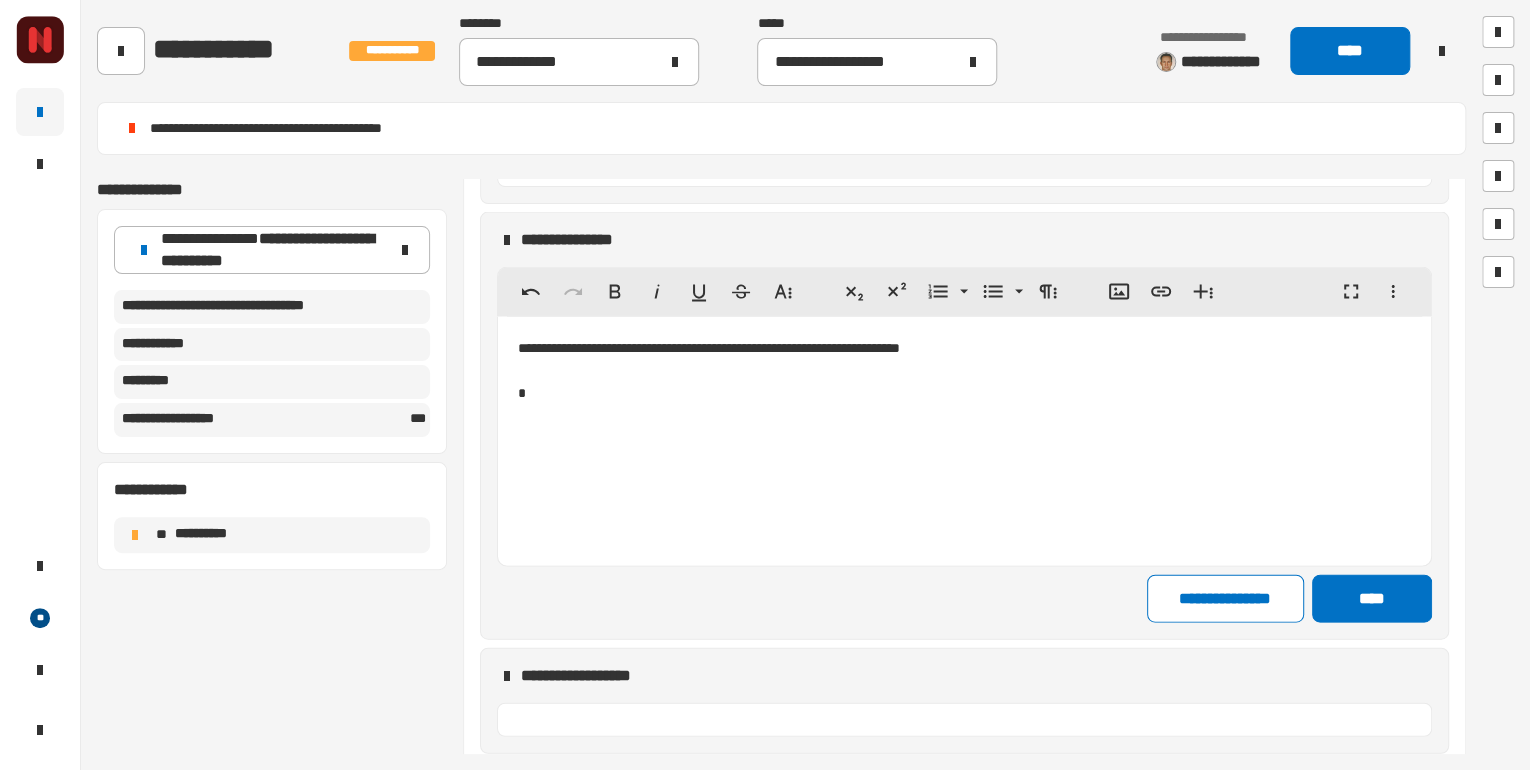 click on "**********" 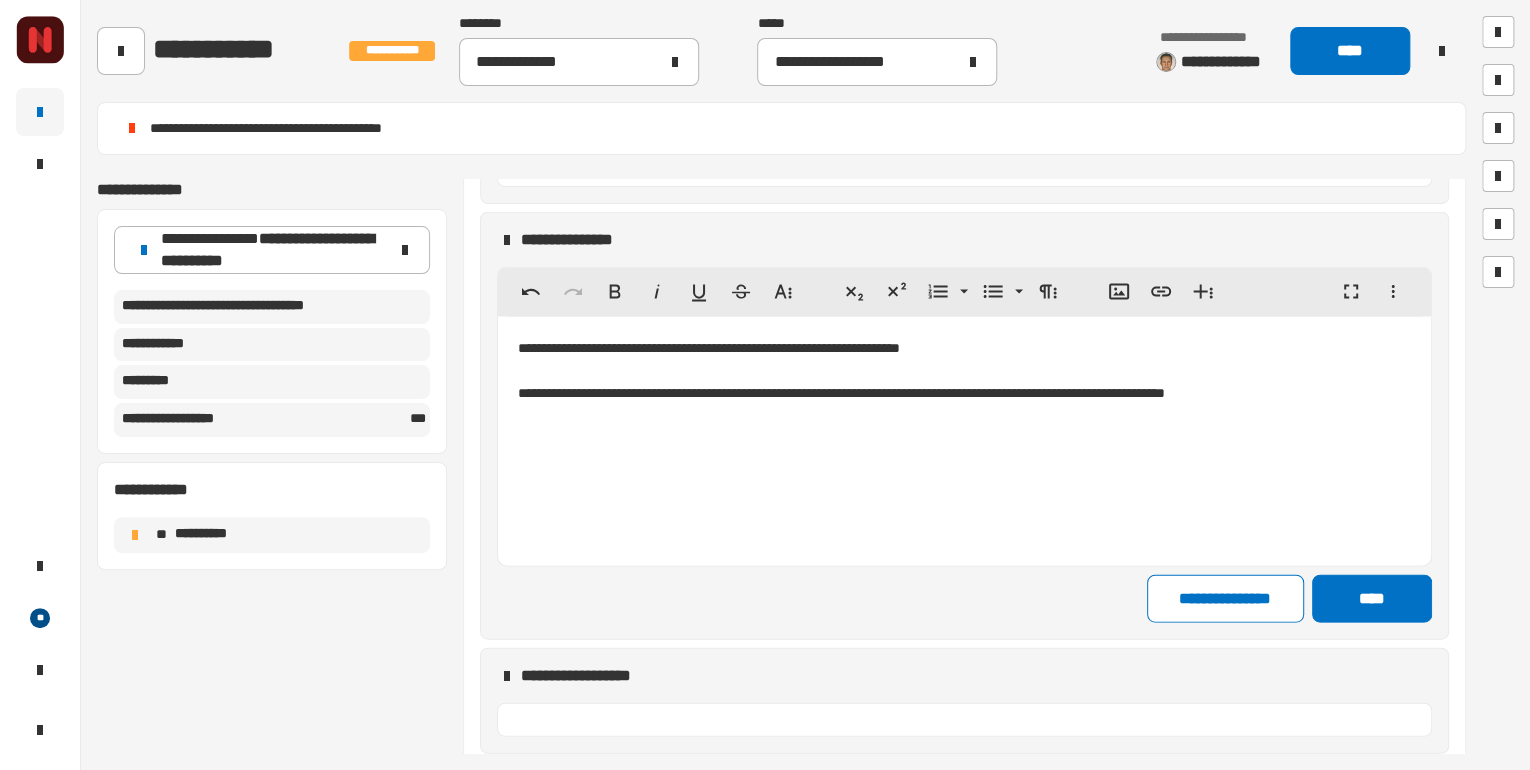 click on "**********" 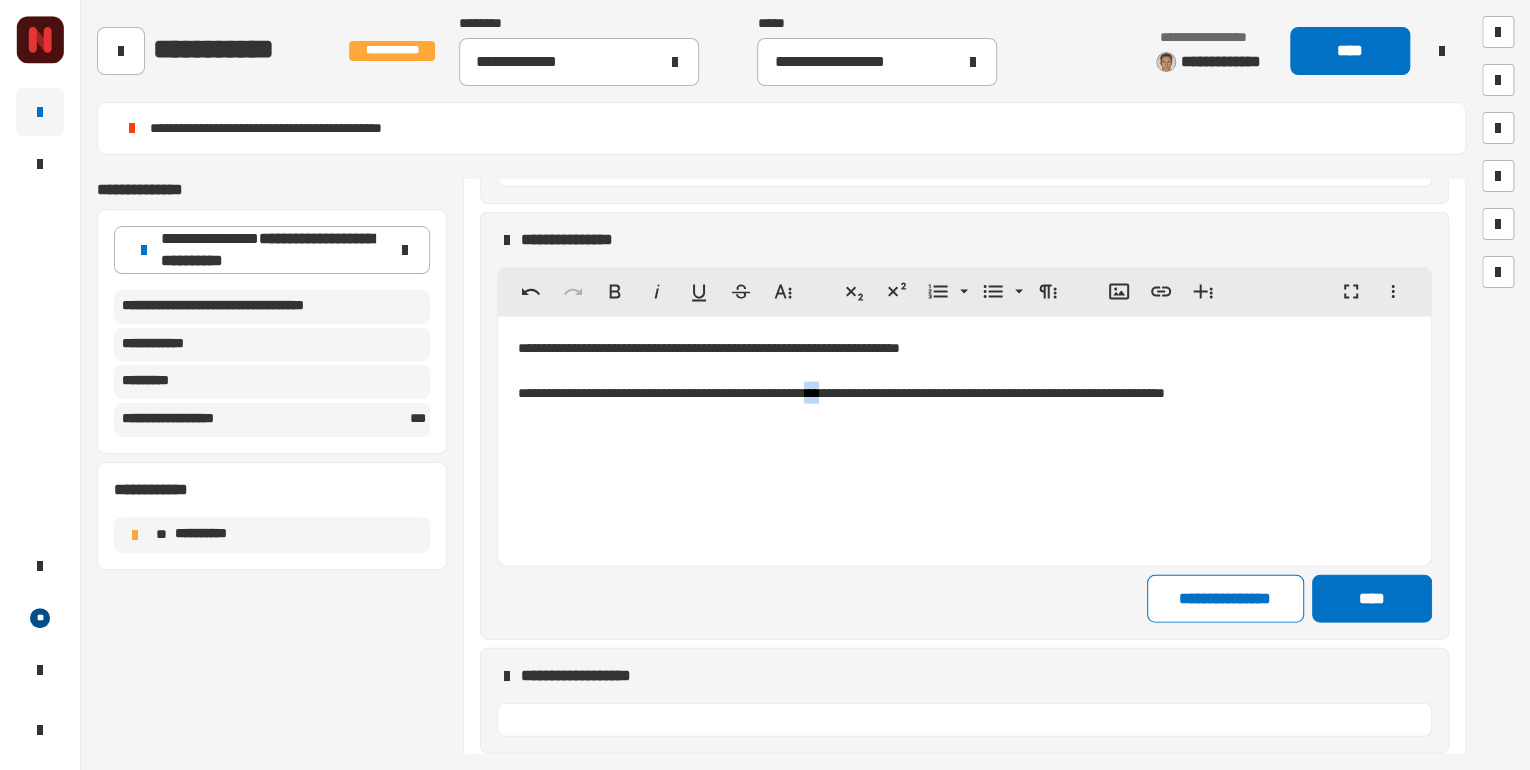 click on "**********" 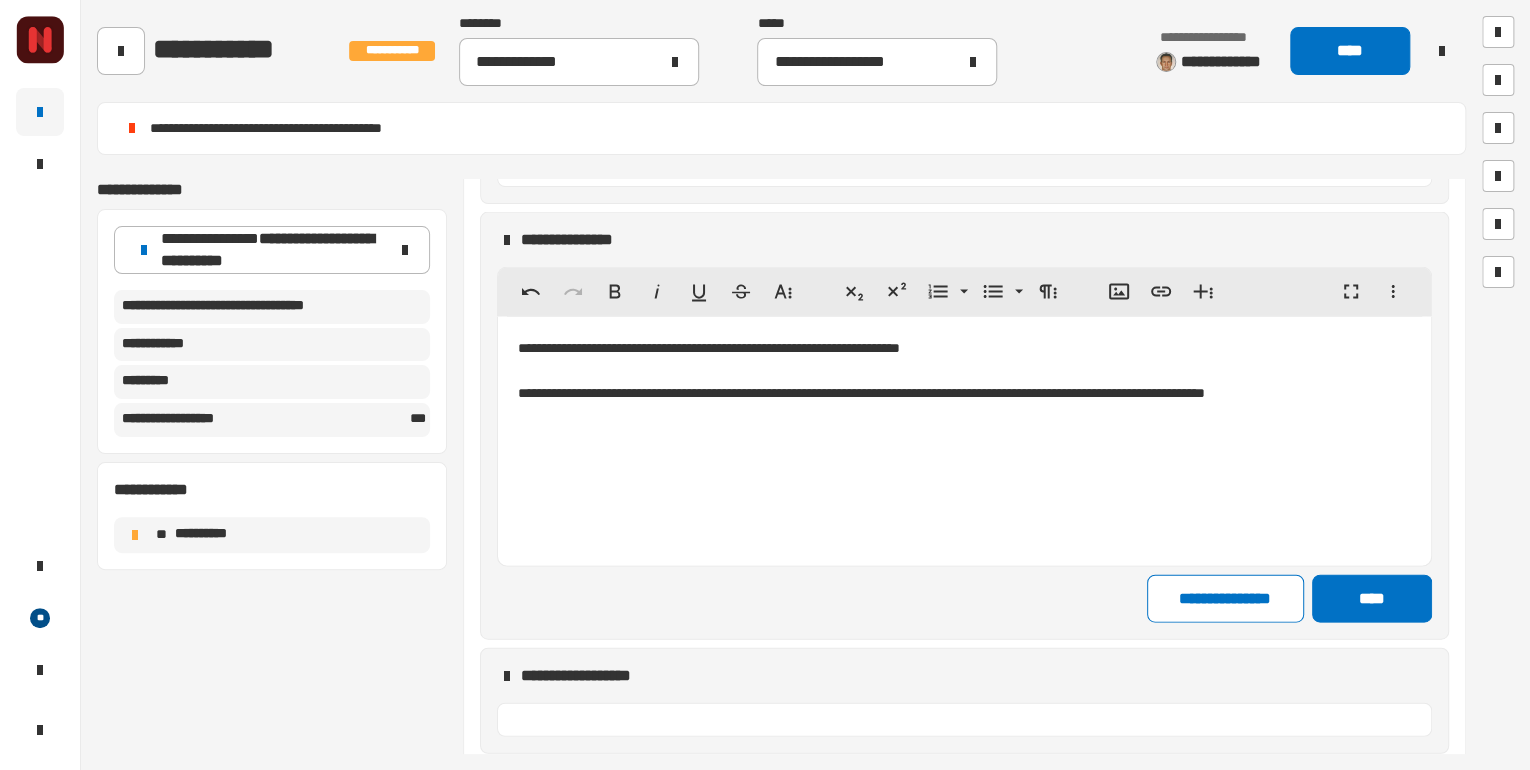 click on "**********" 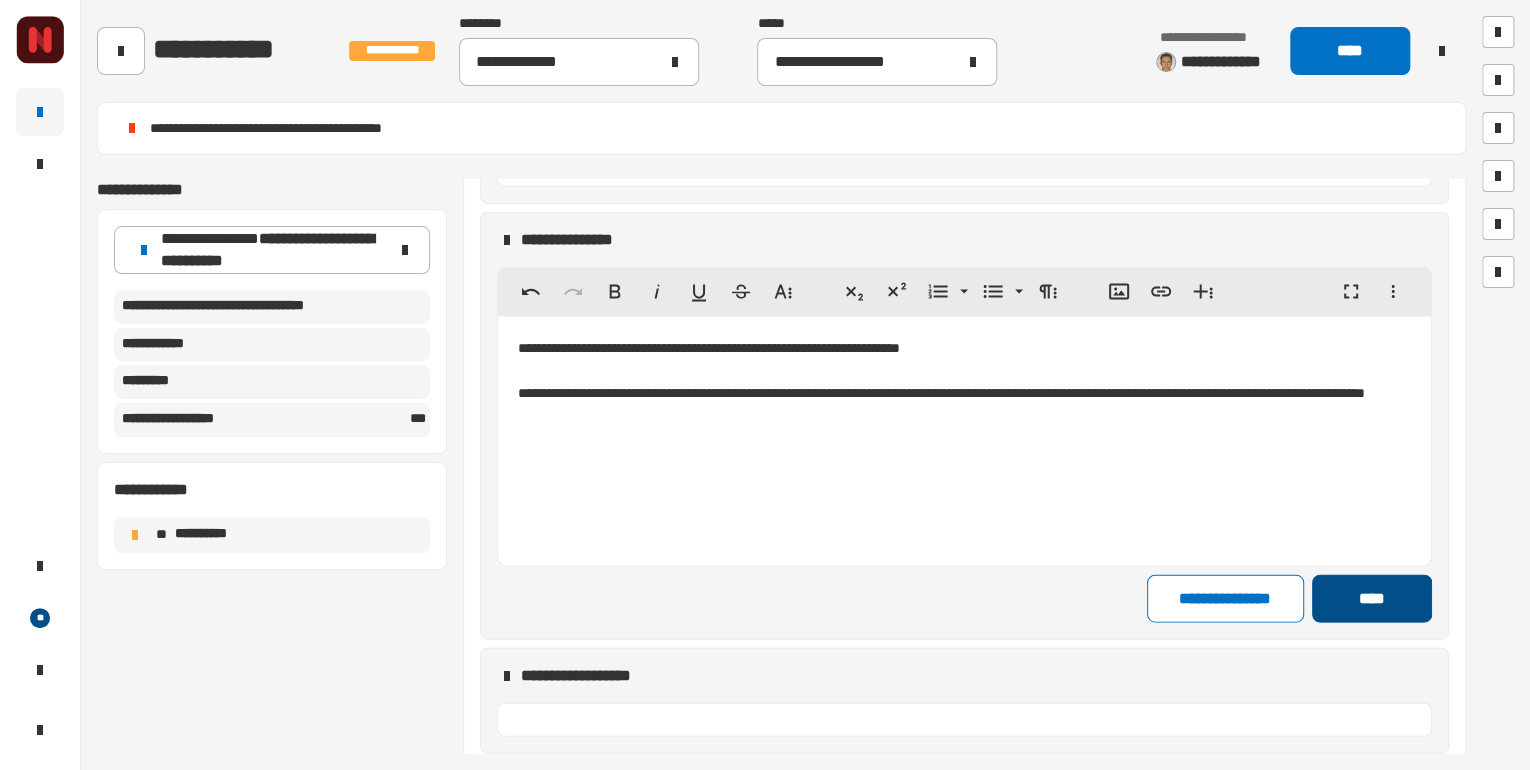 click on "****" 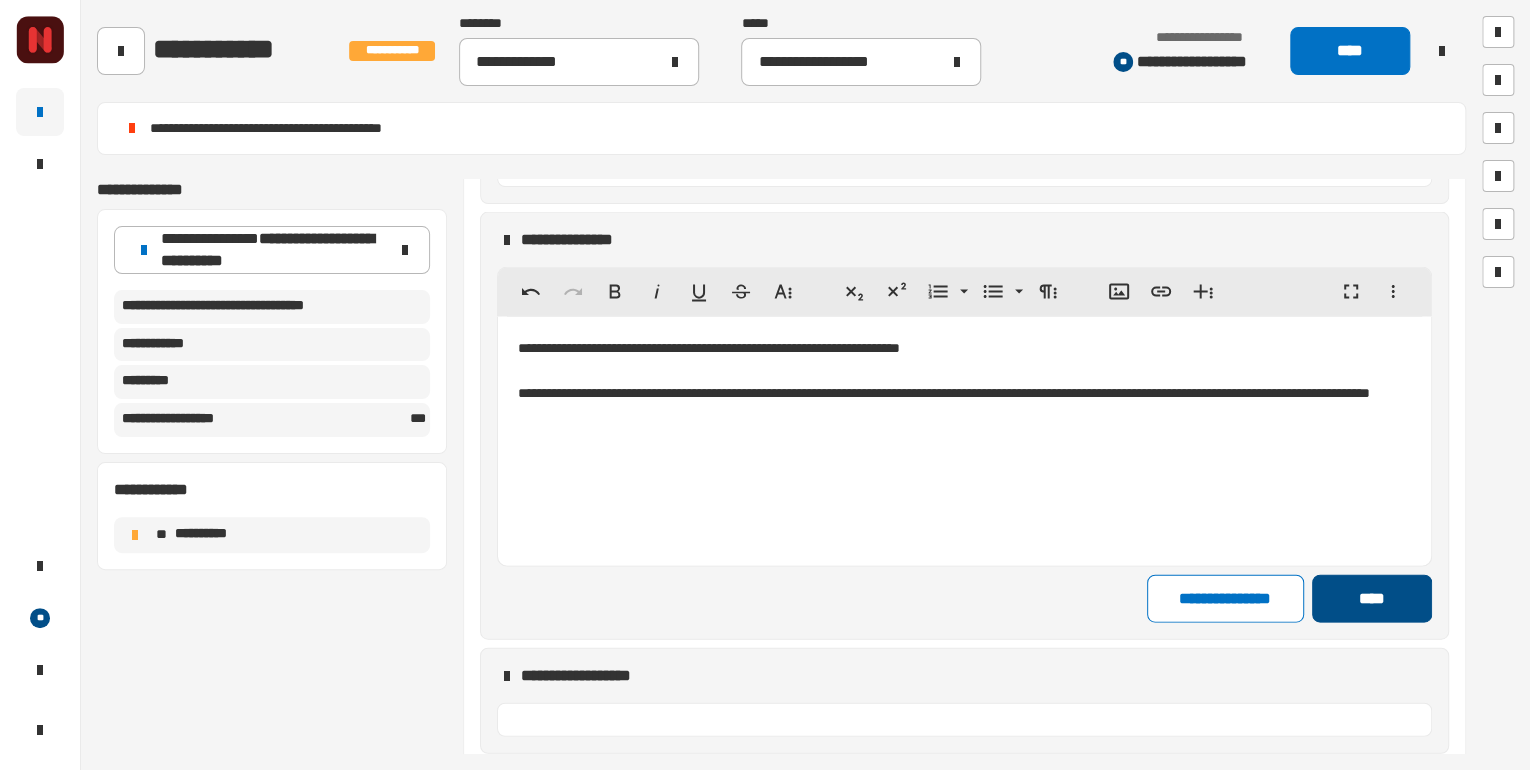 click on "****" 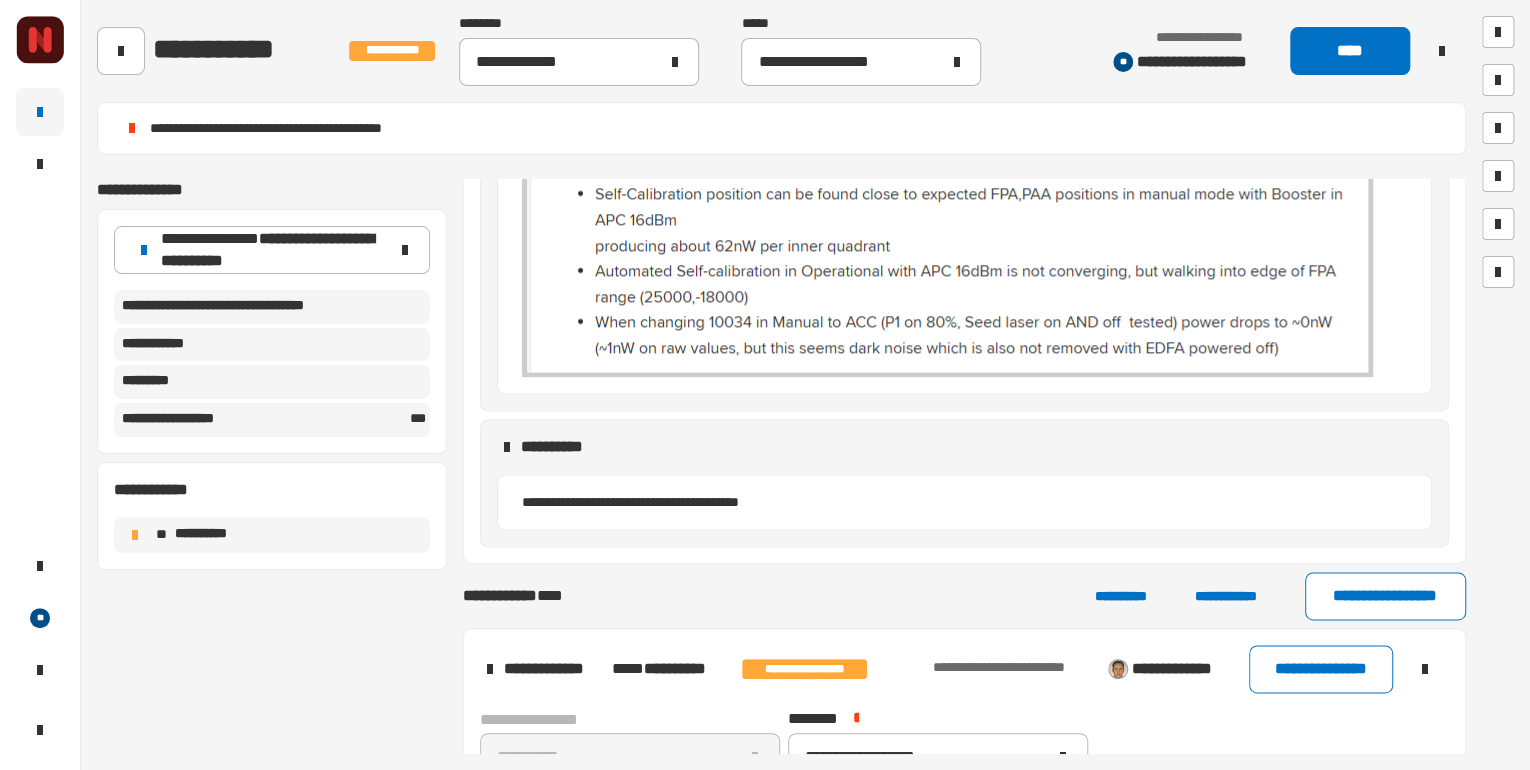 scroll, scrollTop: 1600, scrollLeft: 0, axis: vertical 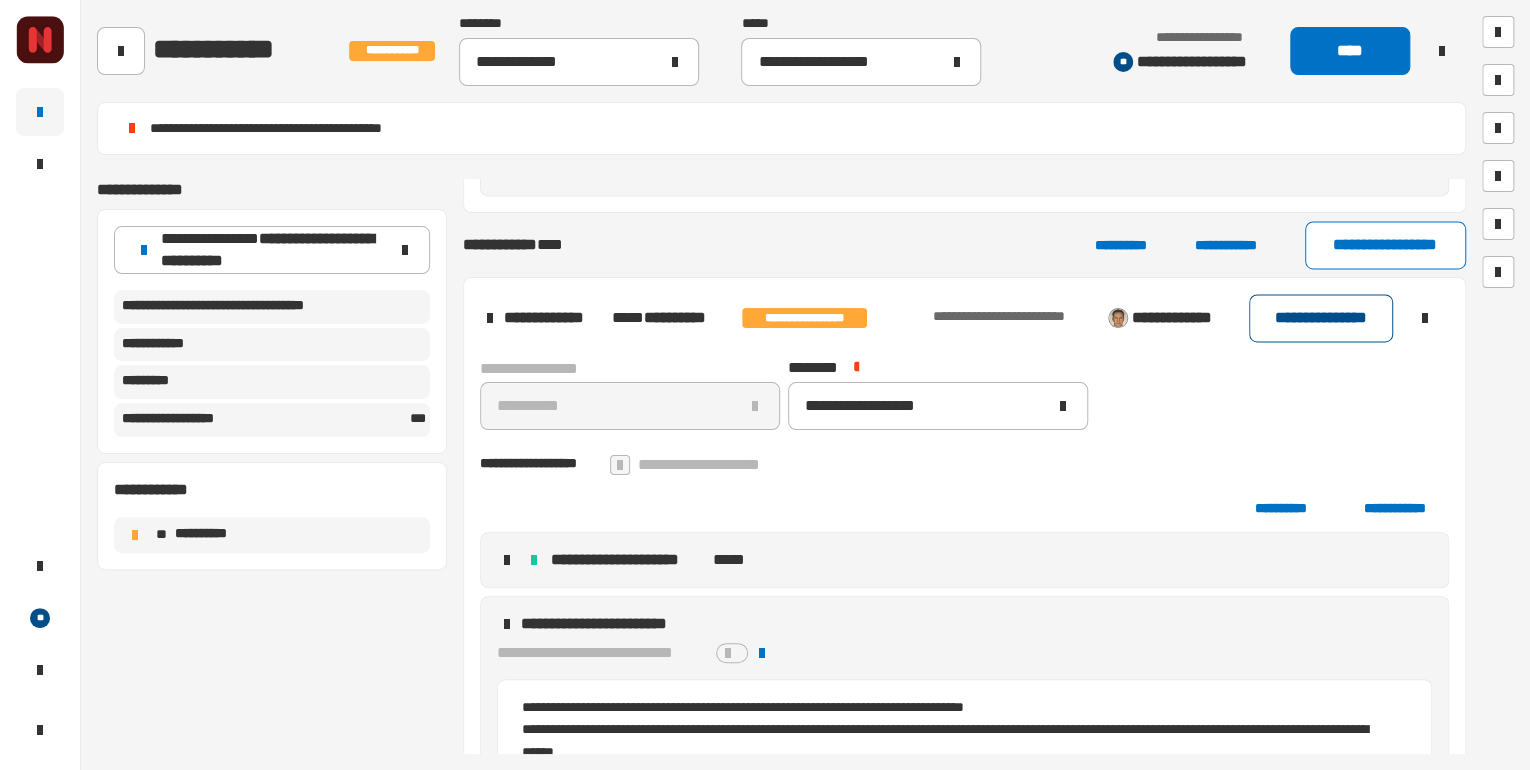 click on "**********" 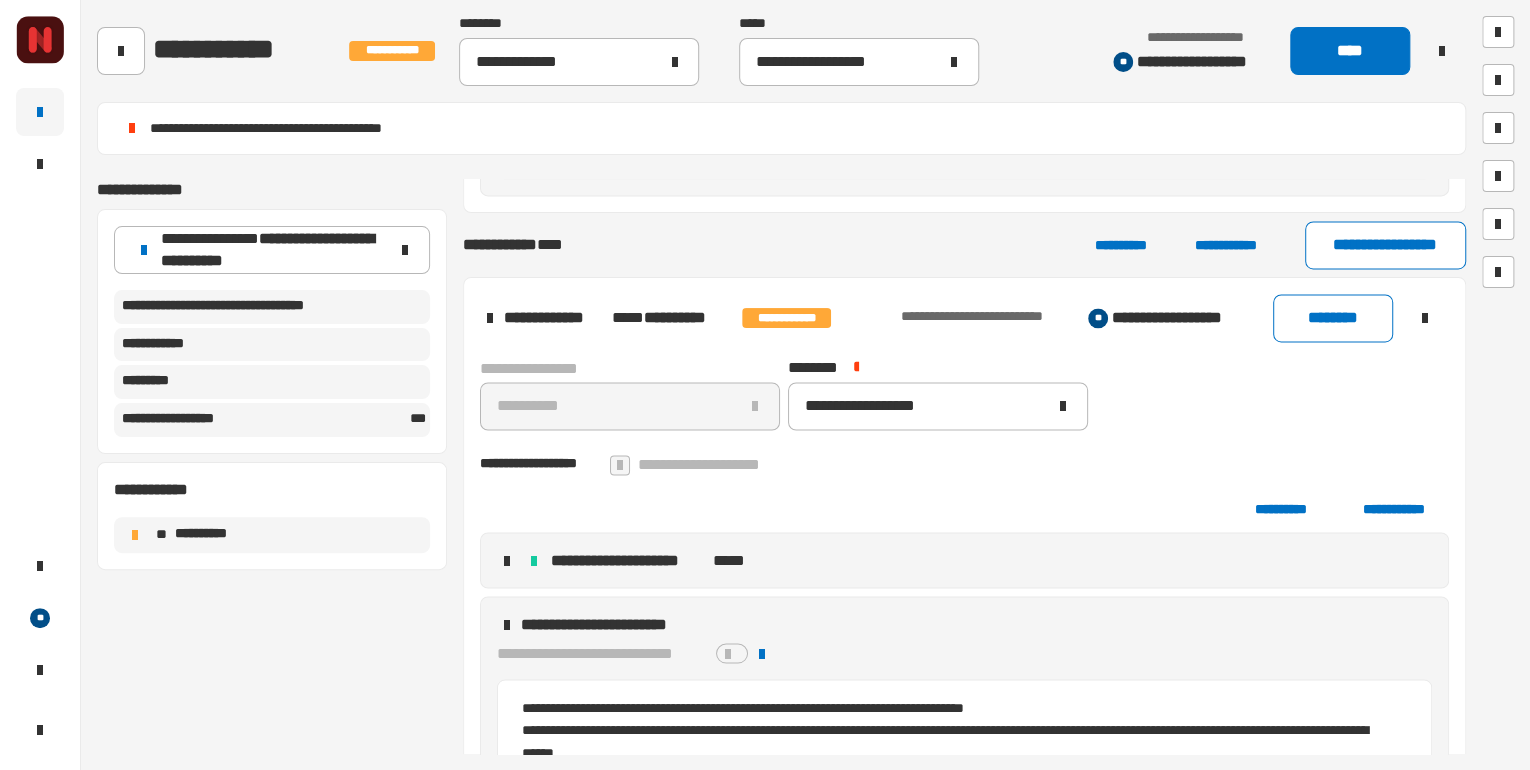 scroll, scrollTop: 1700, scrollLeft: 0, axis: vertical 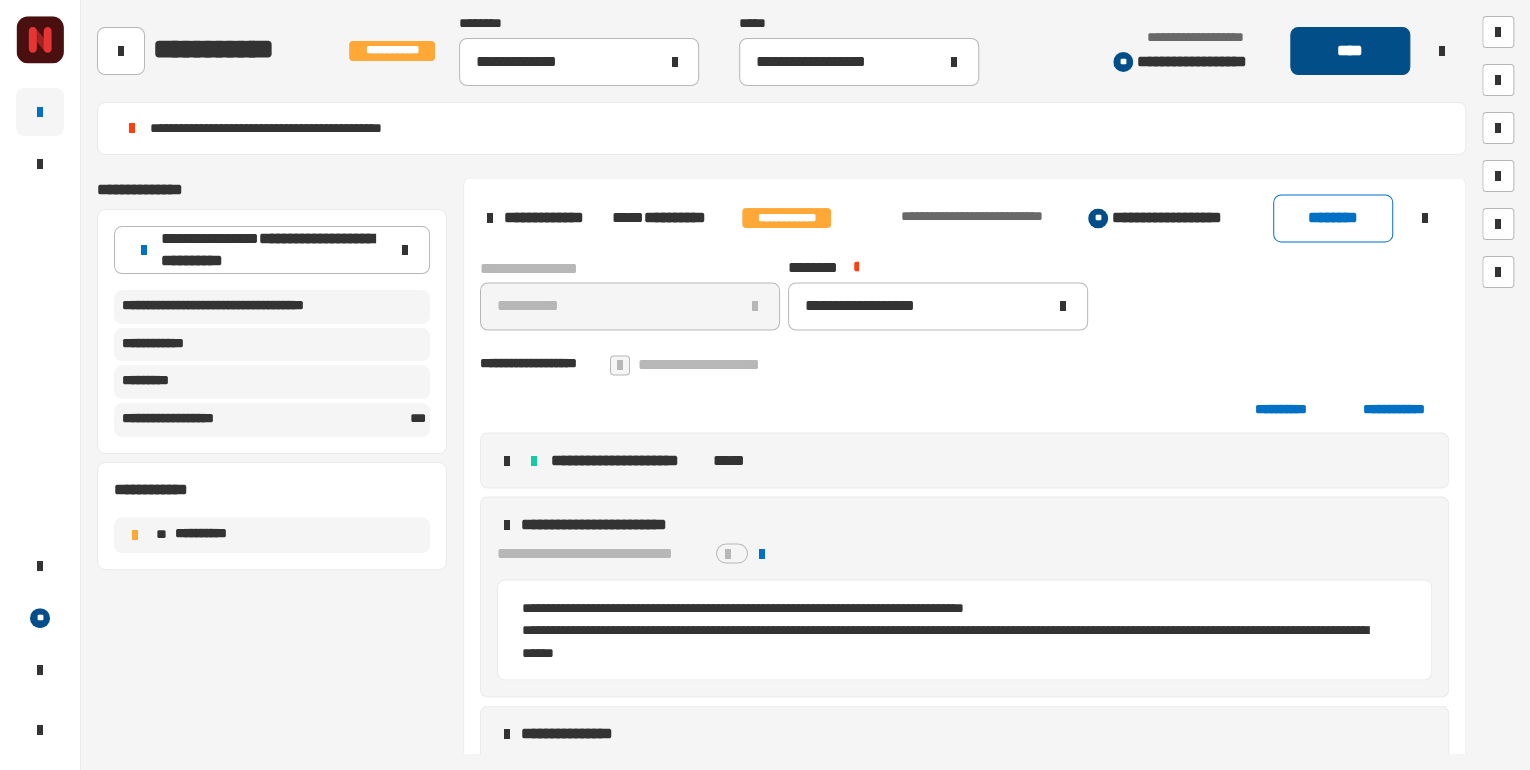 click on "****" 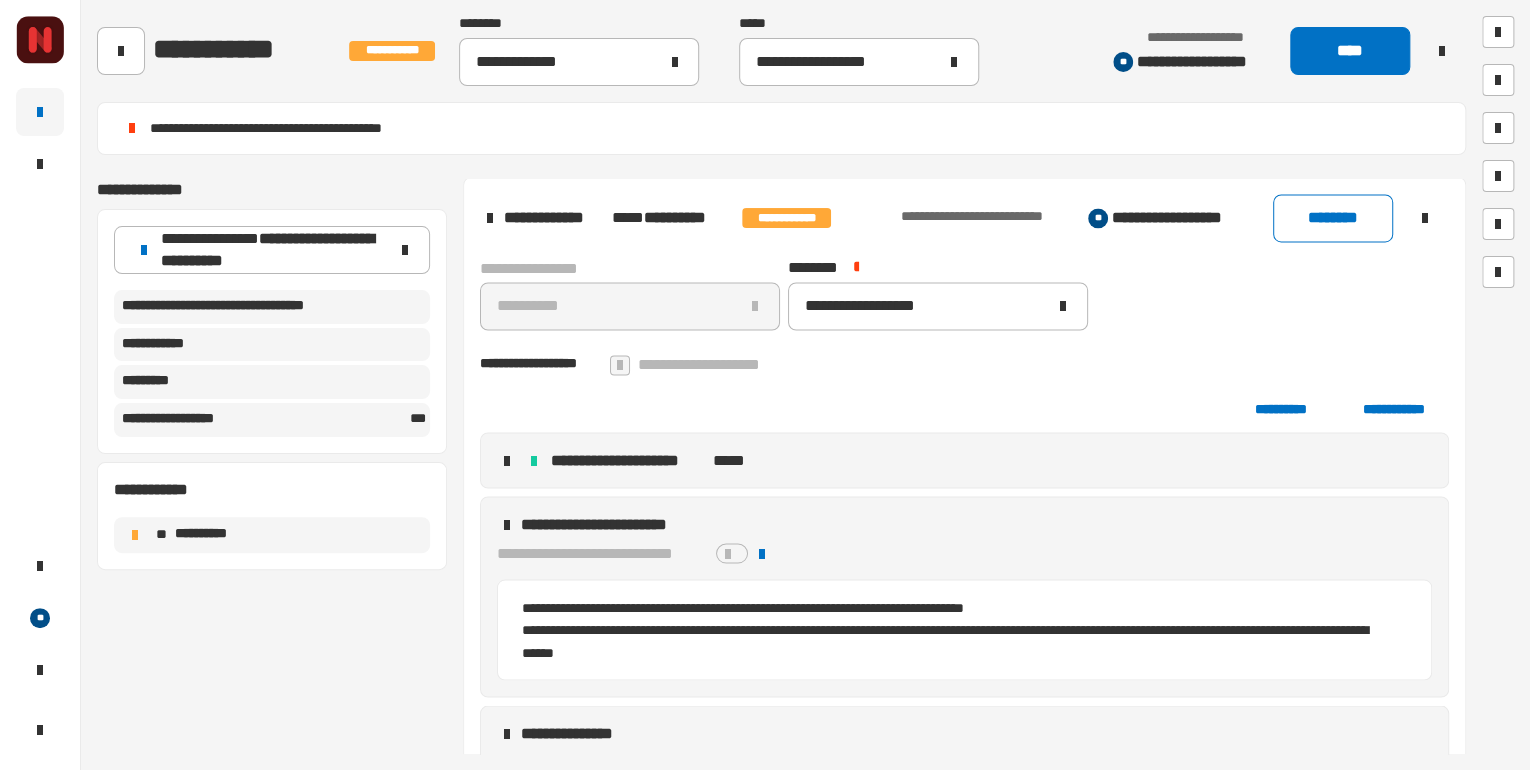 scroll, scrollTop: 1519, scrollLeft: 0, axis: vertical 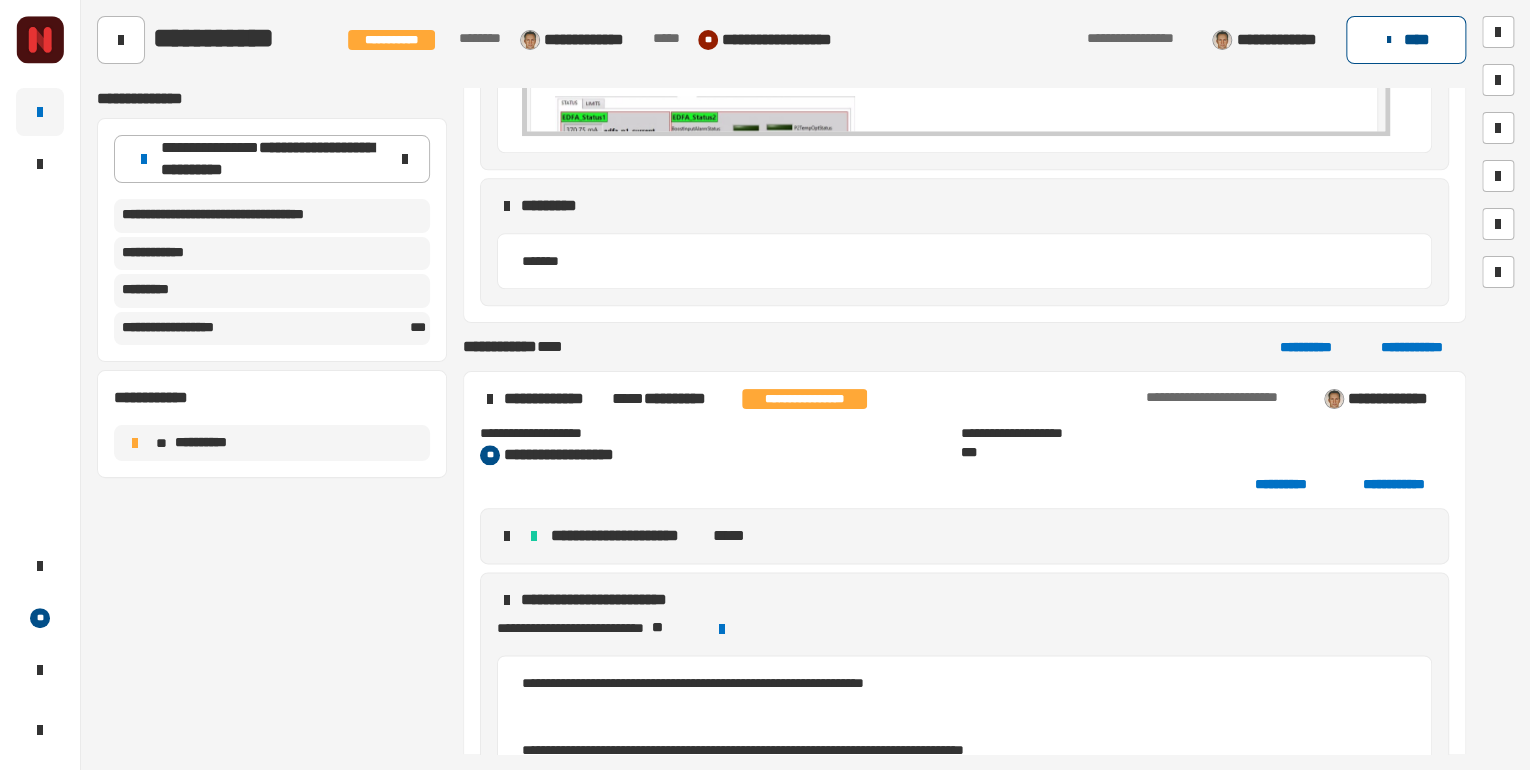 click on "****" 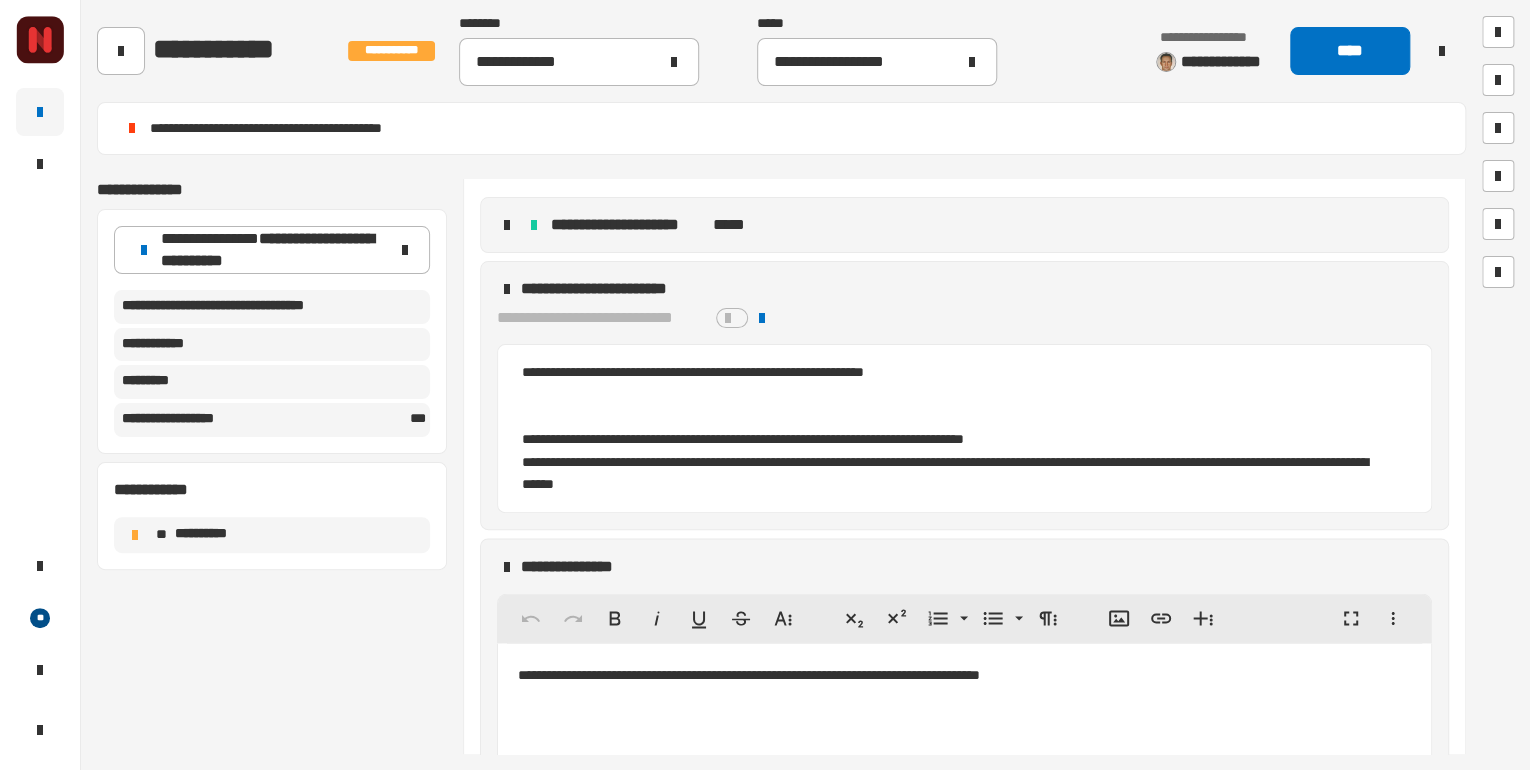 scroll, scrollTop: 1692, scrollLeft: 0, axis: vertical 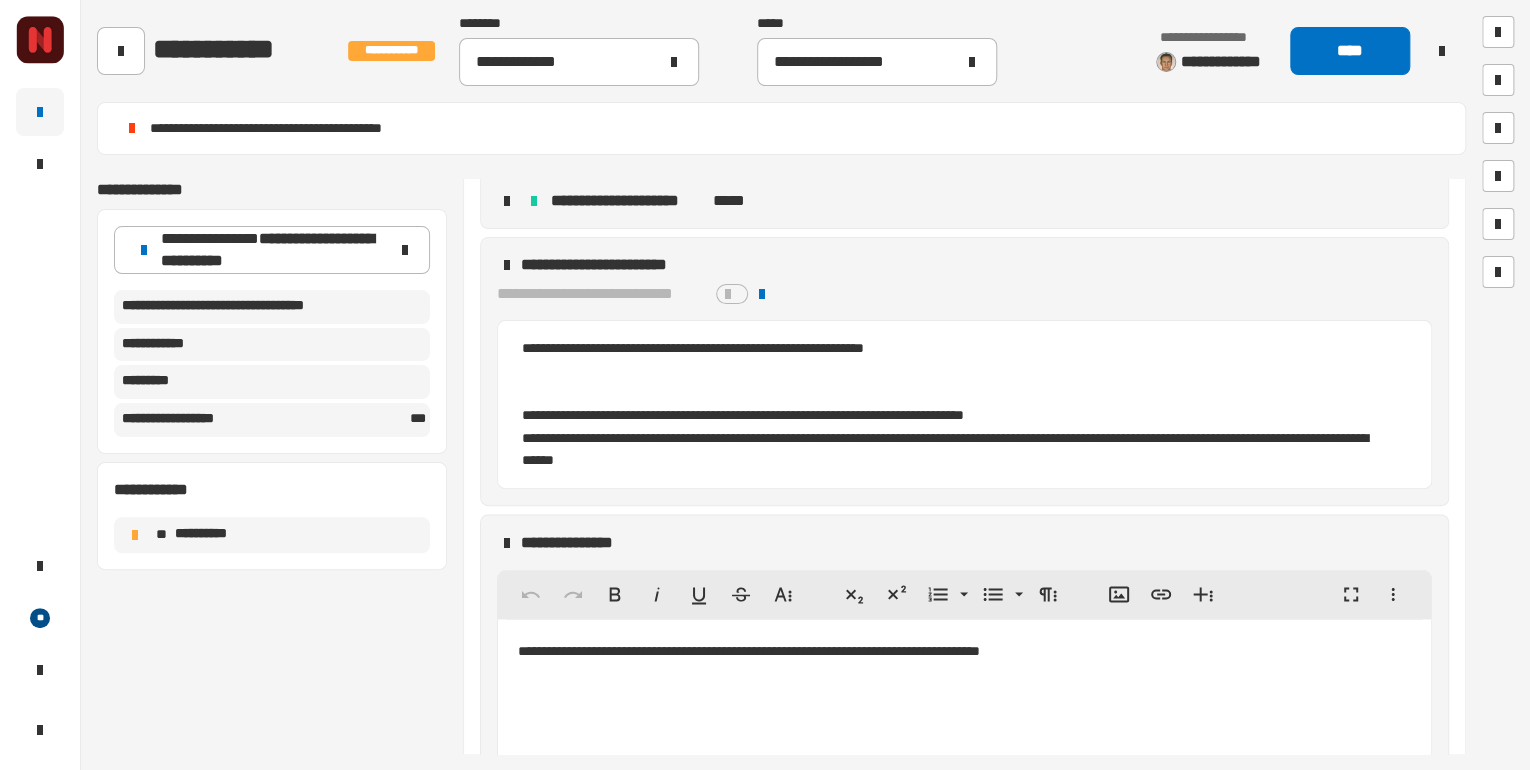 click on "**********" 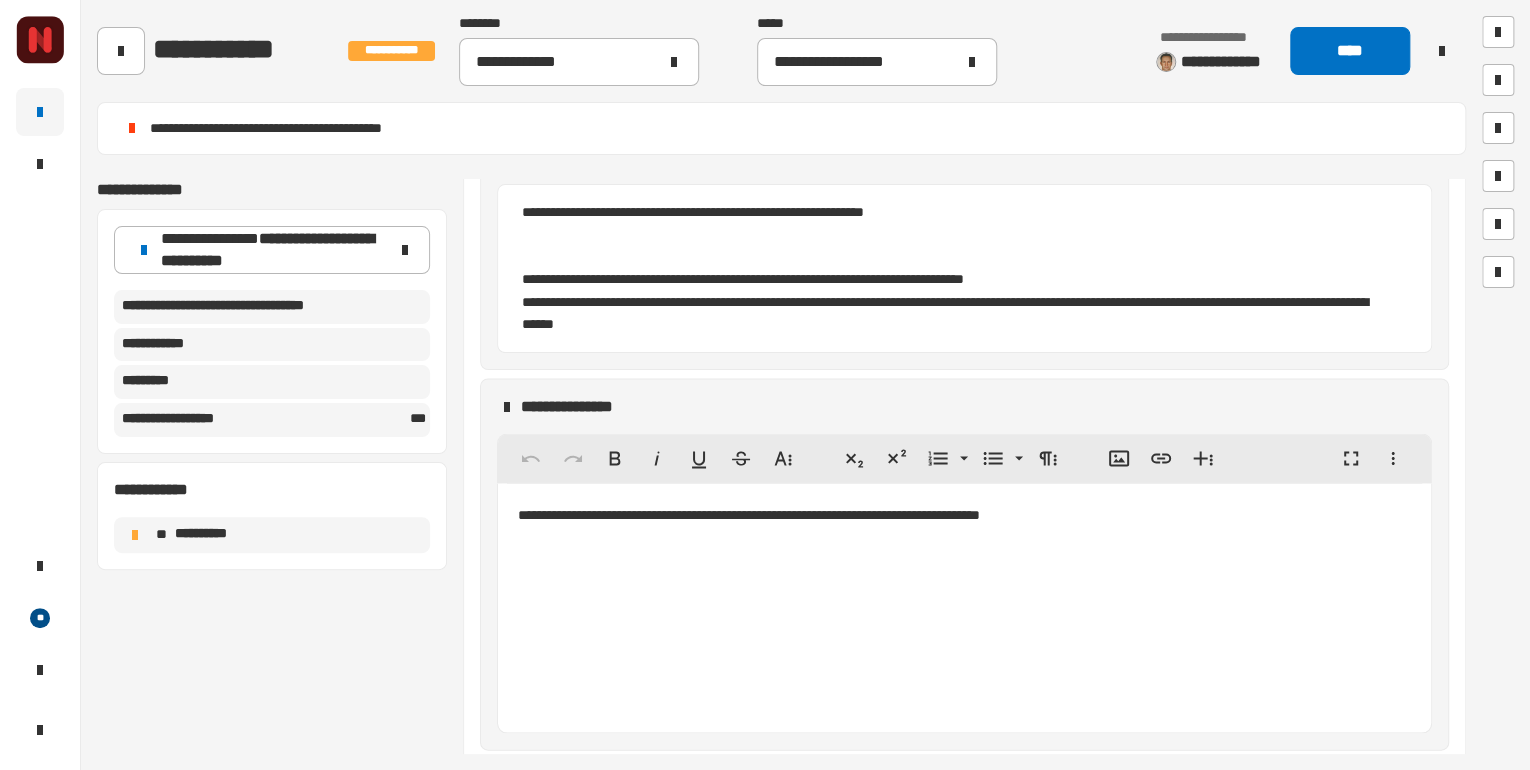 scroll, scrollTop: 1852, scrollLeft: 0, axis: vertical 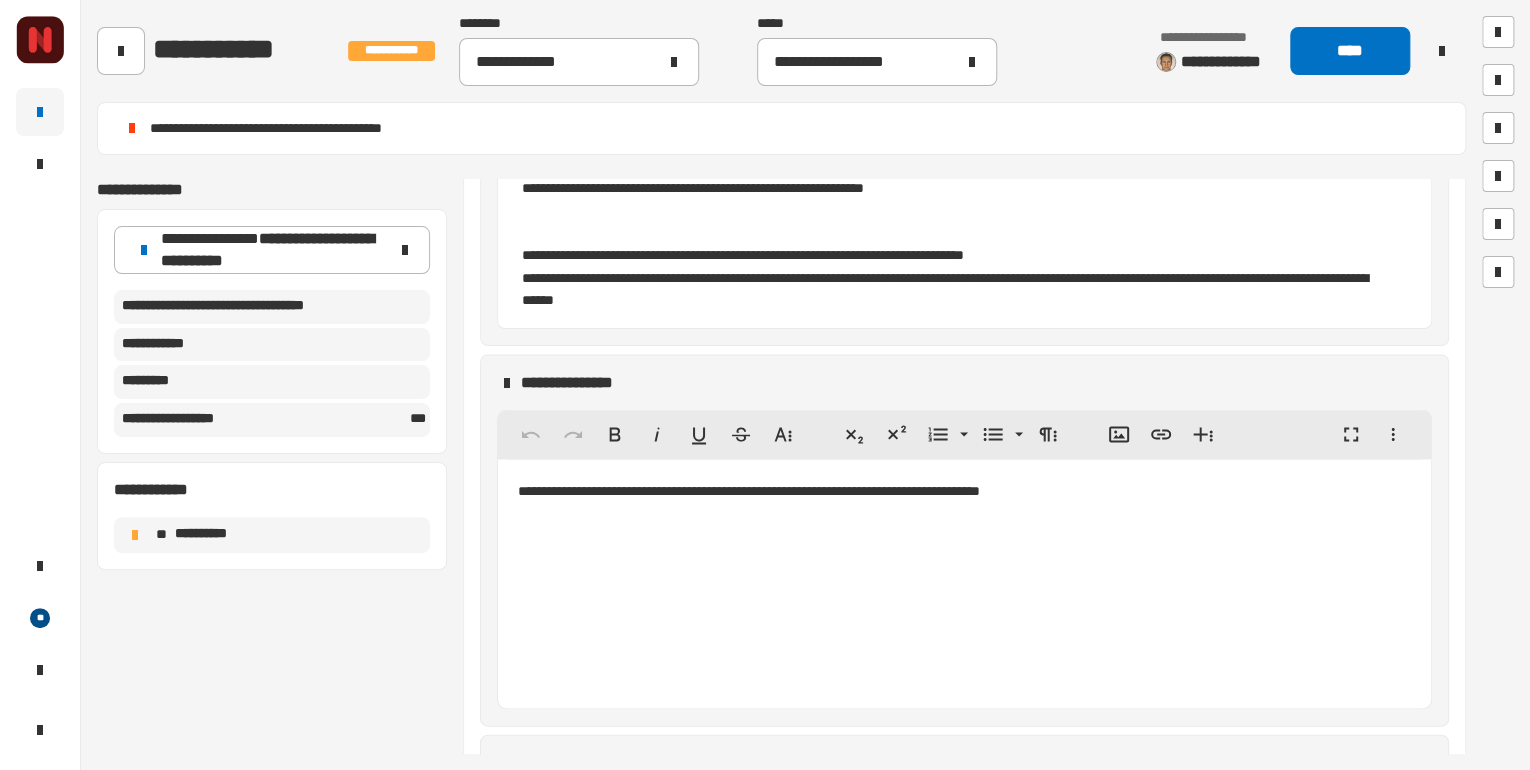 click on "**********" 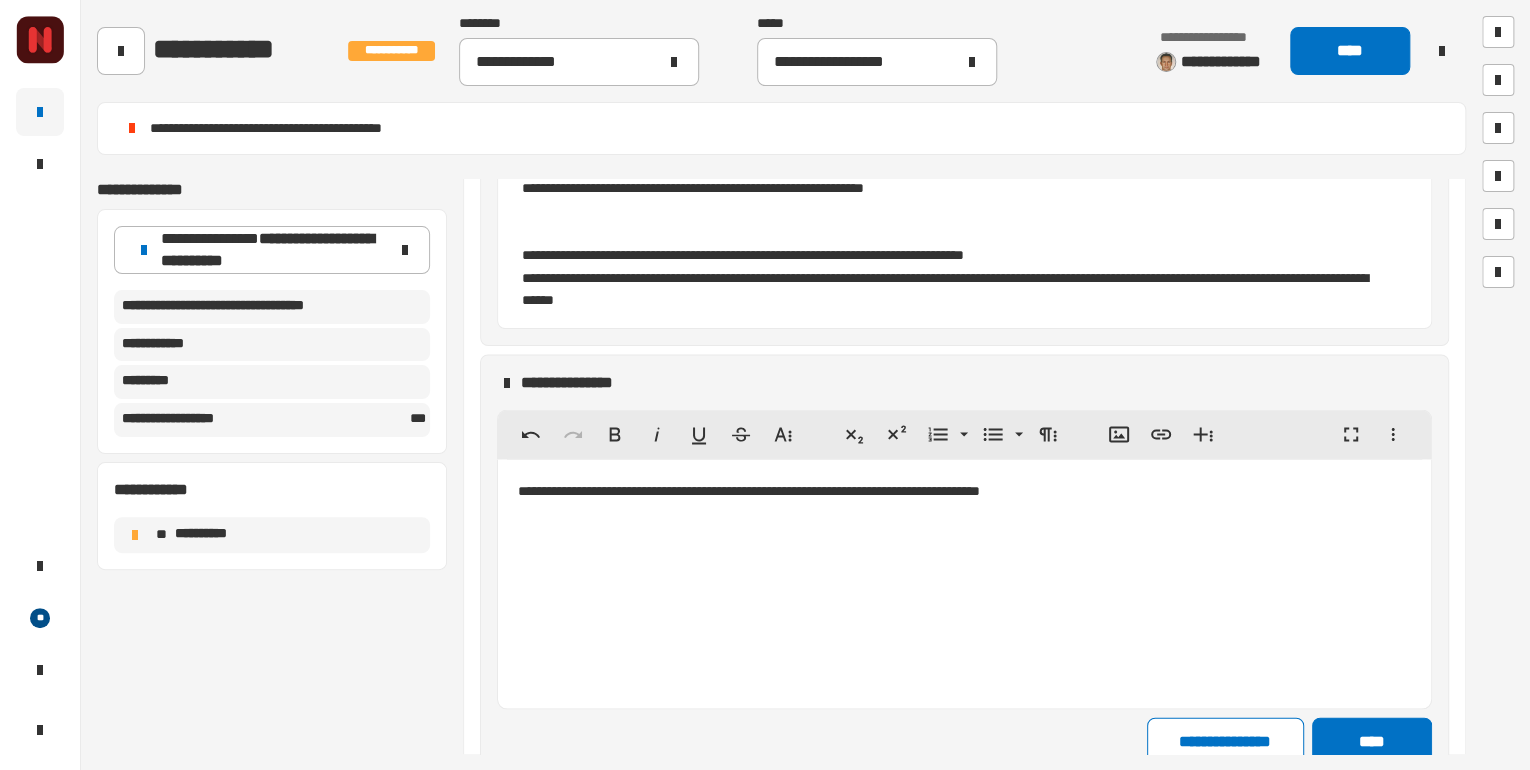 type 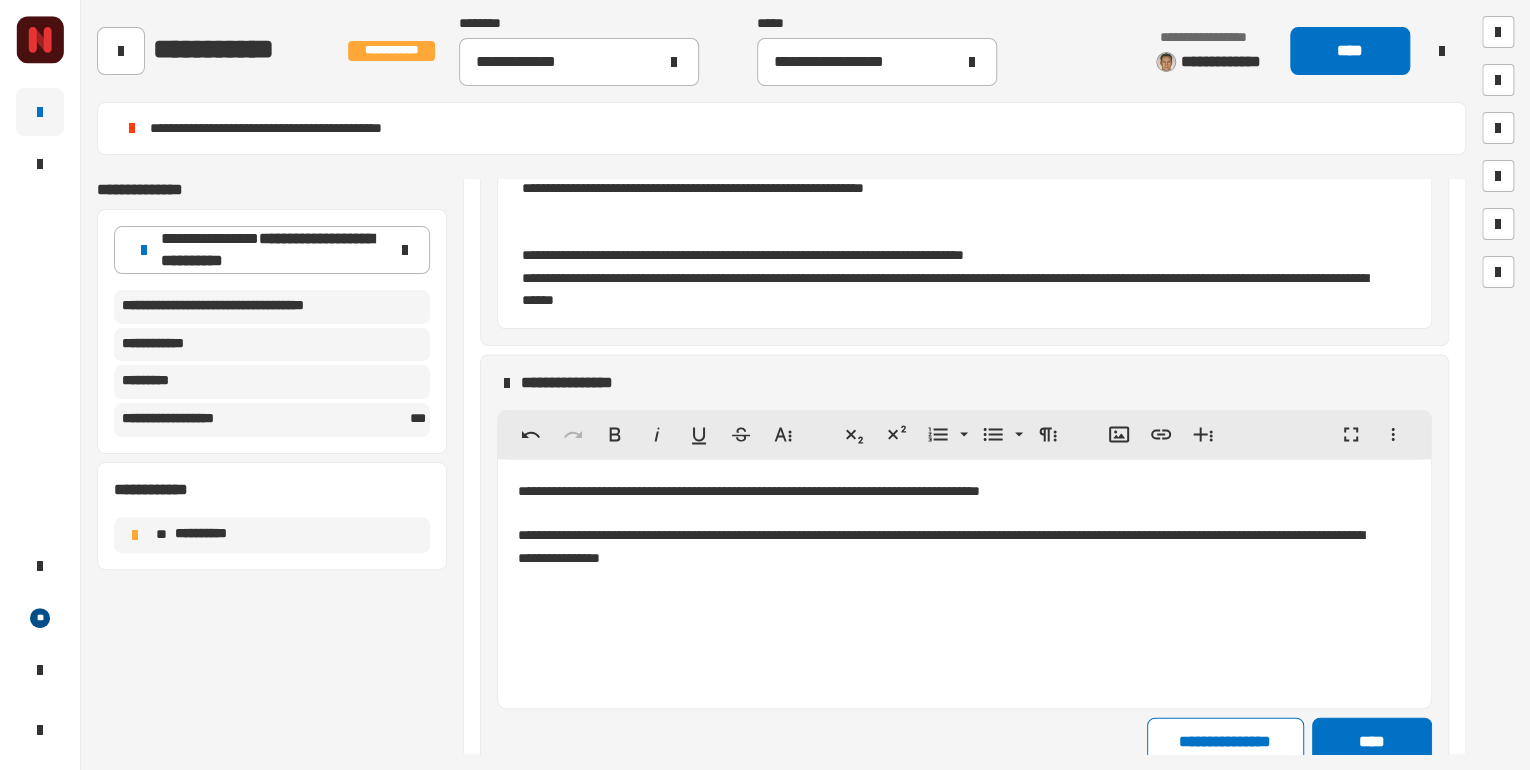 click on "**********" 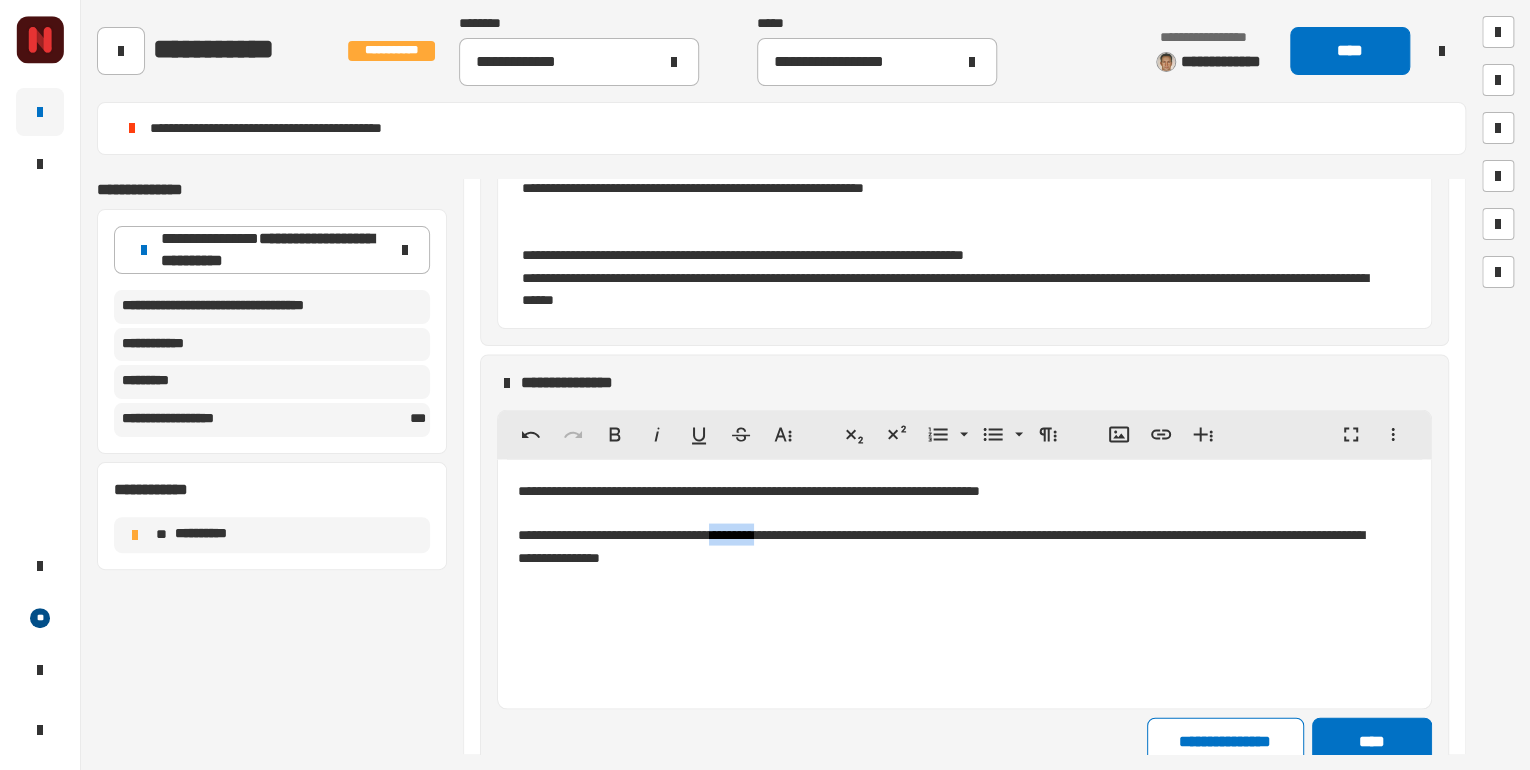 click on "**********" 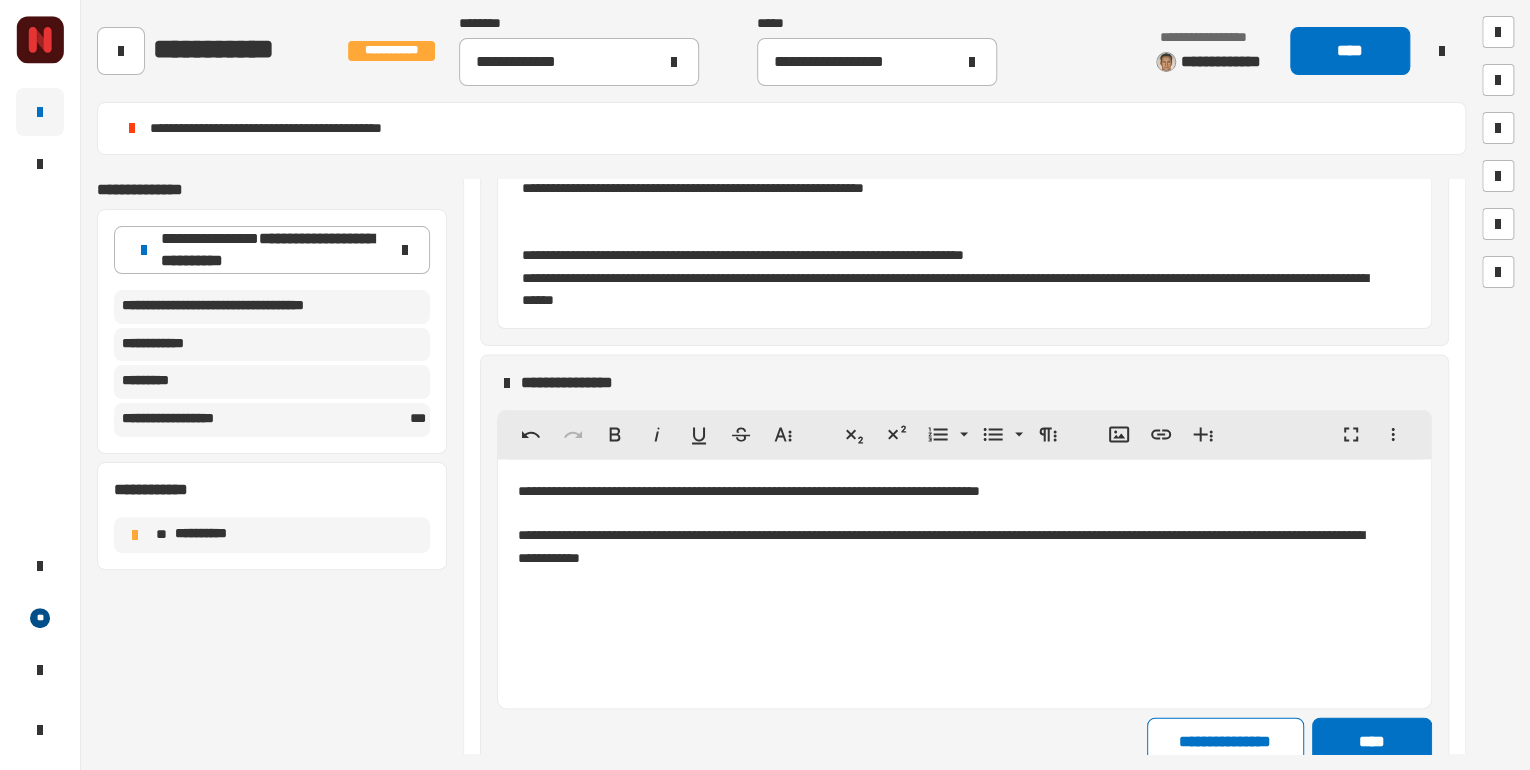 click on "**********" 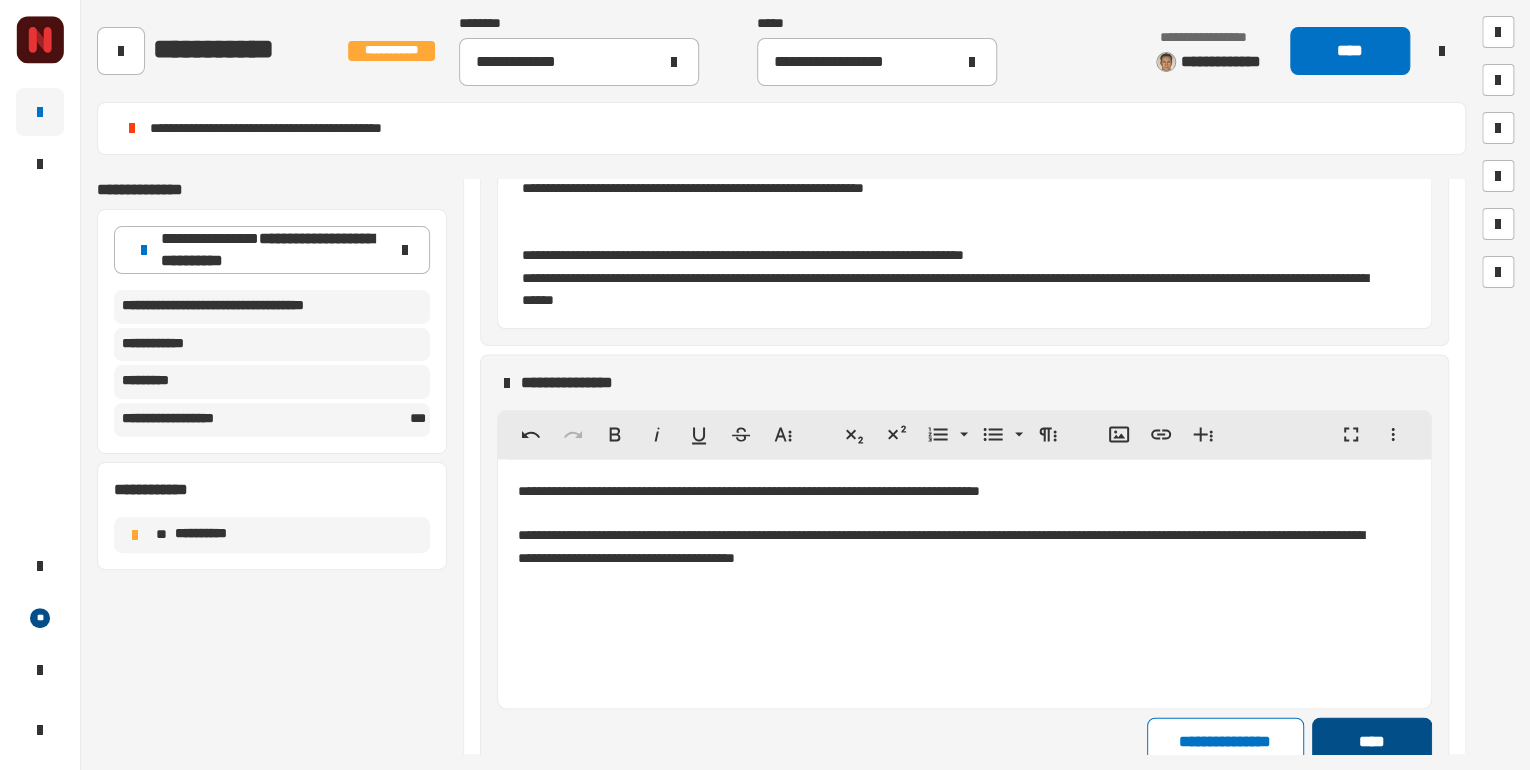 click on "****" 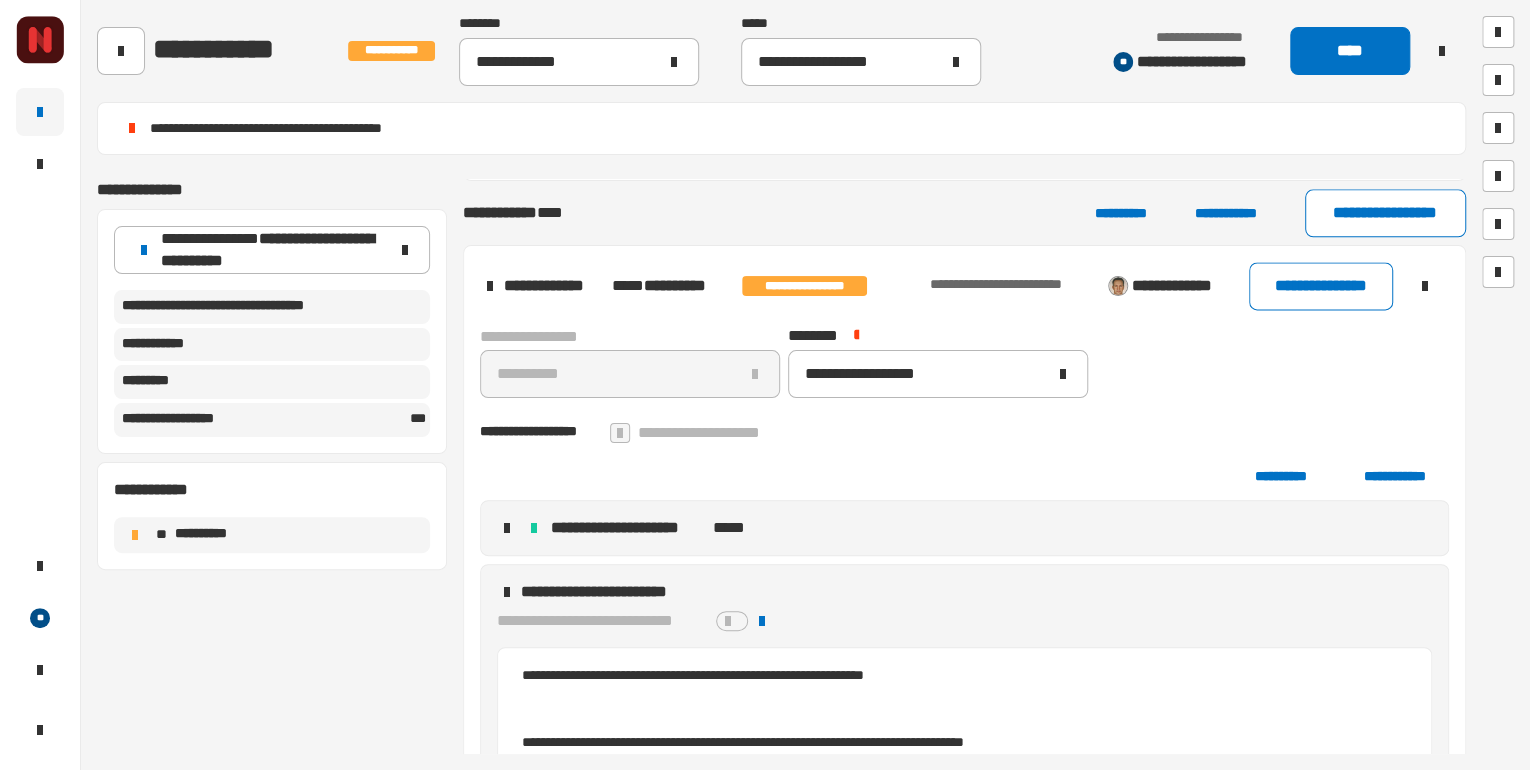 scroll, scrollTop: 1359, scrollLeft: 0, axis: vertical 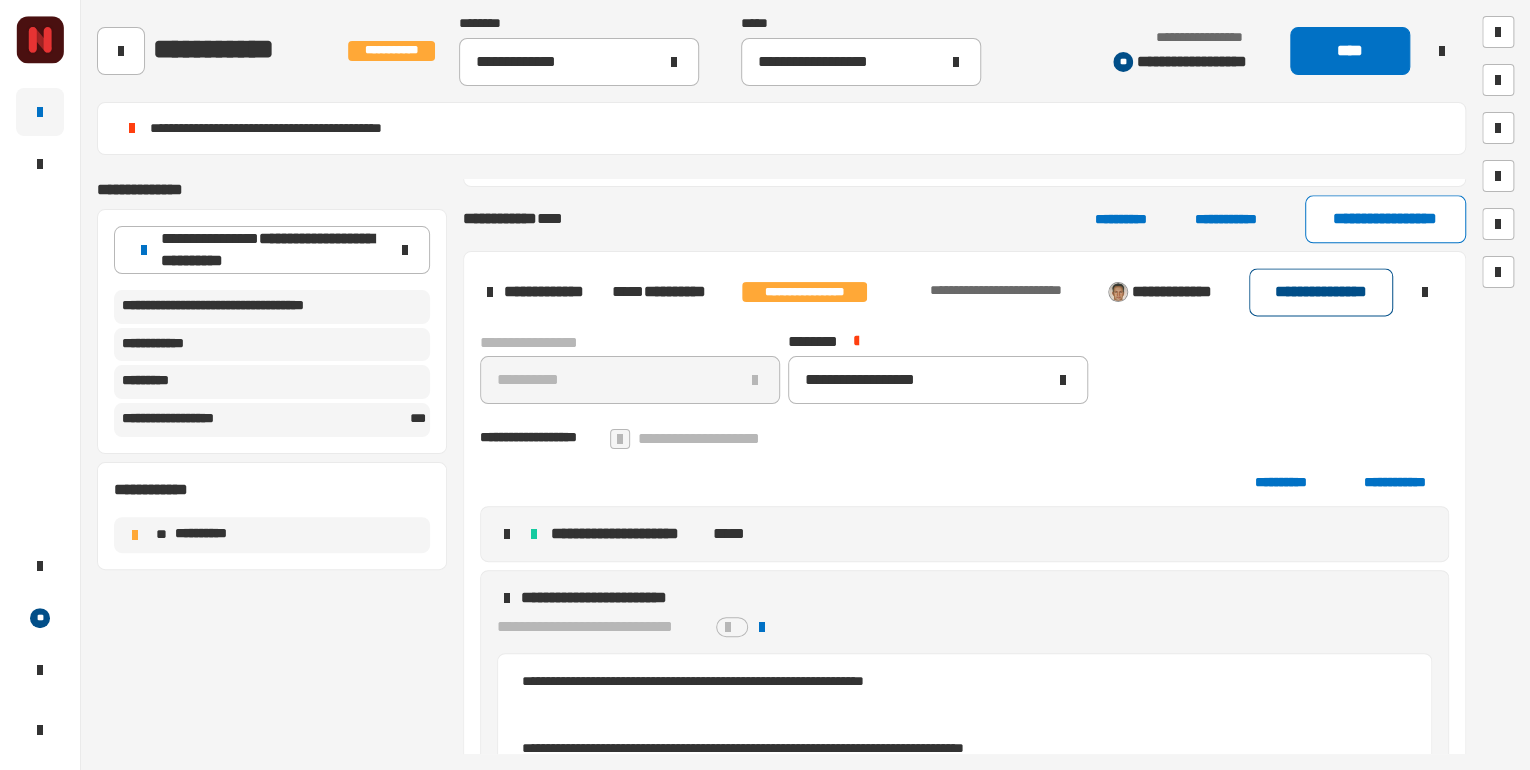 click on "**********" 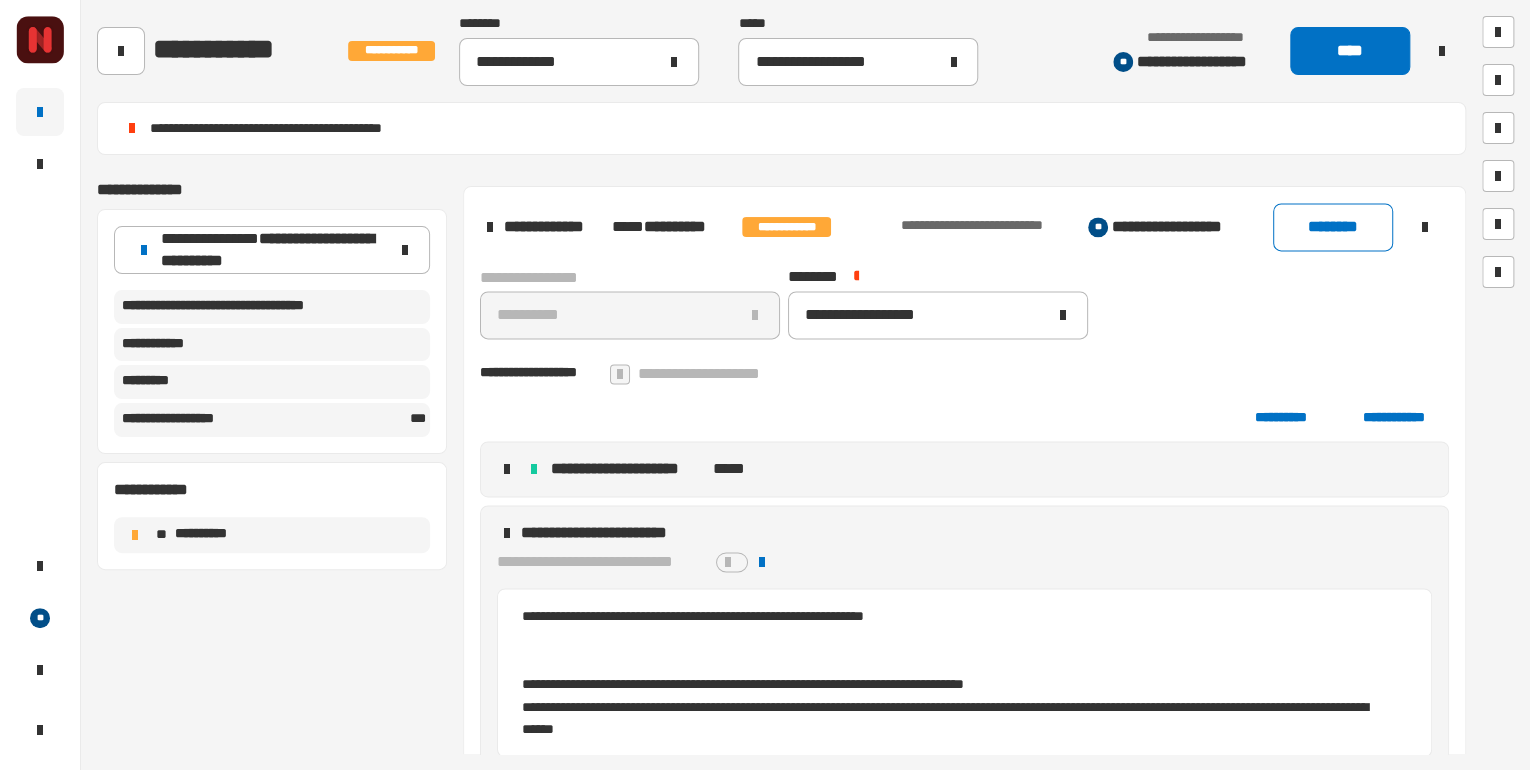 scroll, scrollTop: 1441, scrollLeft: 0, axis: vertical 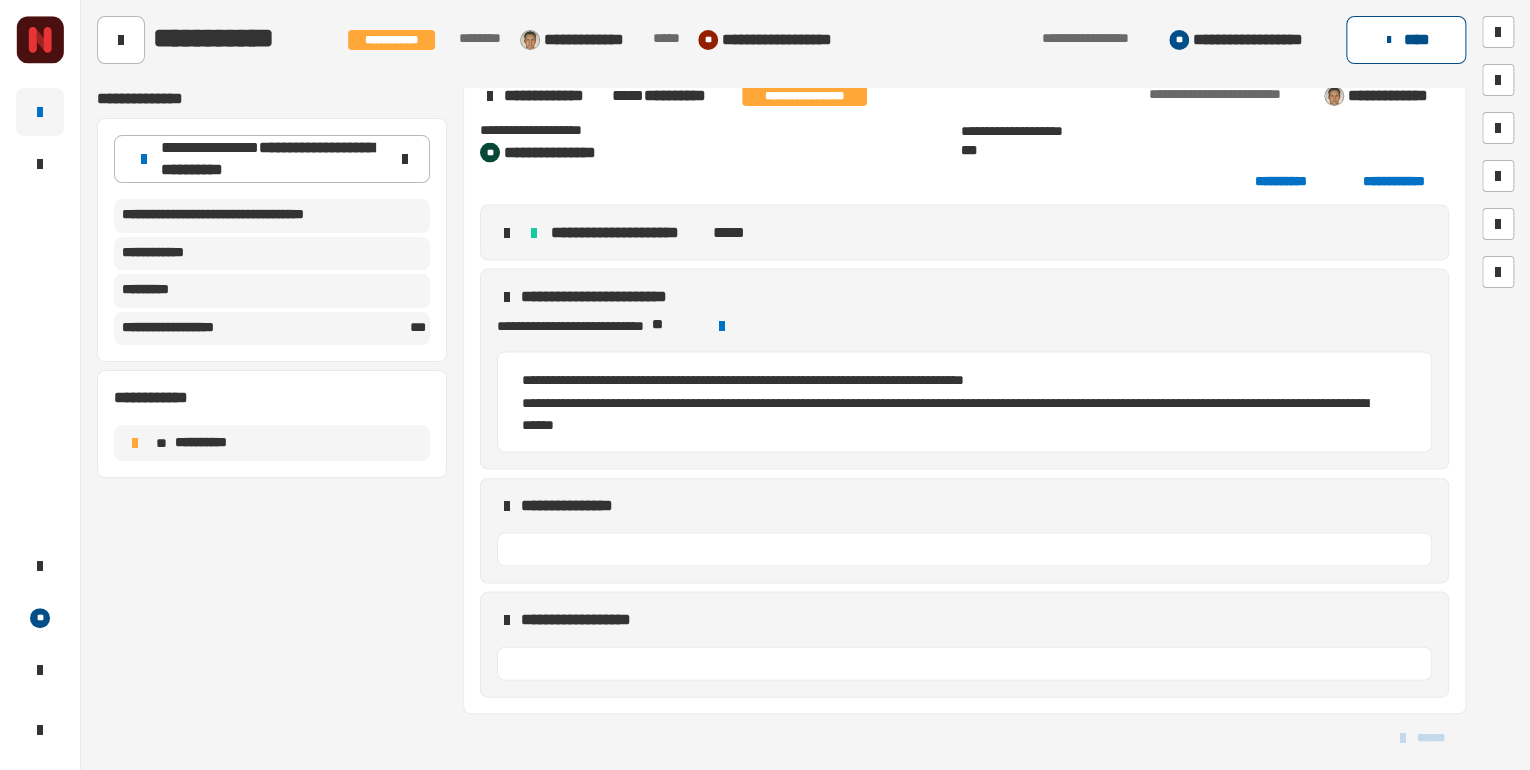 click on "****" 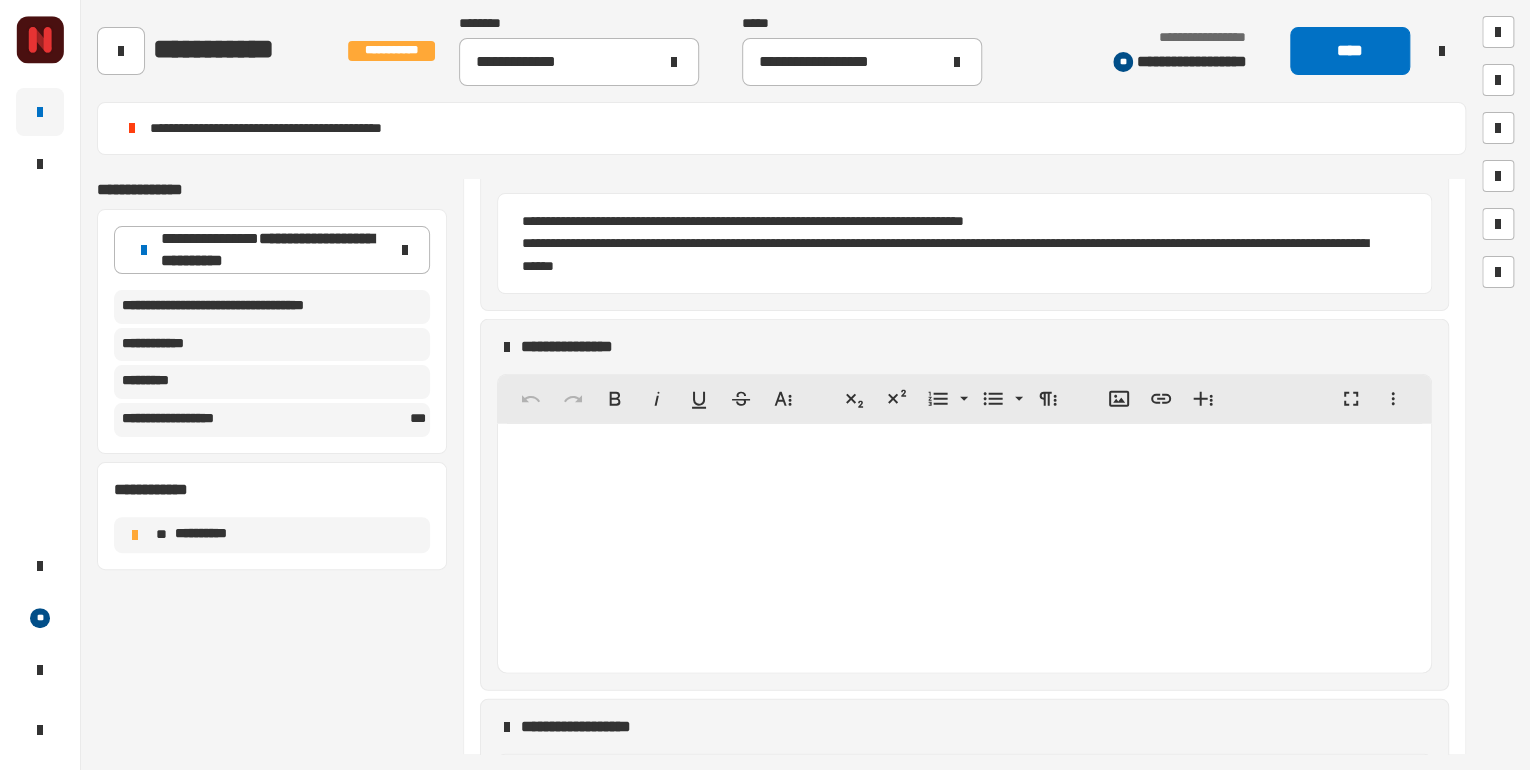 scroll, scrollTop: 2388, scrollLeft: 0, axis: vertical 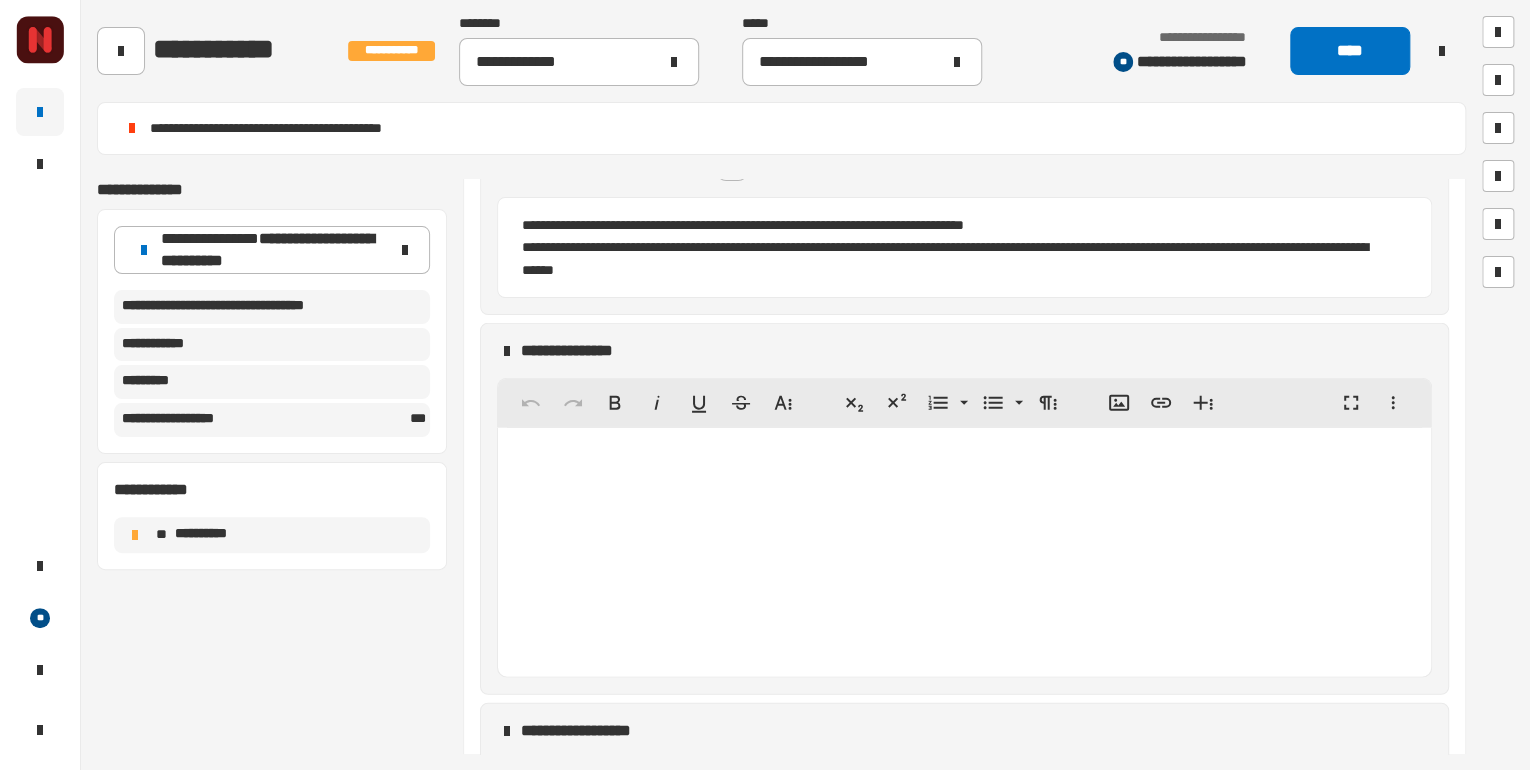 click 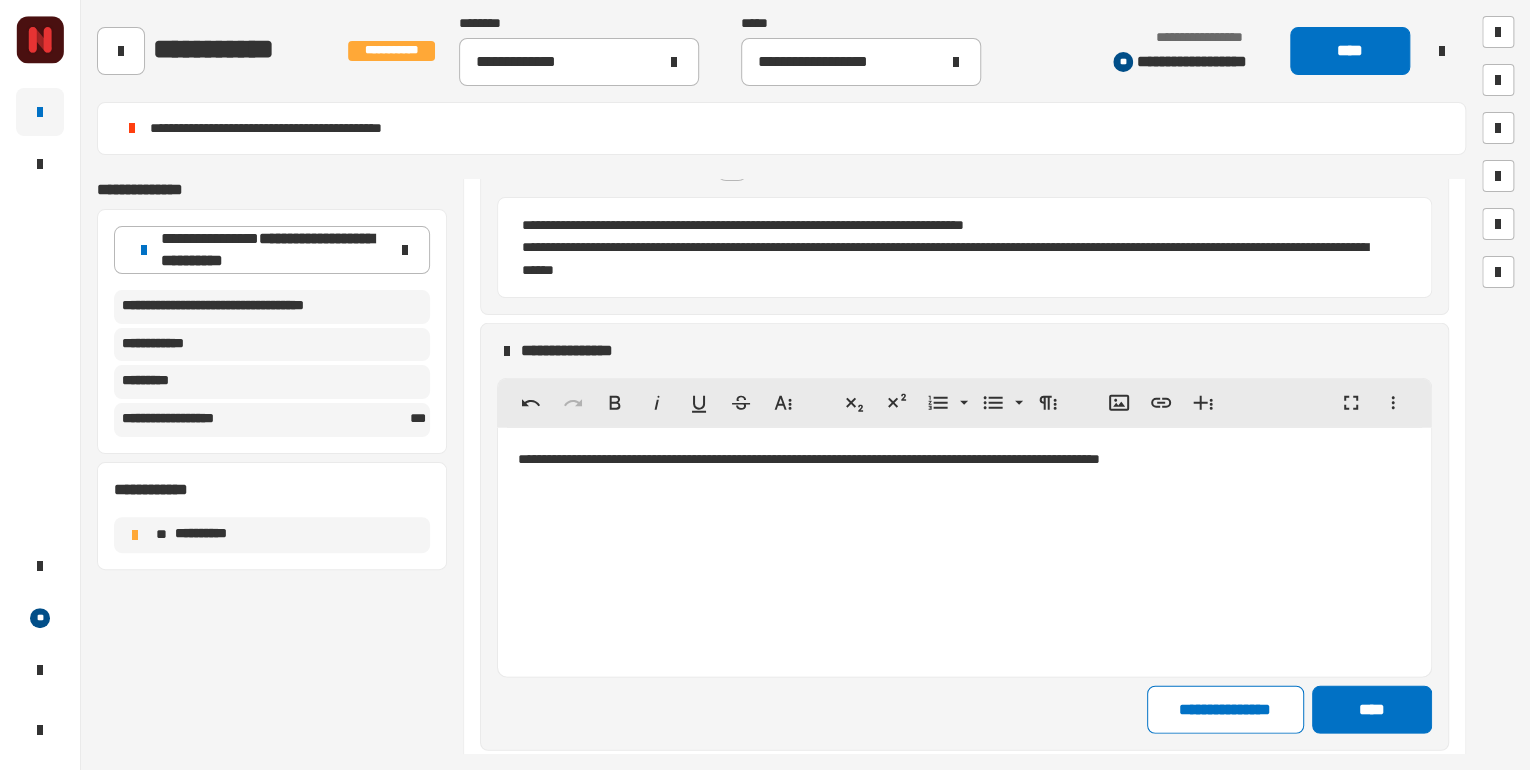 click on "**********" 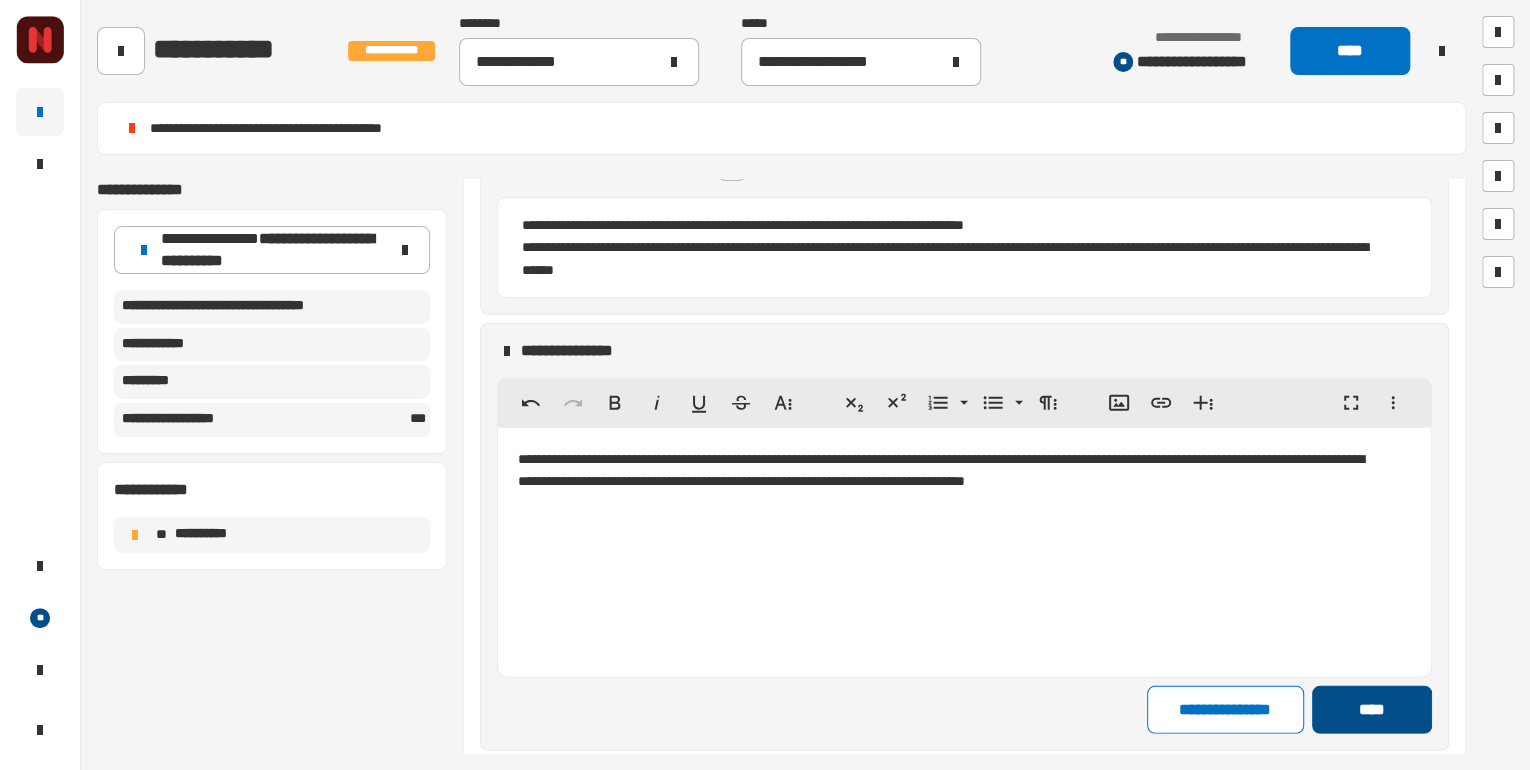 click on "****" 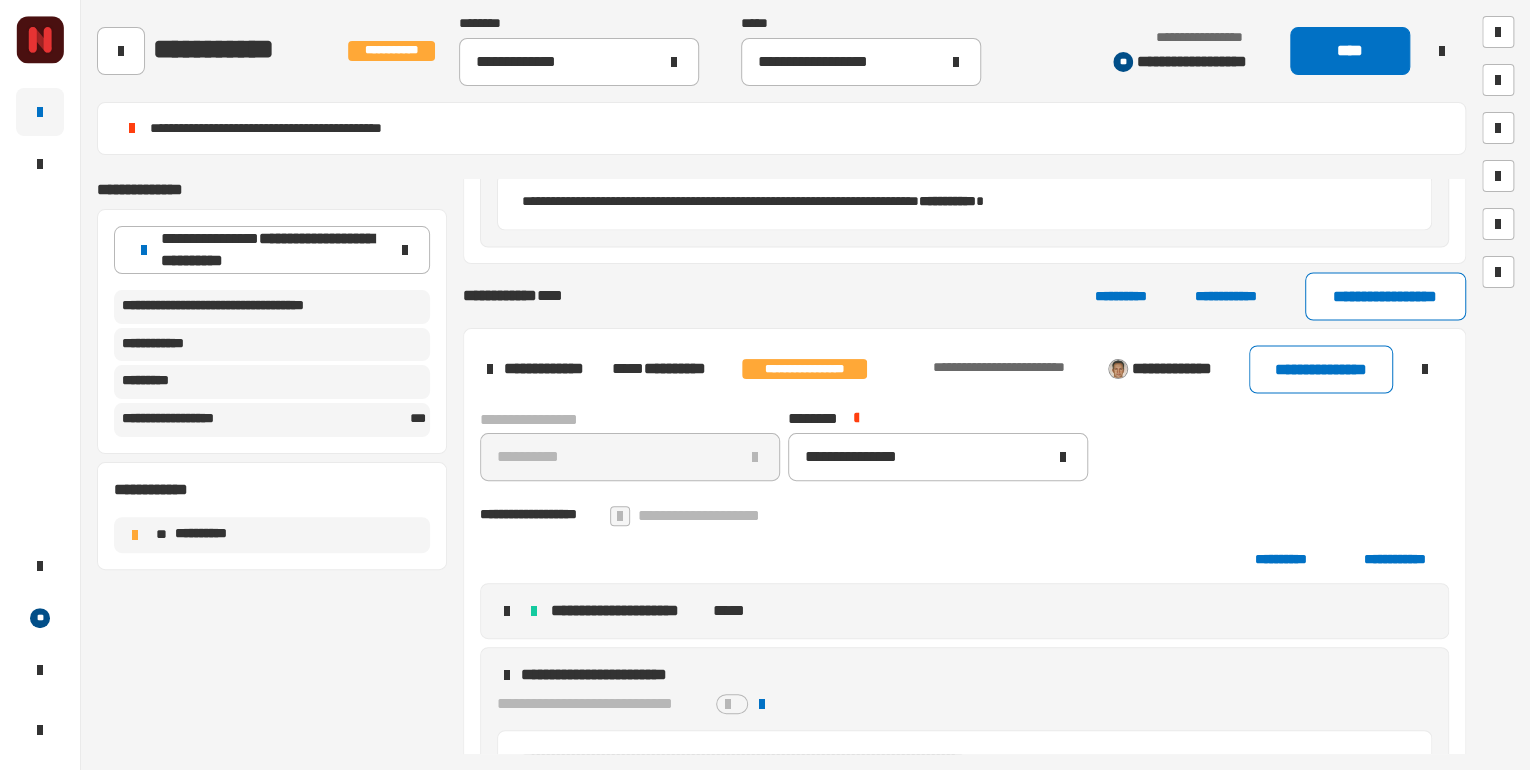scroll, scrollTop: 1828, scrollLeft: 0, axis: vertical 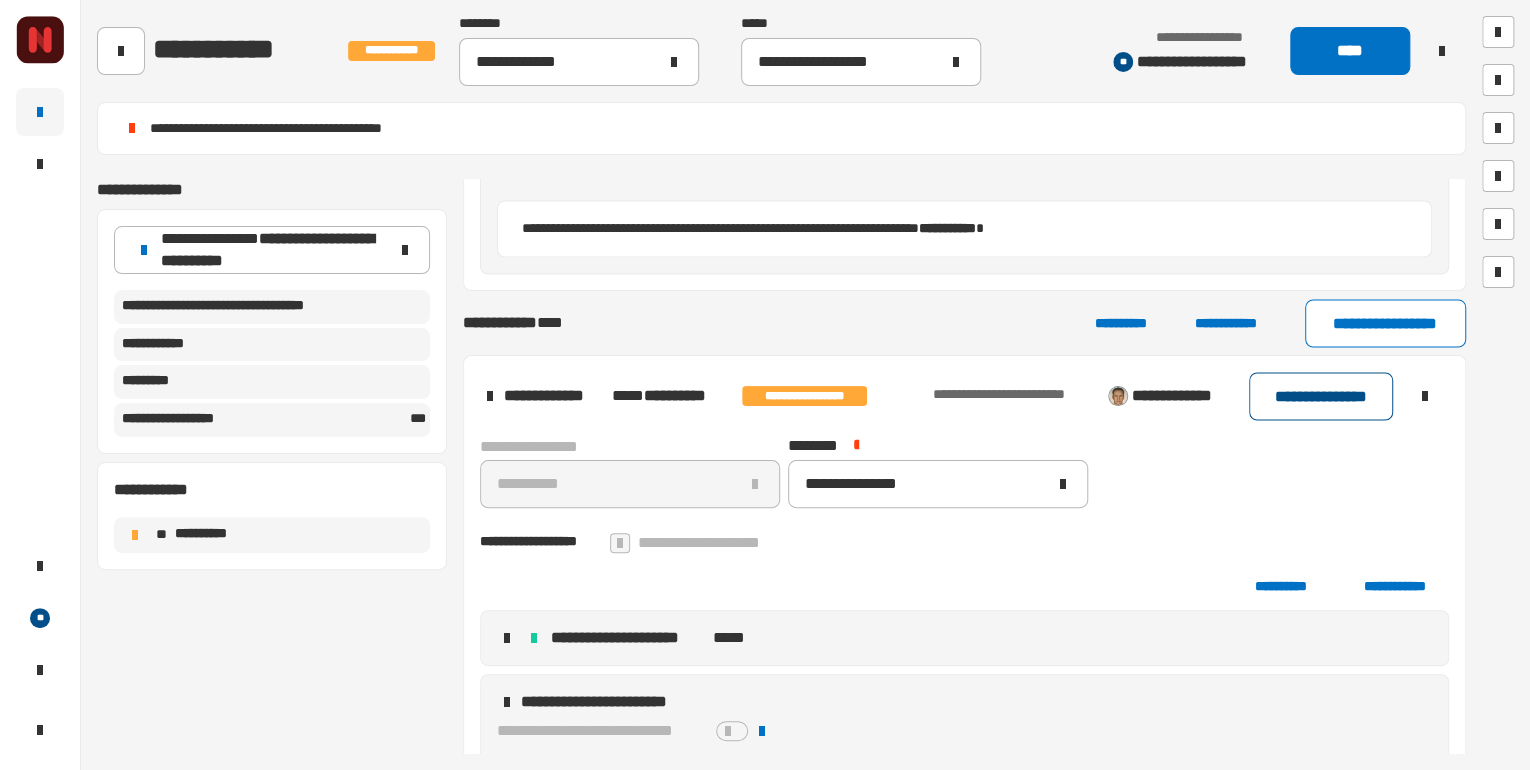 click on "**********" 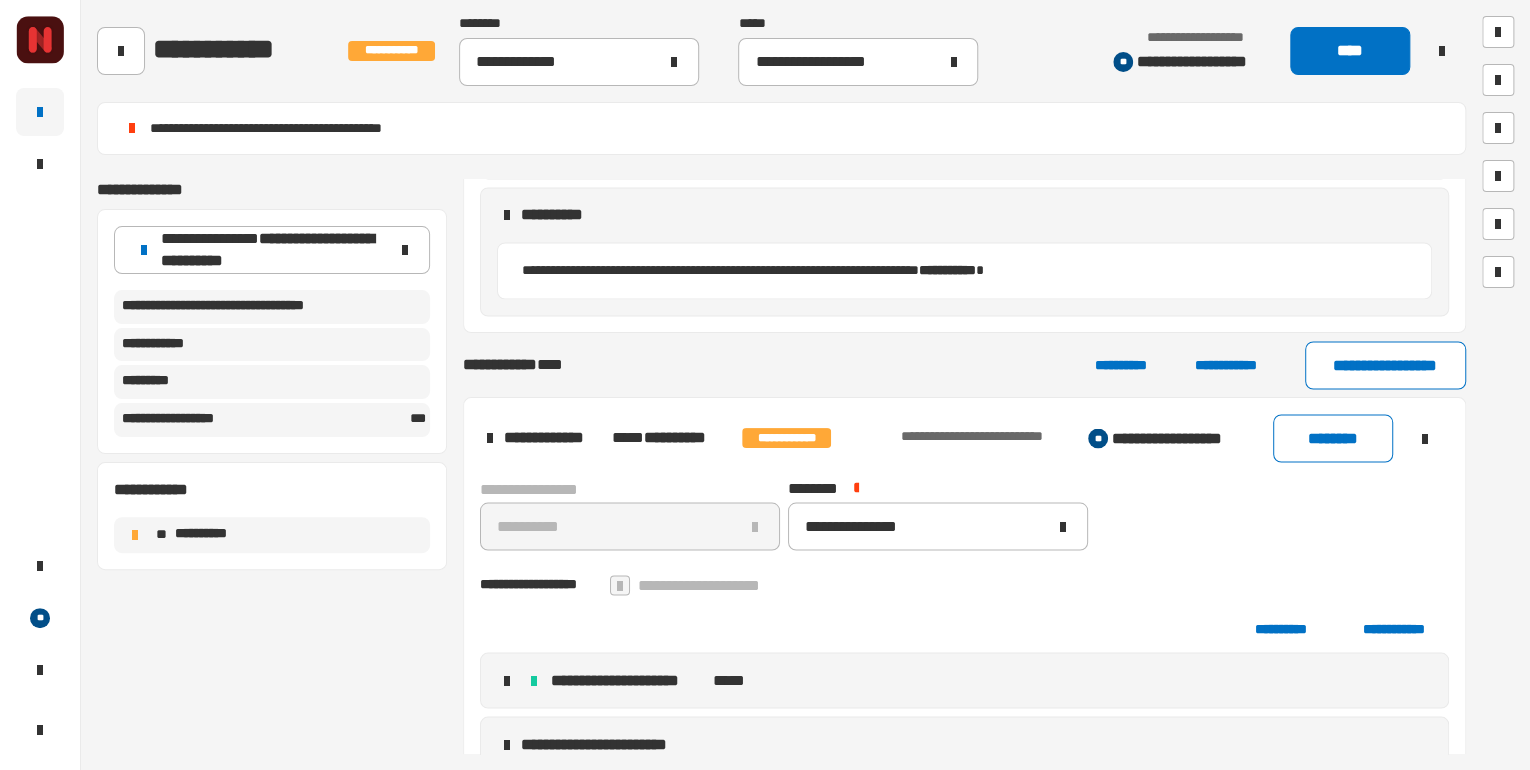 scroll, scrollTop: 1768, scrollLeft: 0, axis: vertical 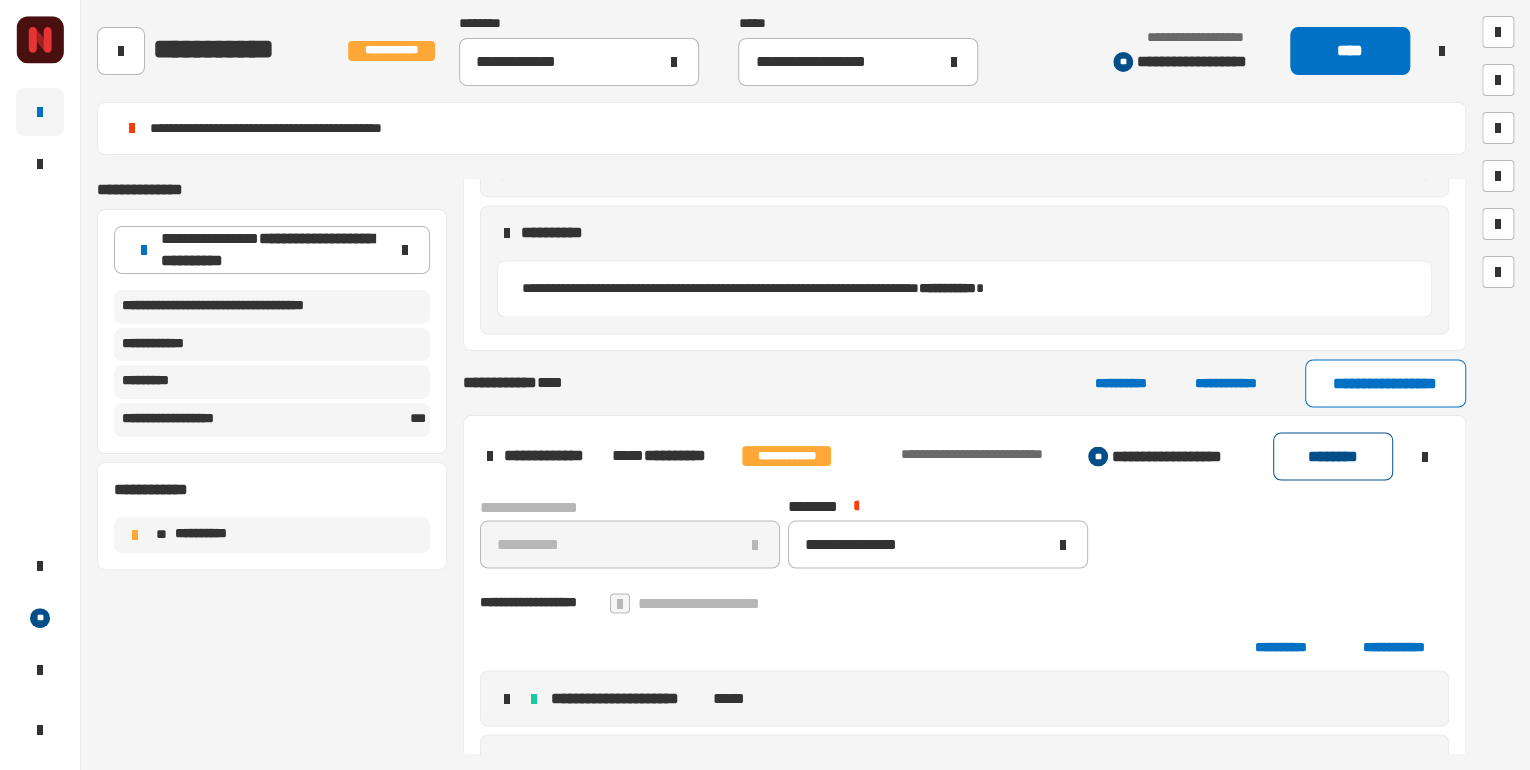 click on "********" 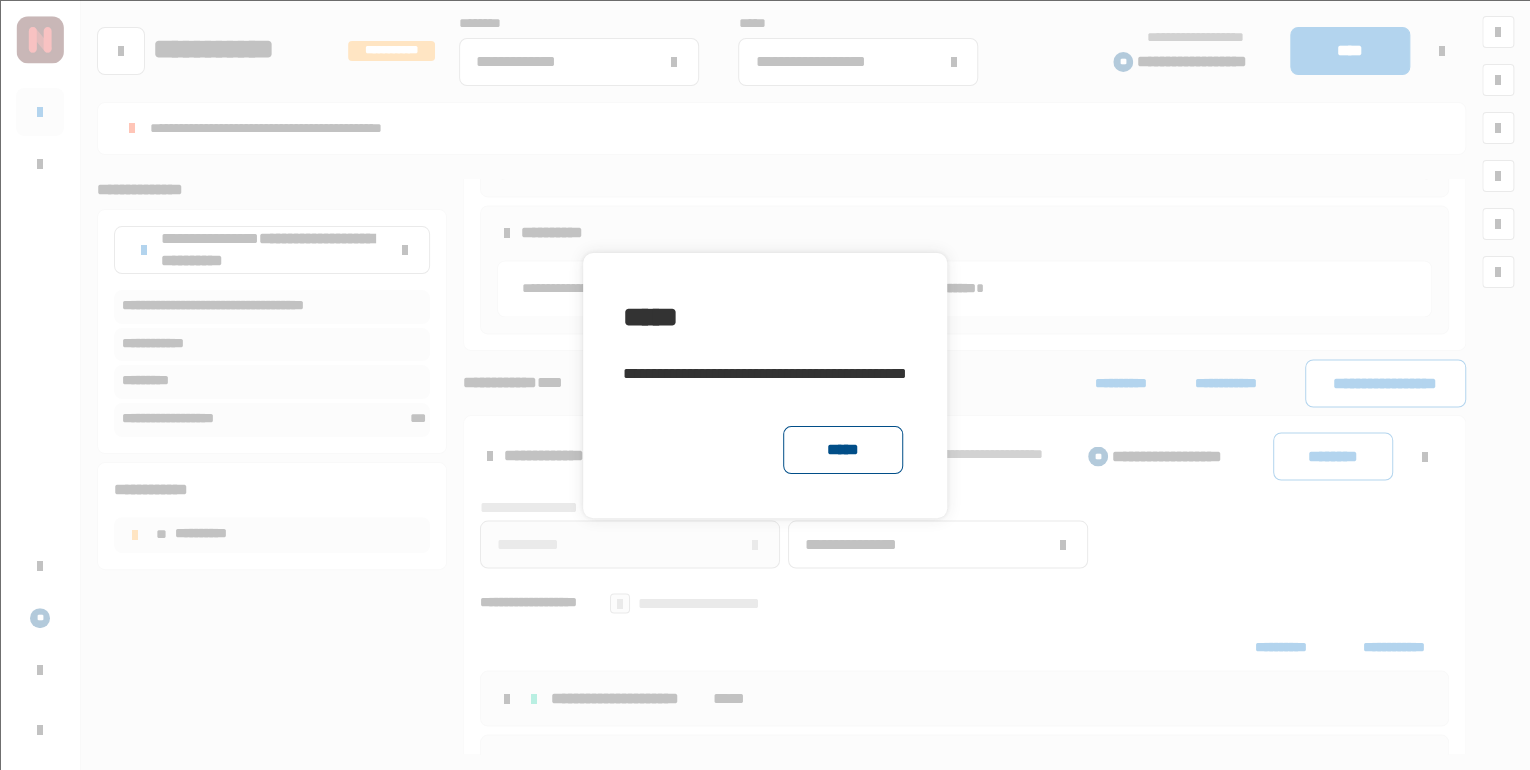 click on "*****" 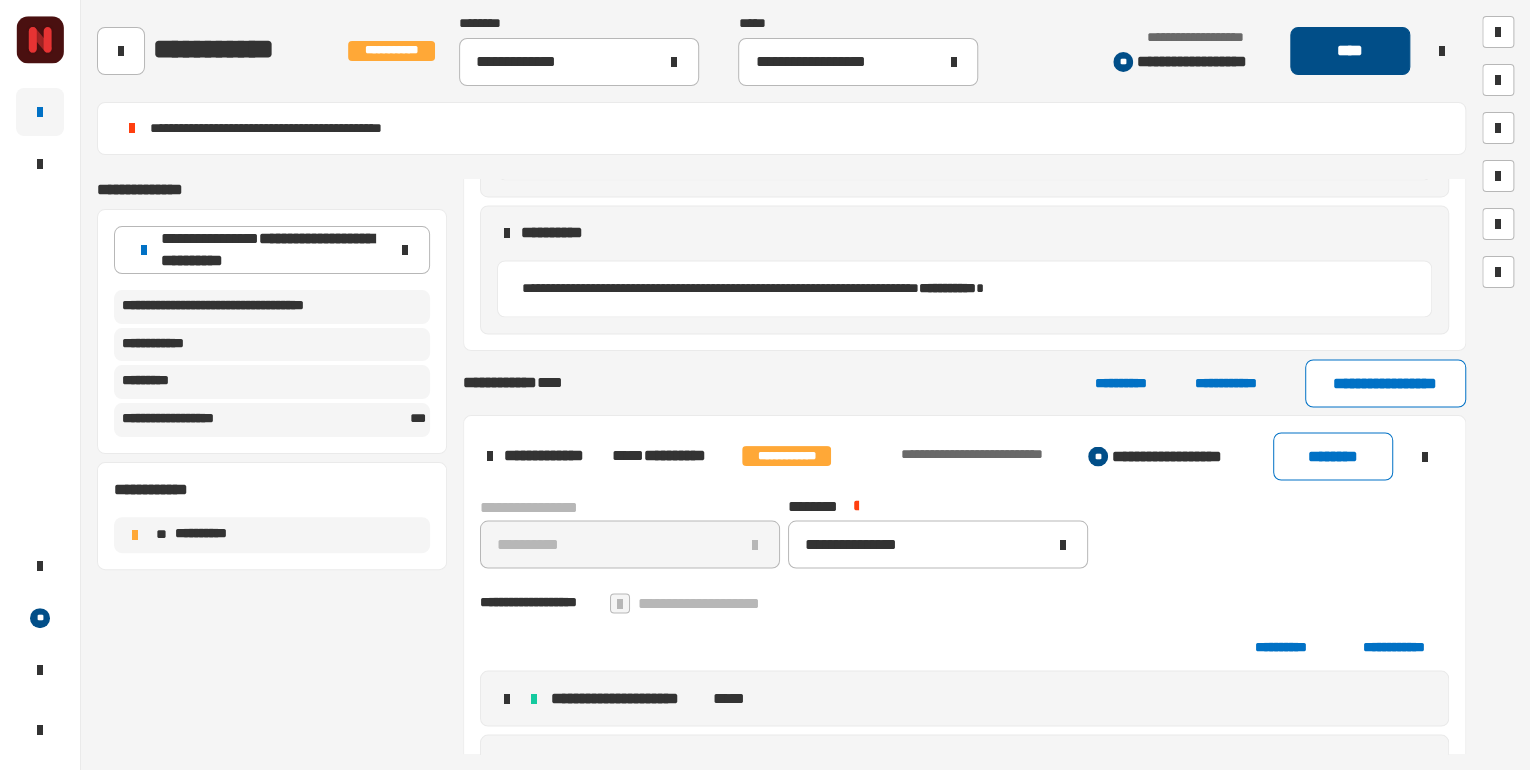 click on "****" 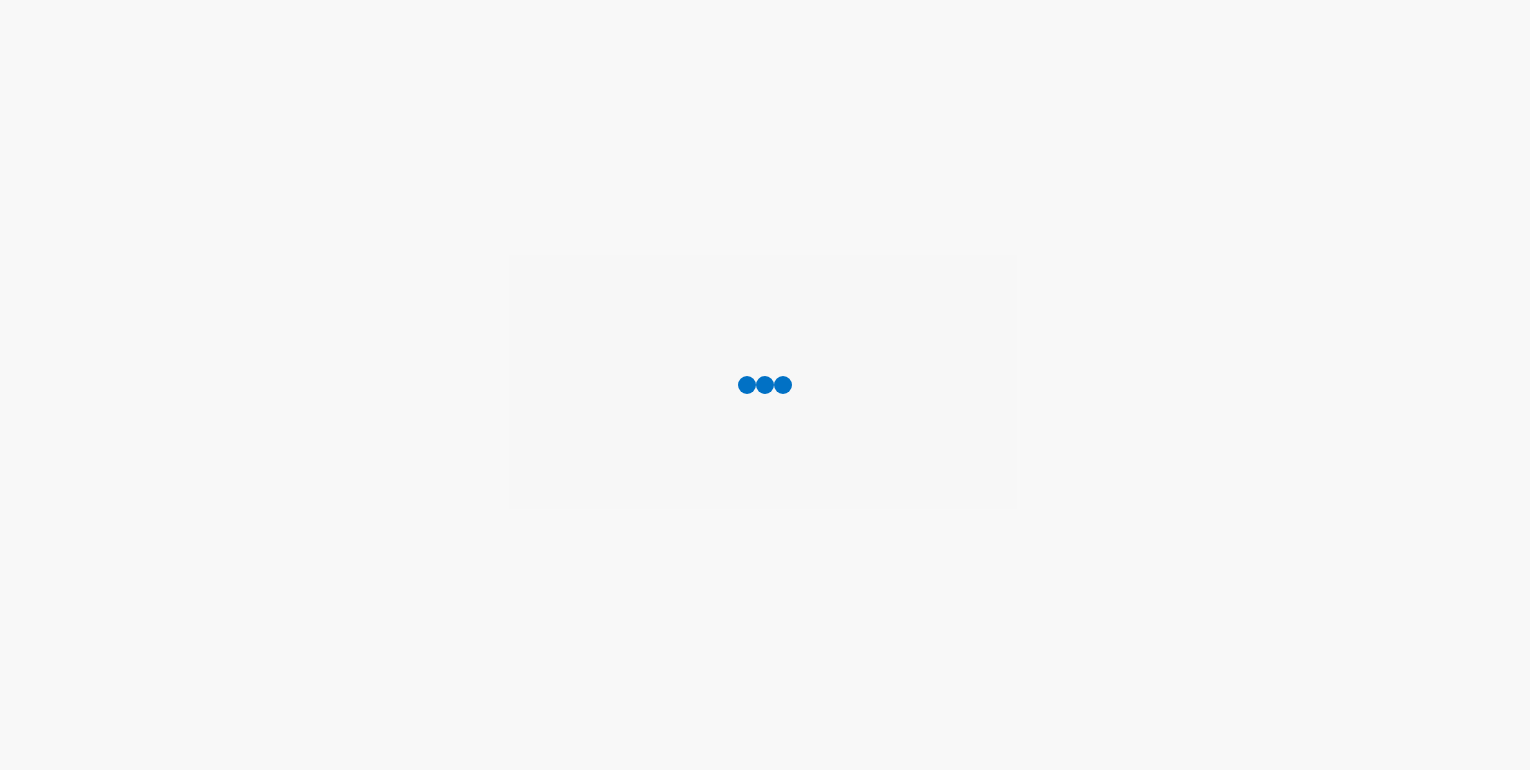 scroll, scrollTop: 0, scrollLeft: 0, axis: both 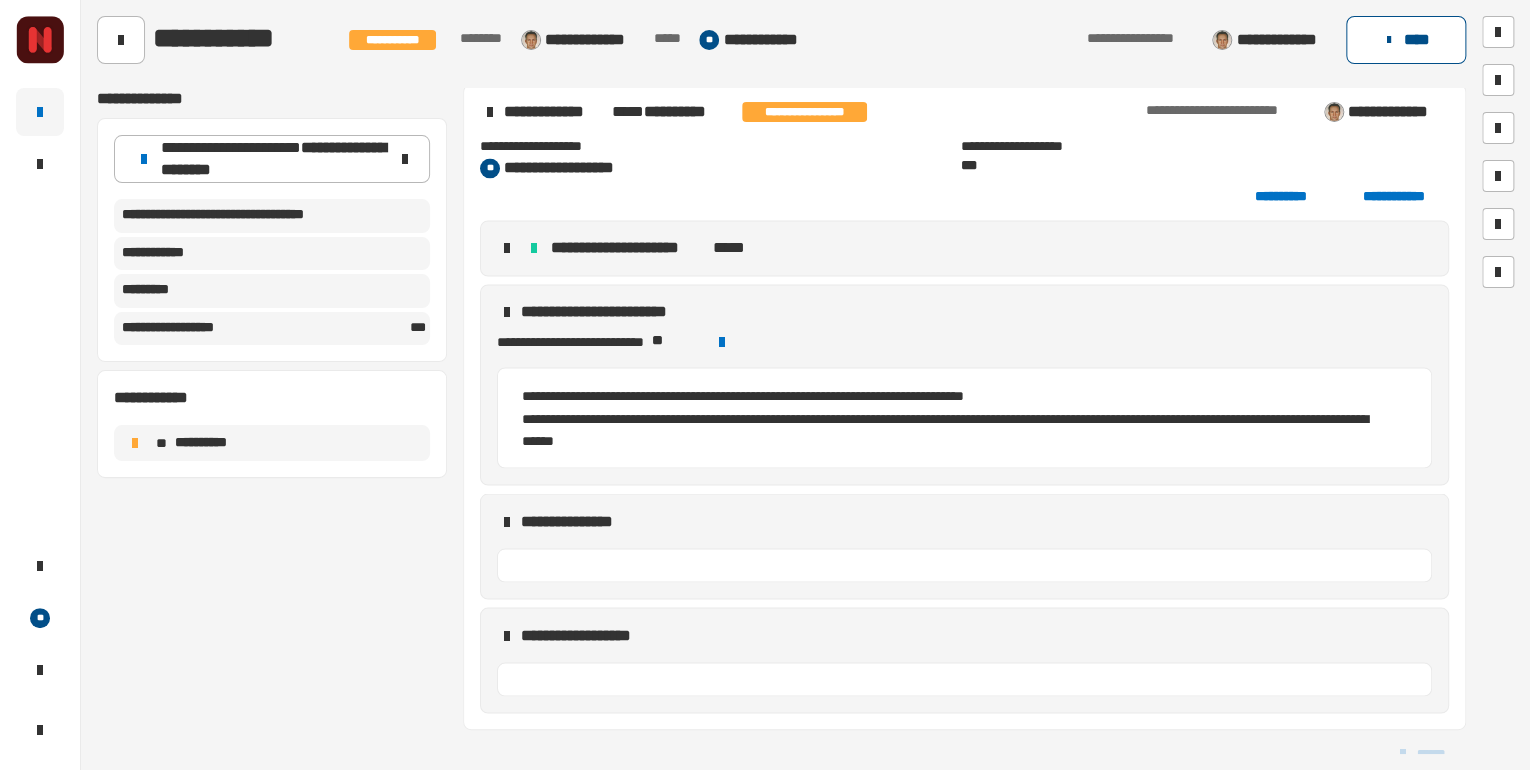 click on "****" 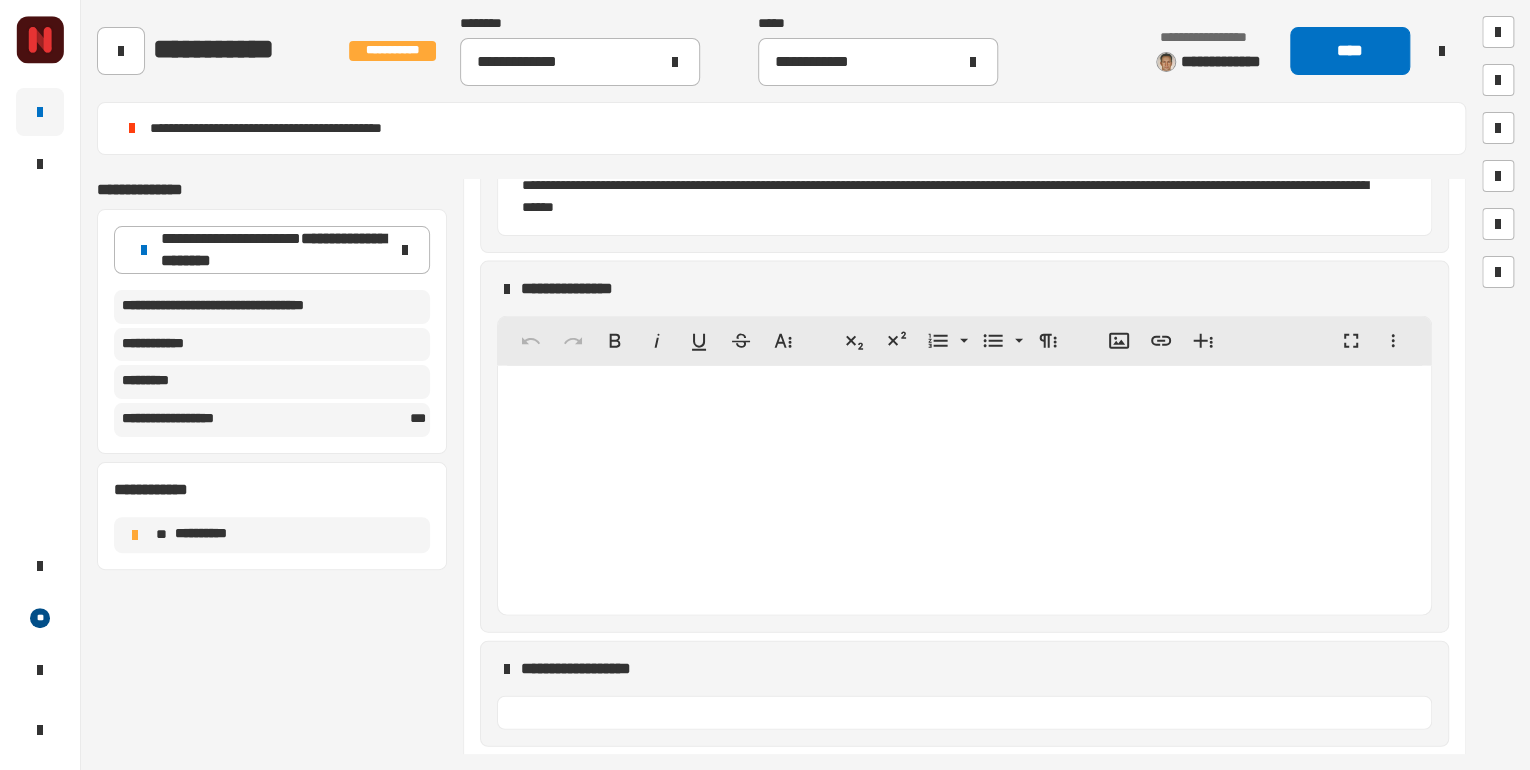scroll, scrollTop: 2277, scrollLeft: 0, axis: vertical 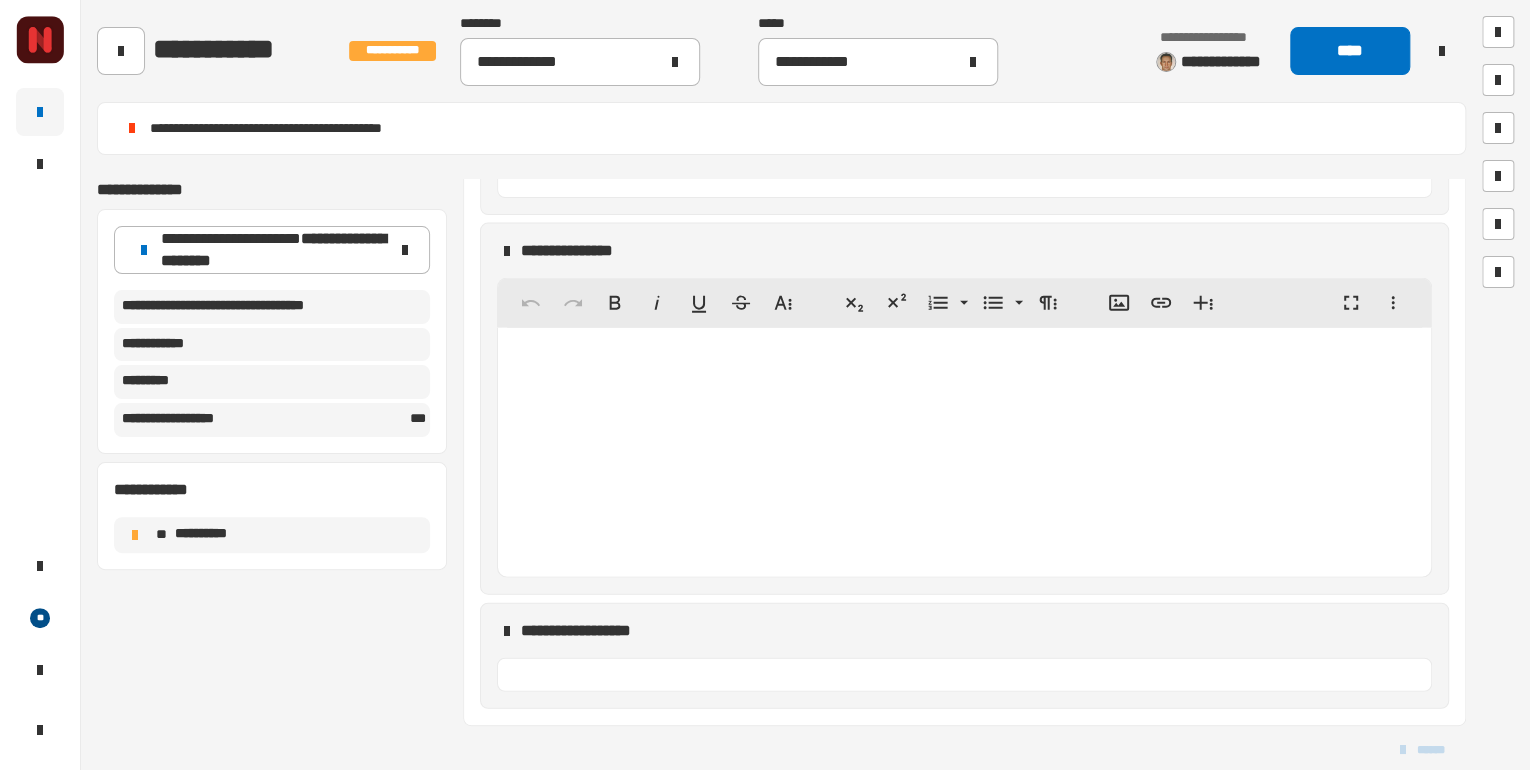 click 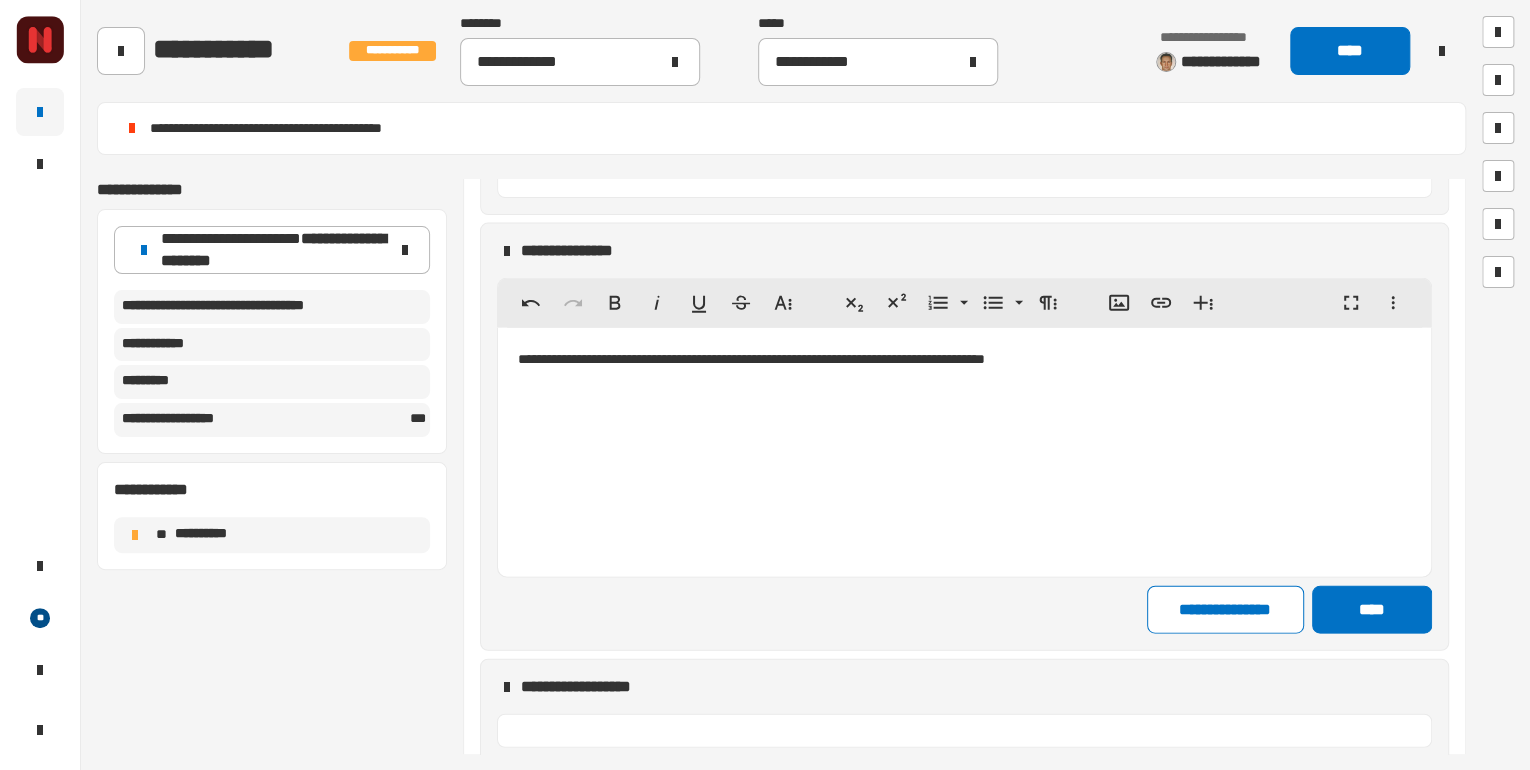 click on "**********" 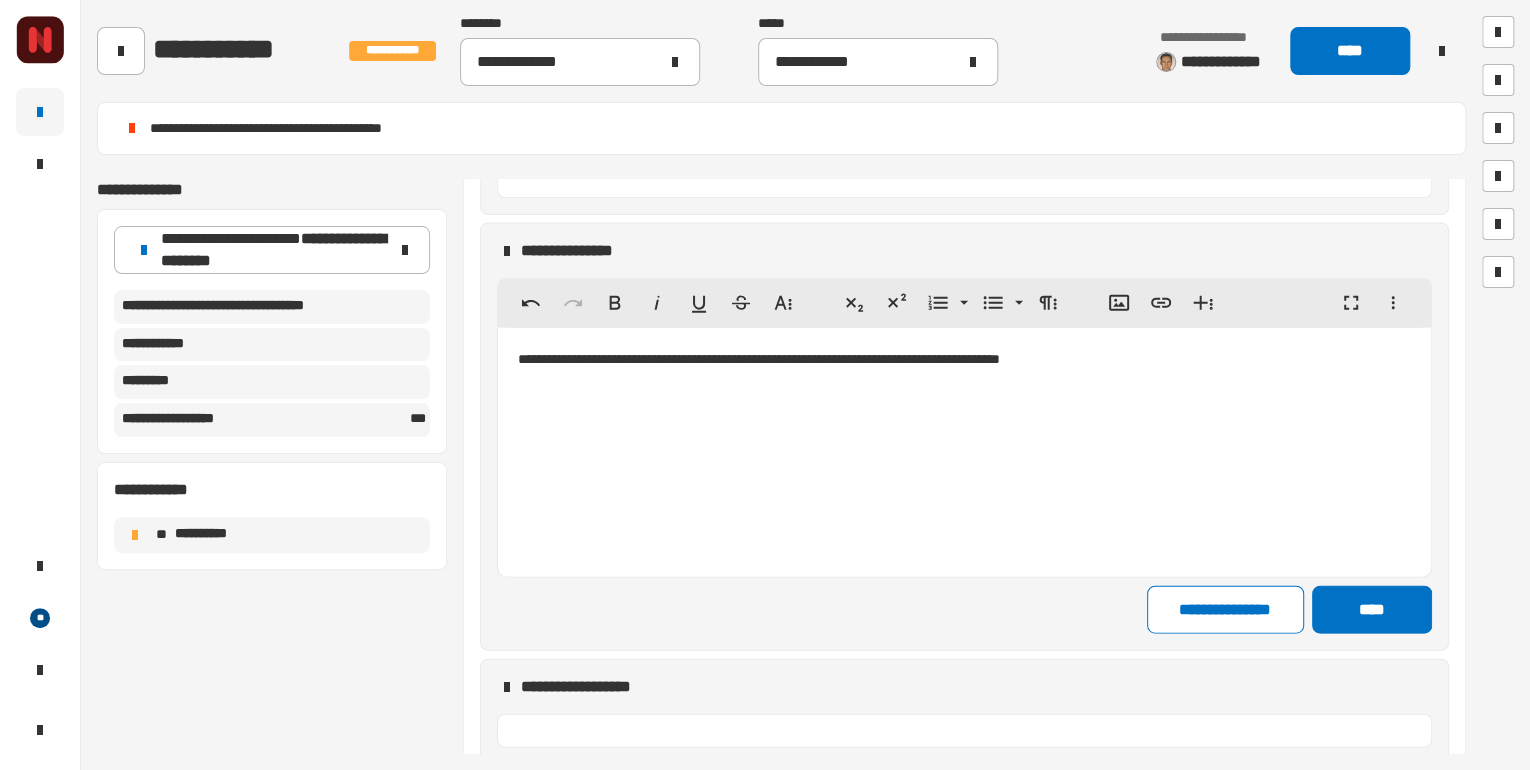 click on "**********" 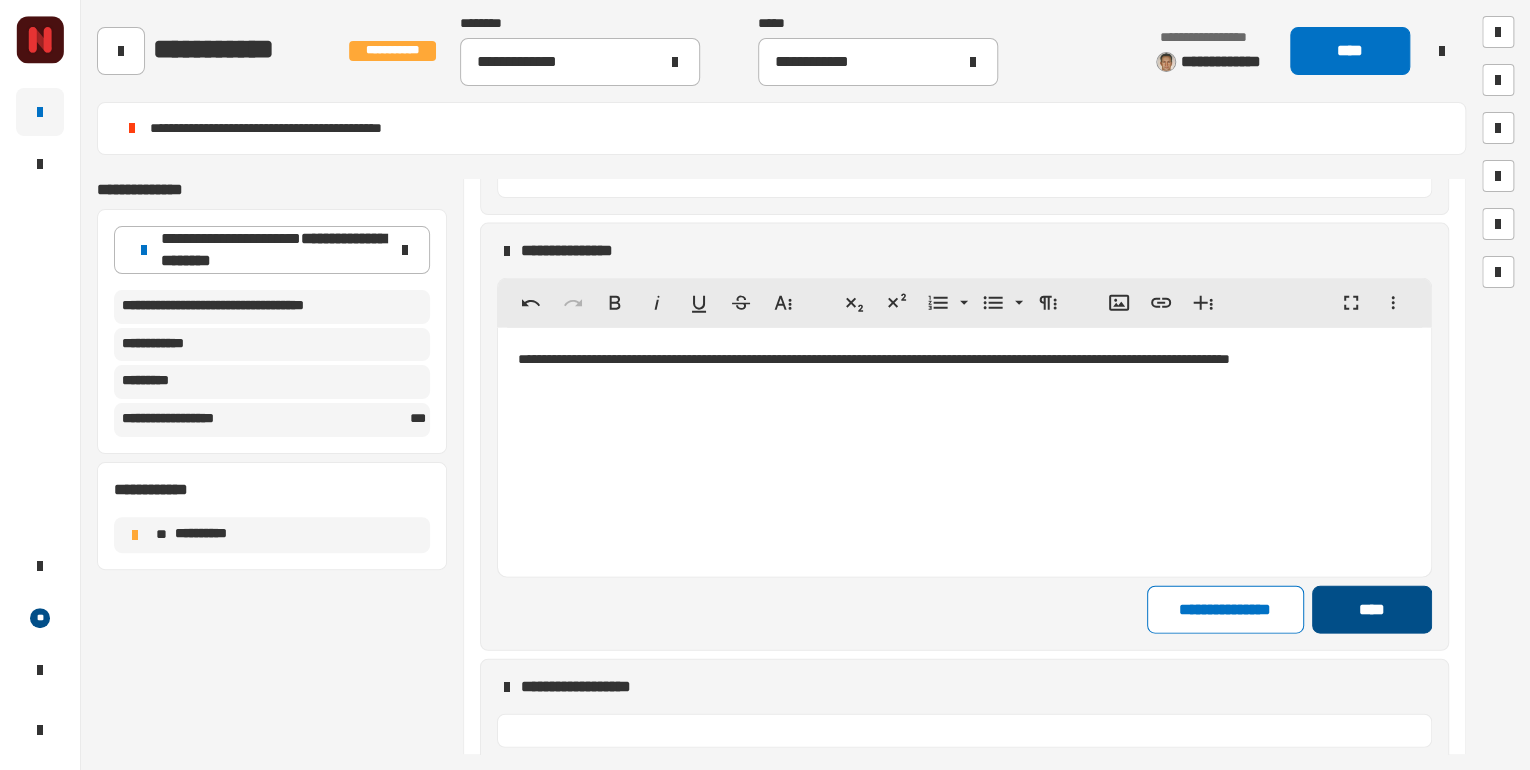 click on "****" 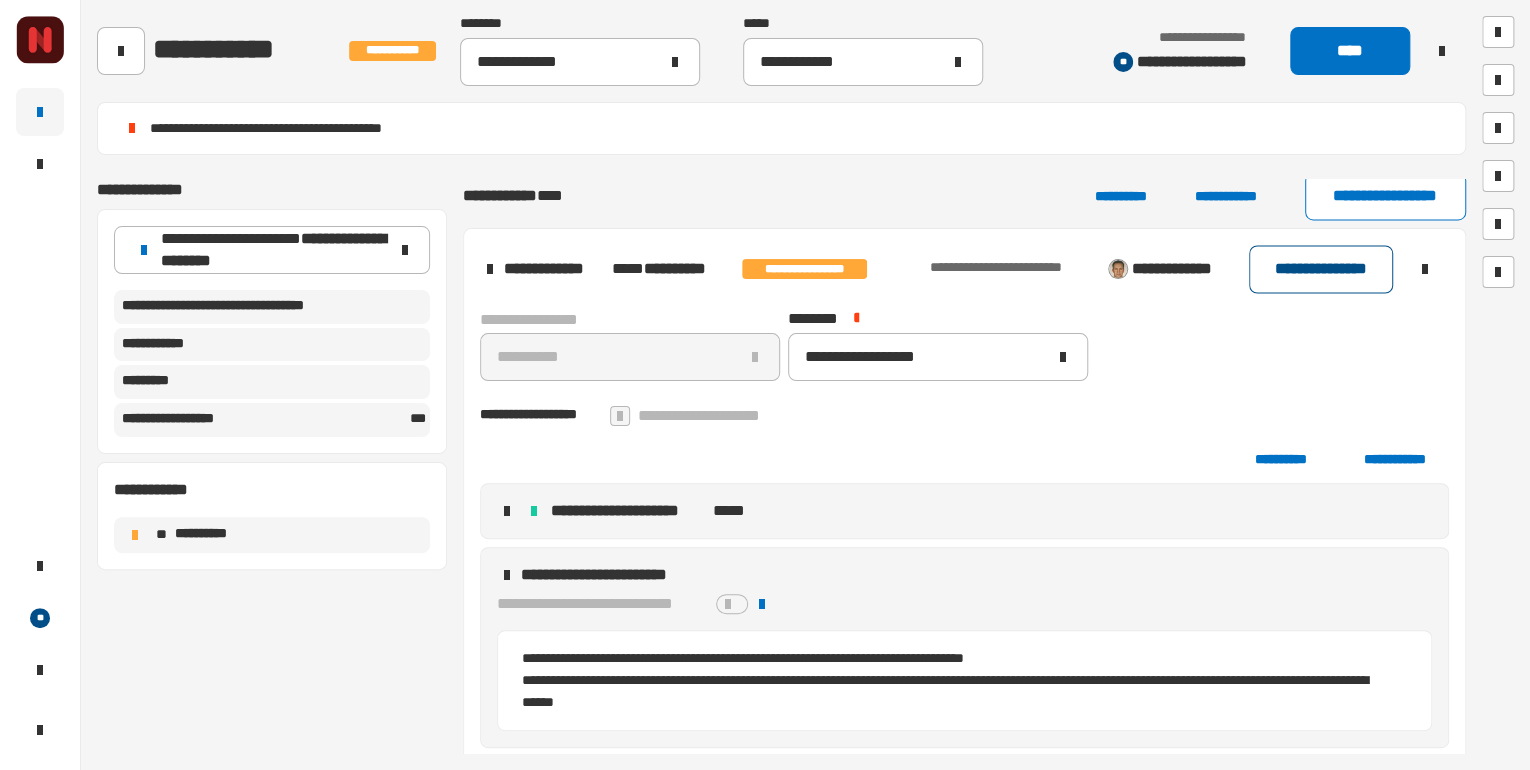 scroll, scrollTop: 1717, scrollLeft: 0, axis: vertical 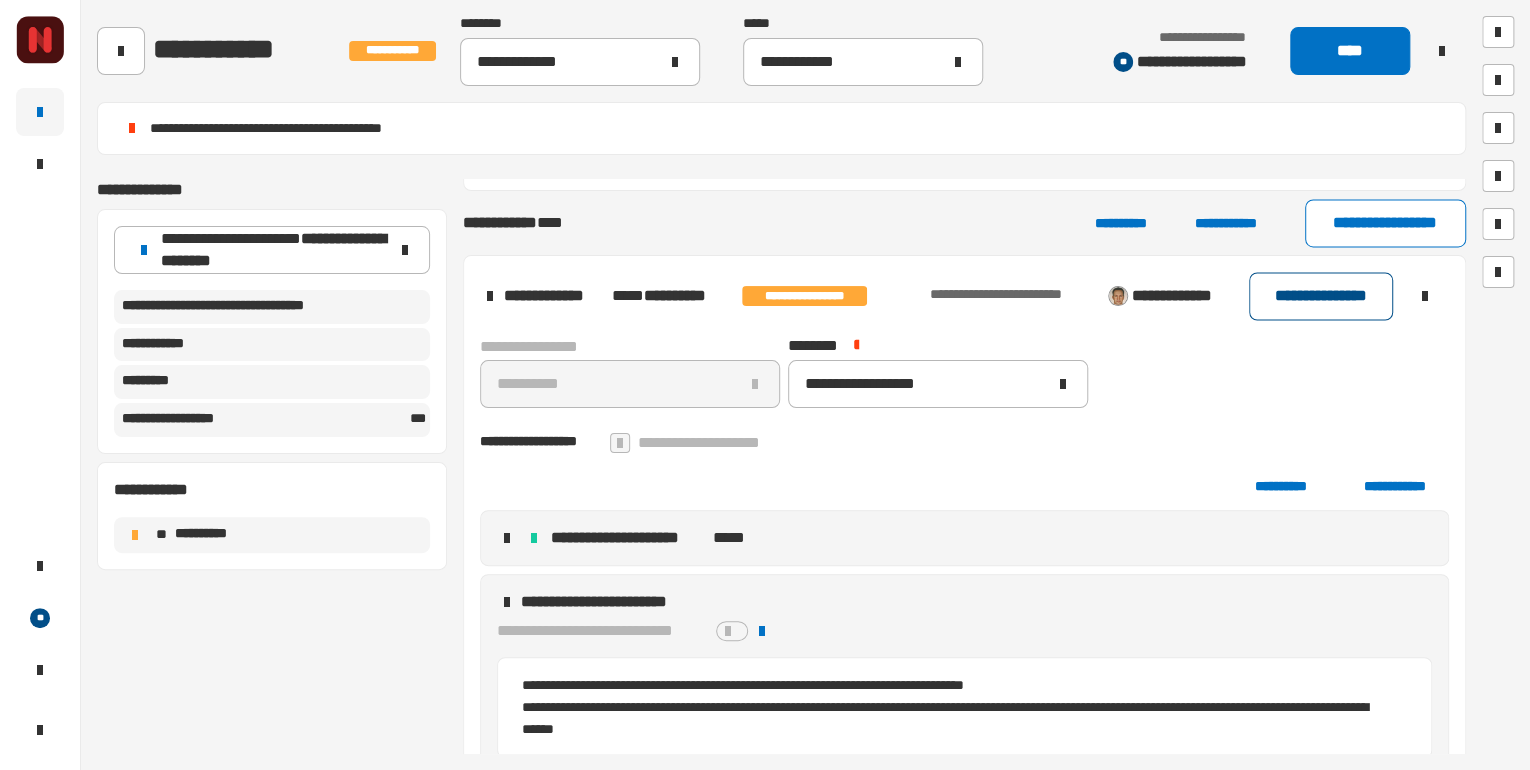 click on "**********" 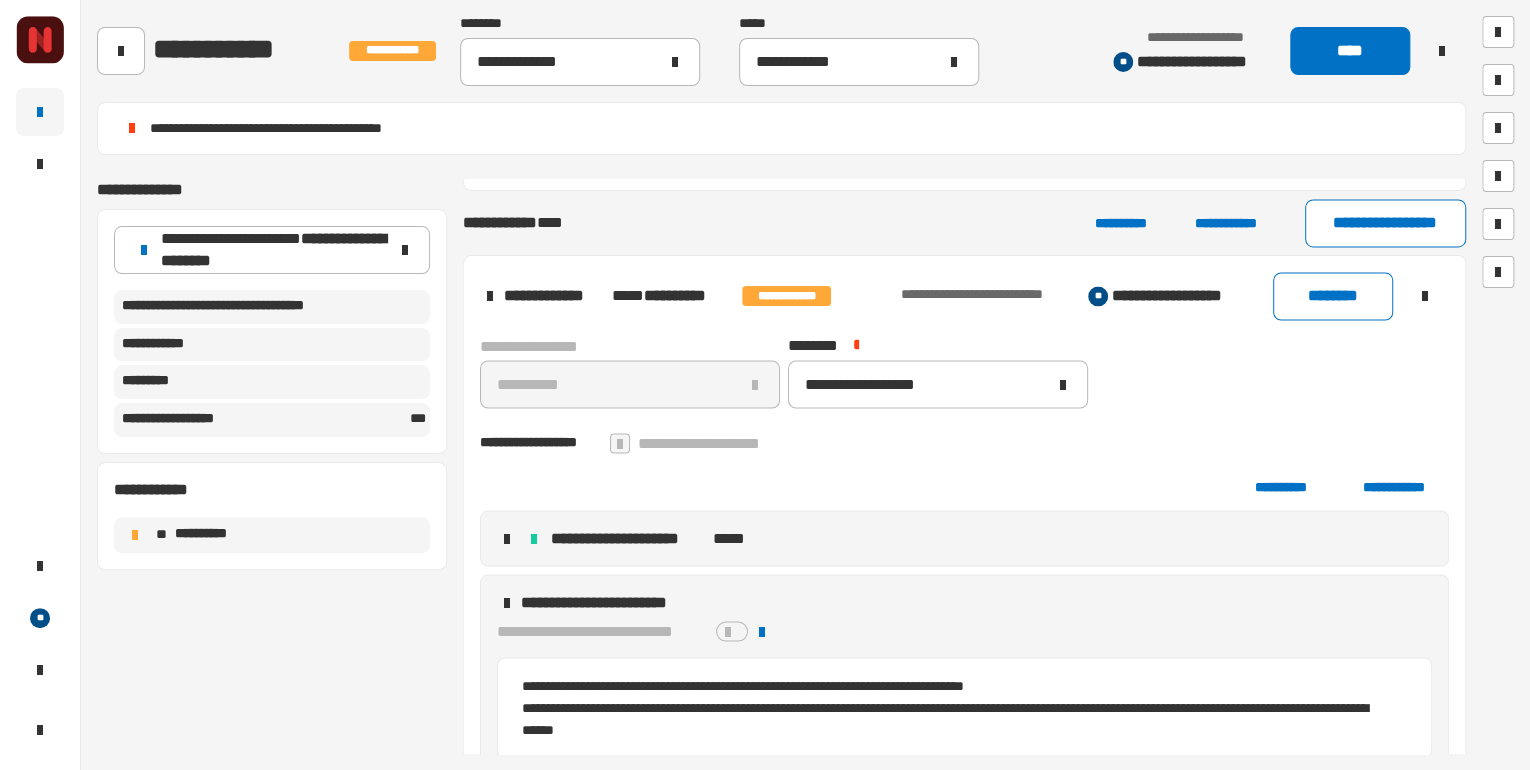 scroll, scrollTop: 1794, scrollLeft: 0, axis: vertical 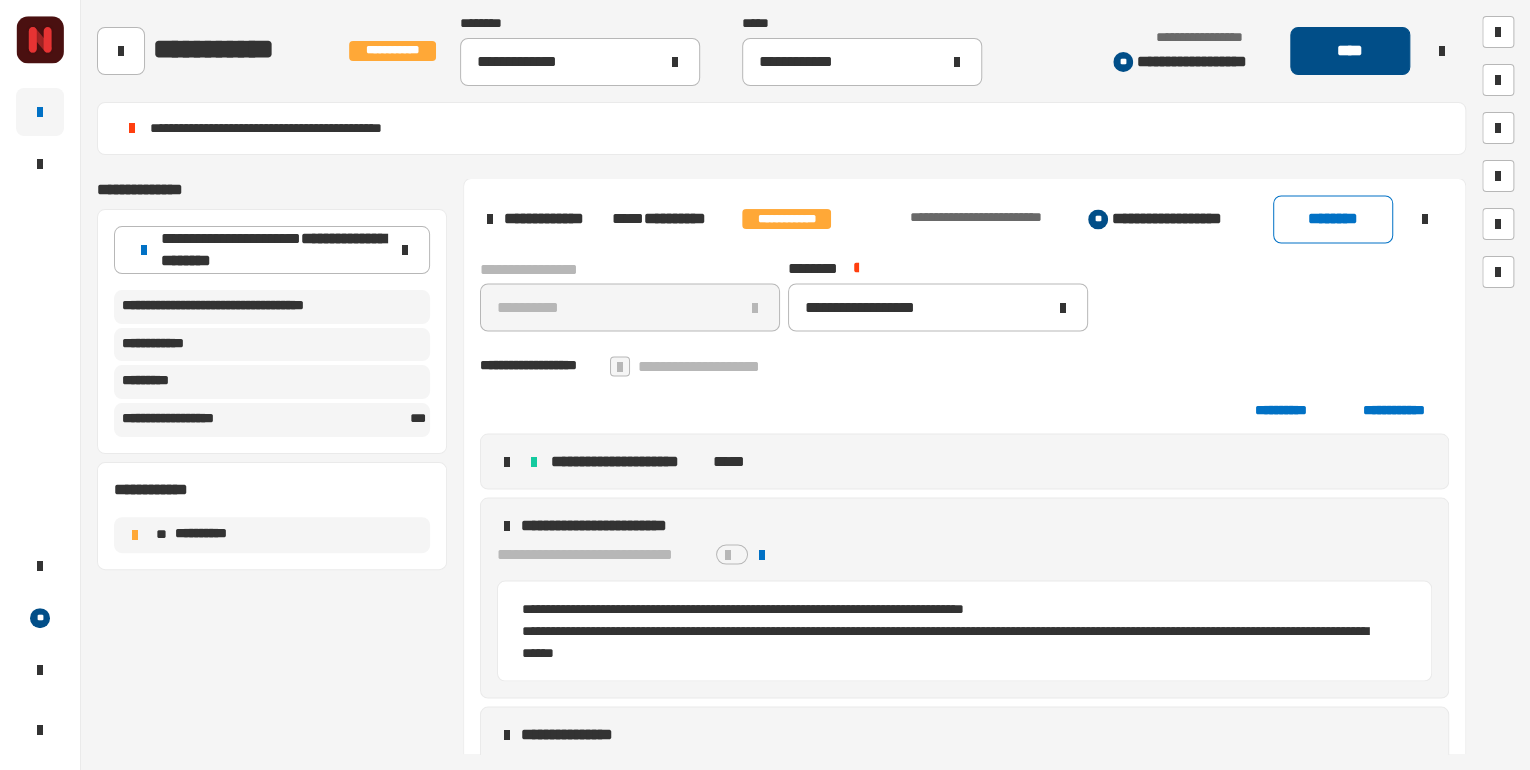 click on "****" 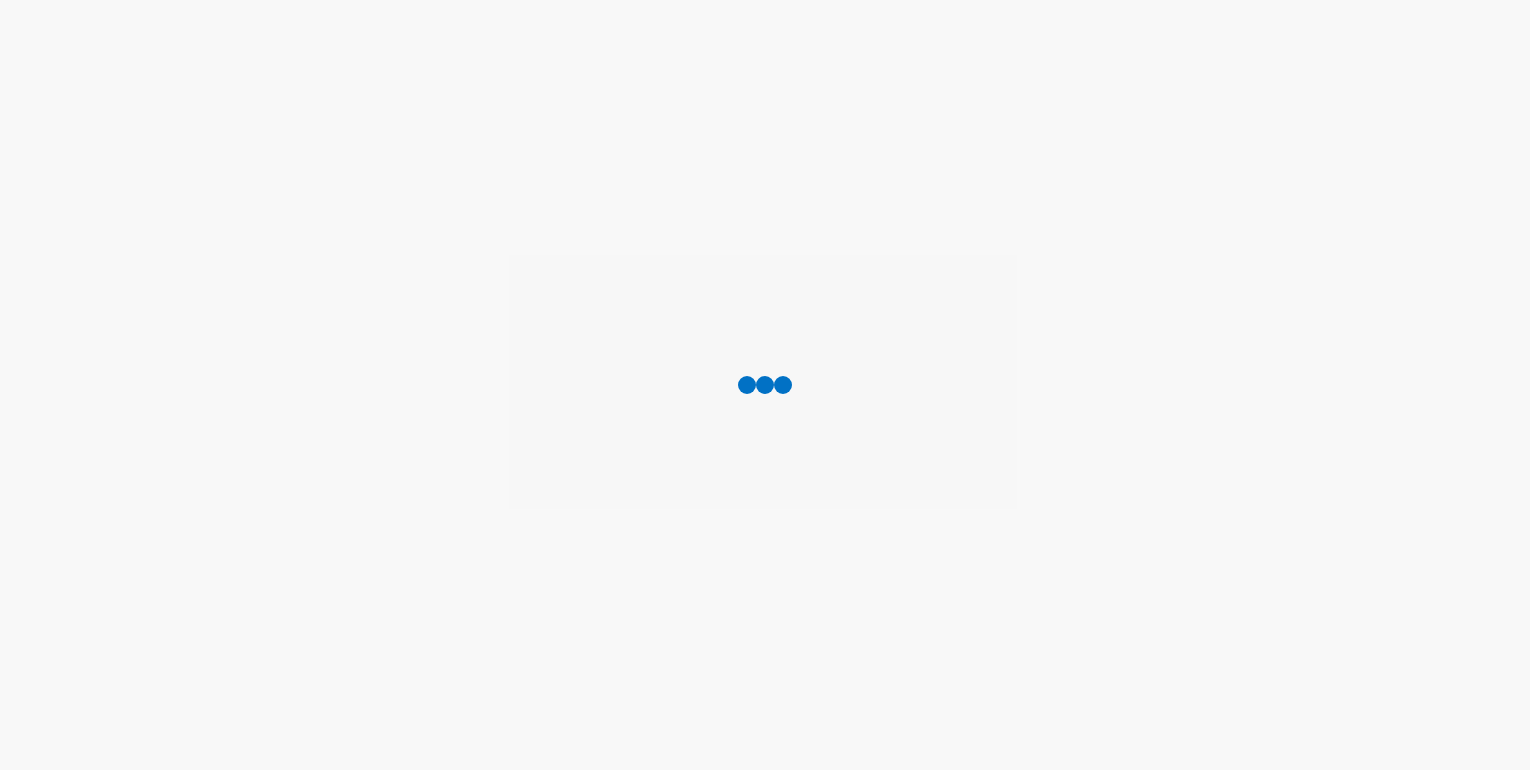 scroll, scrollTop: 0, scrollLeft: 0, axis: both 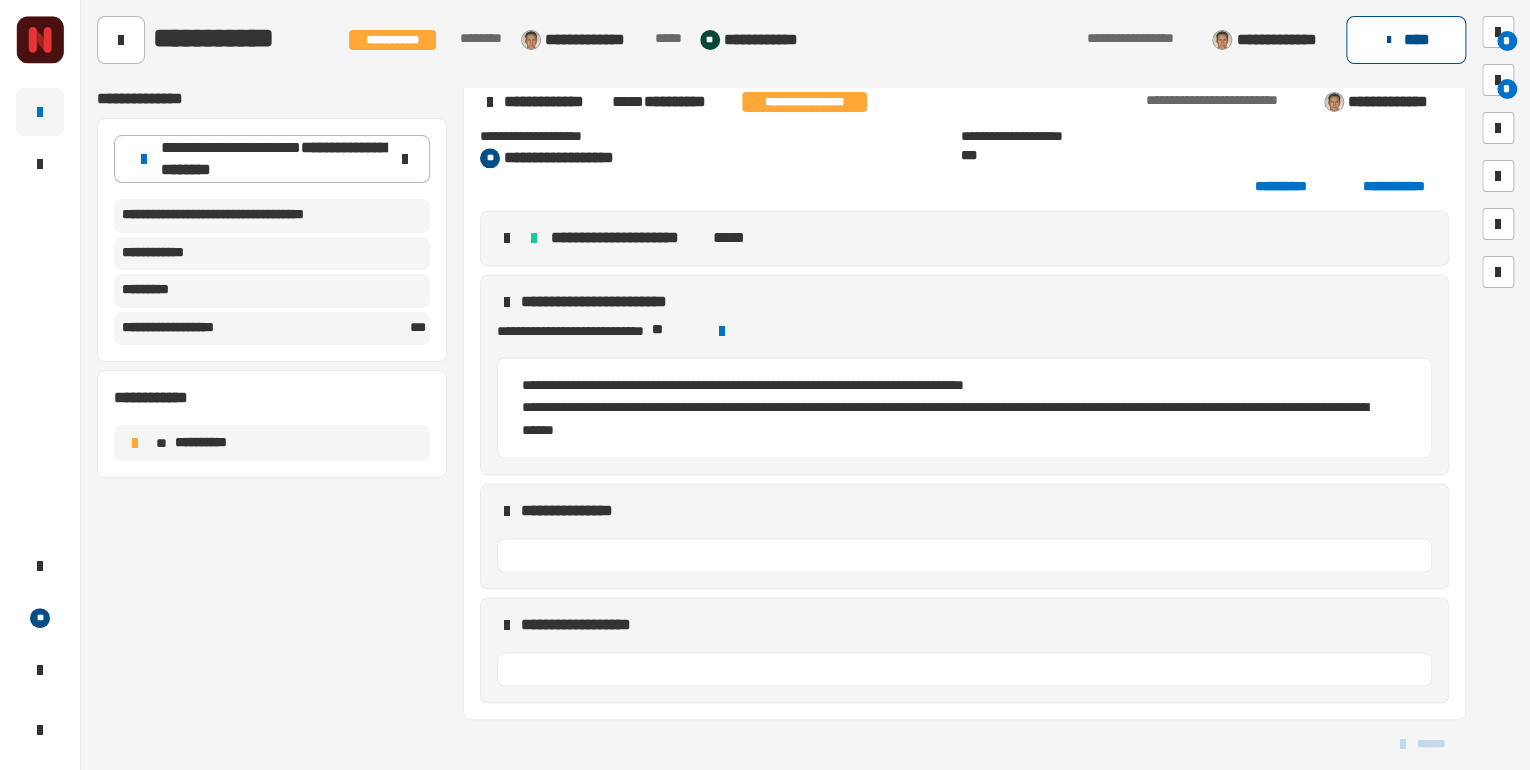 click on "****" 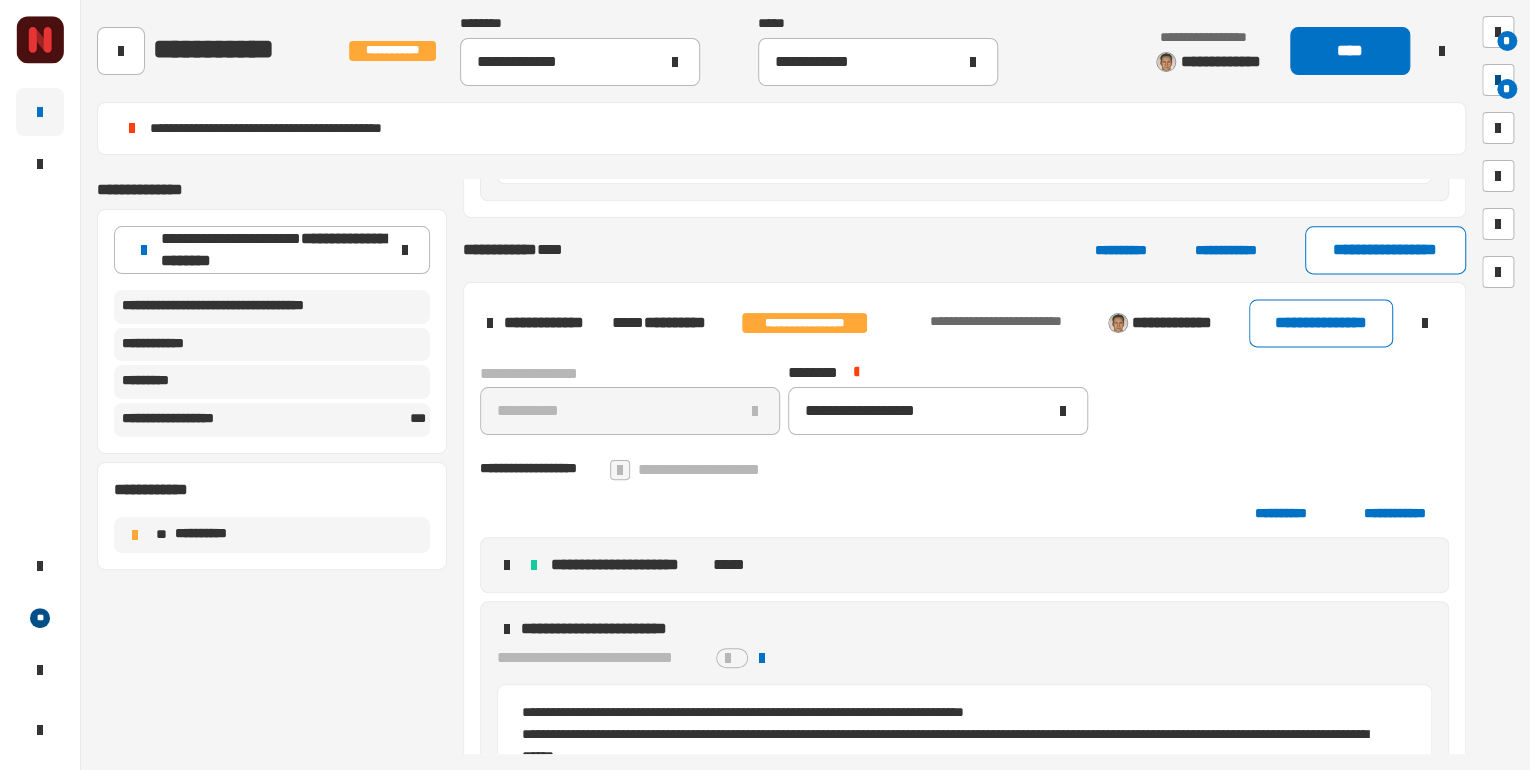 scroll, scrollTop: 1483, scrollLeft: 0, axis: vertical 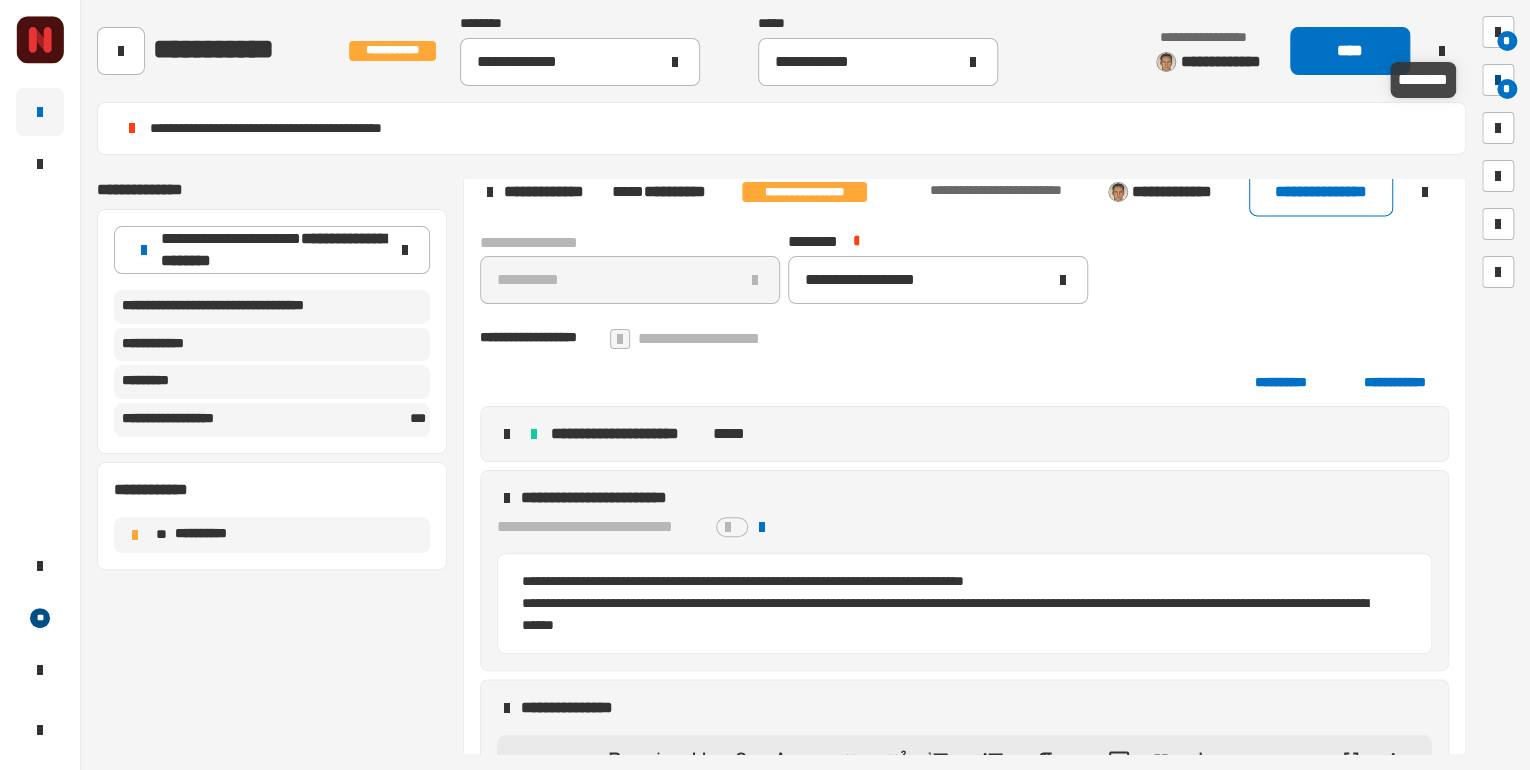 click at bounding box center [1498, 80] 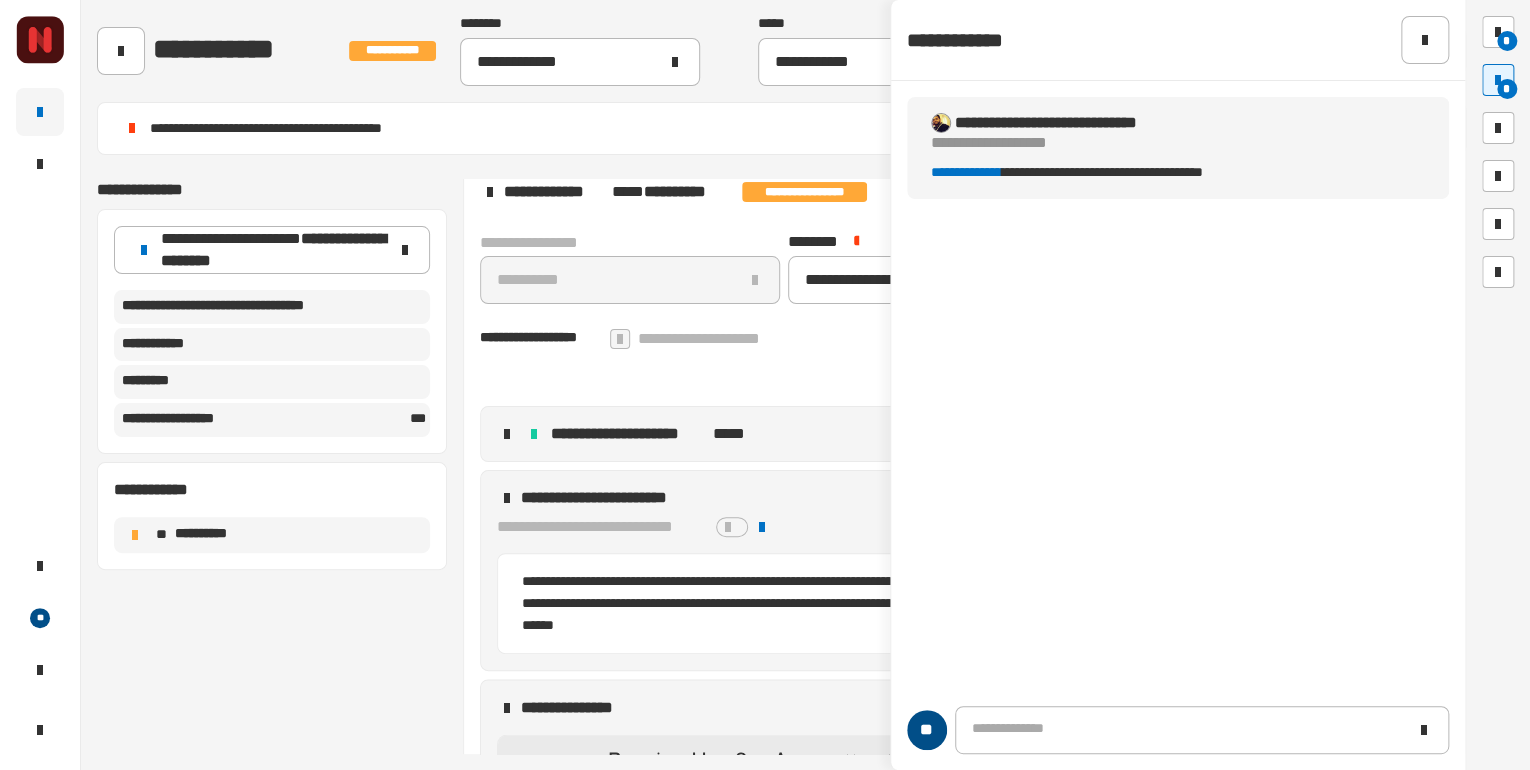 drag, startPoint x: 1438, startPoint y: 46, endPoint x: 1427, endPoint y: 48, distance: 11.18034 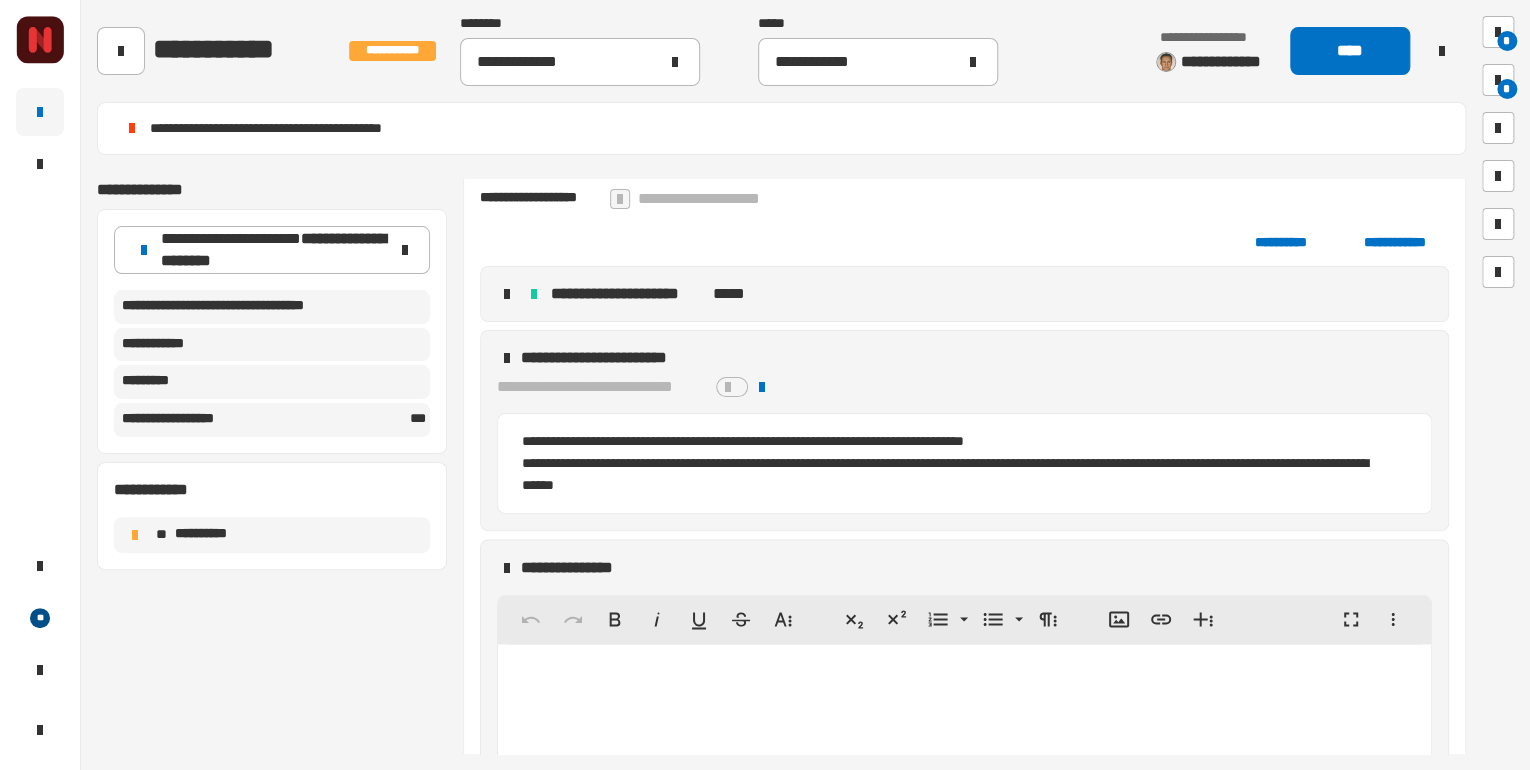 scroll, scrollTop: 1803, scrollLeft: 0, axis: vertical 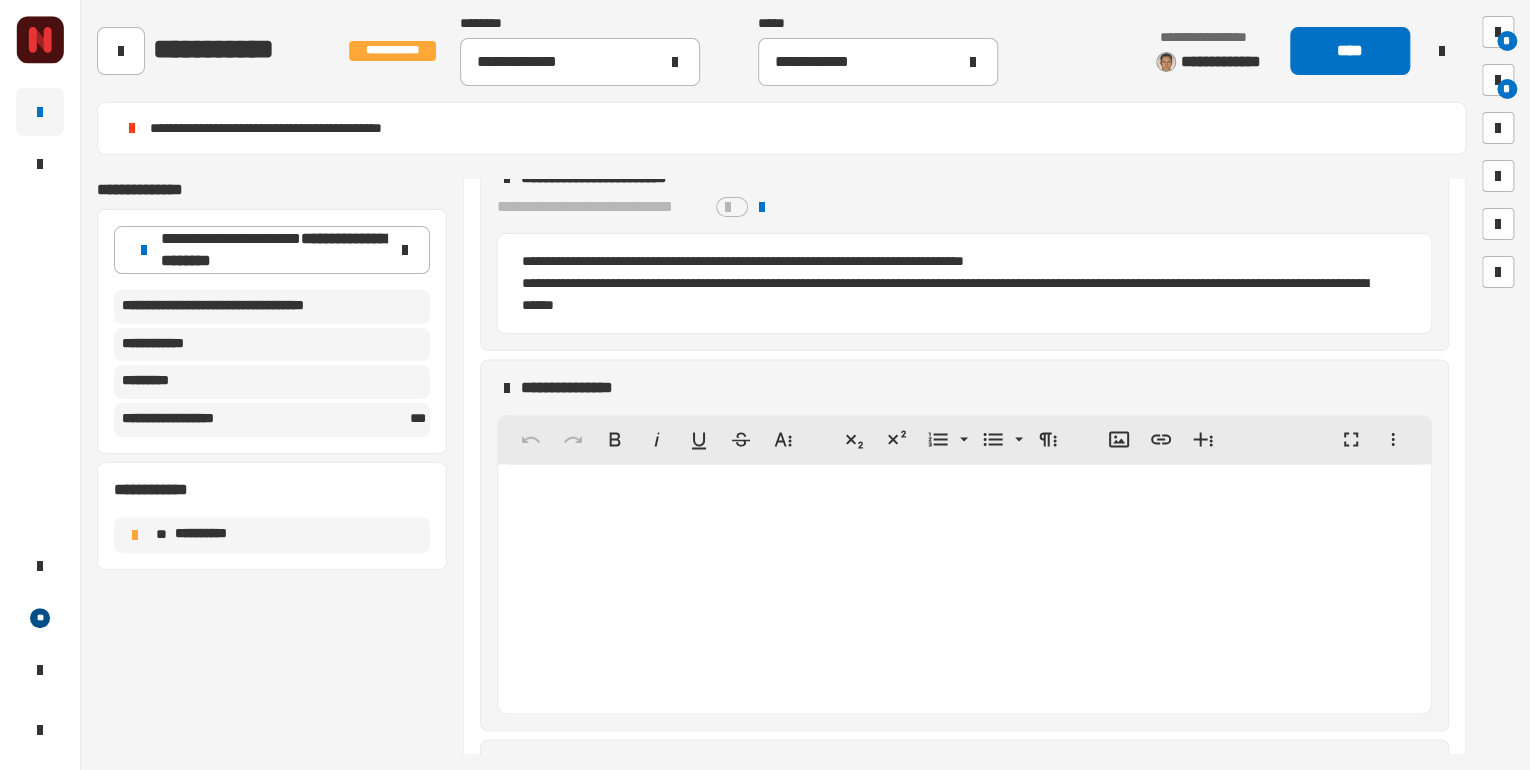 click 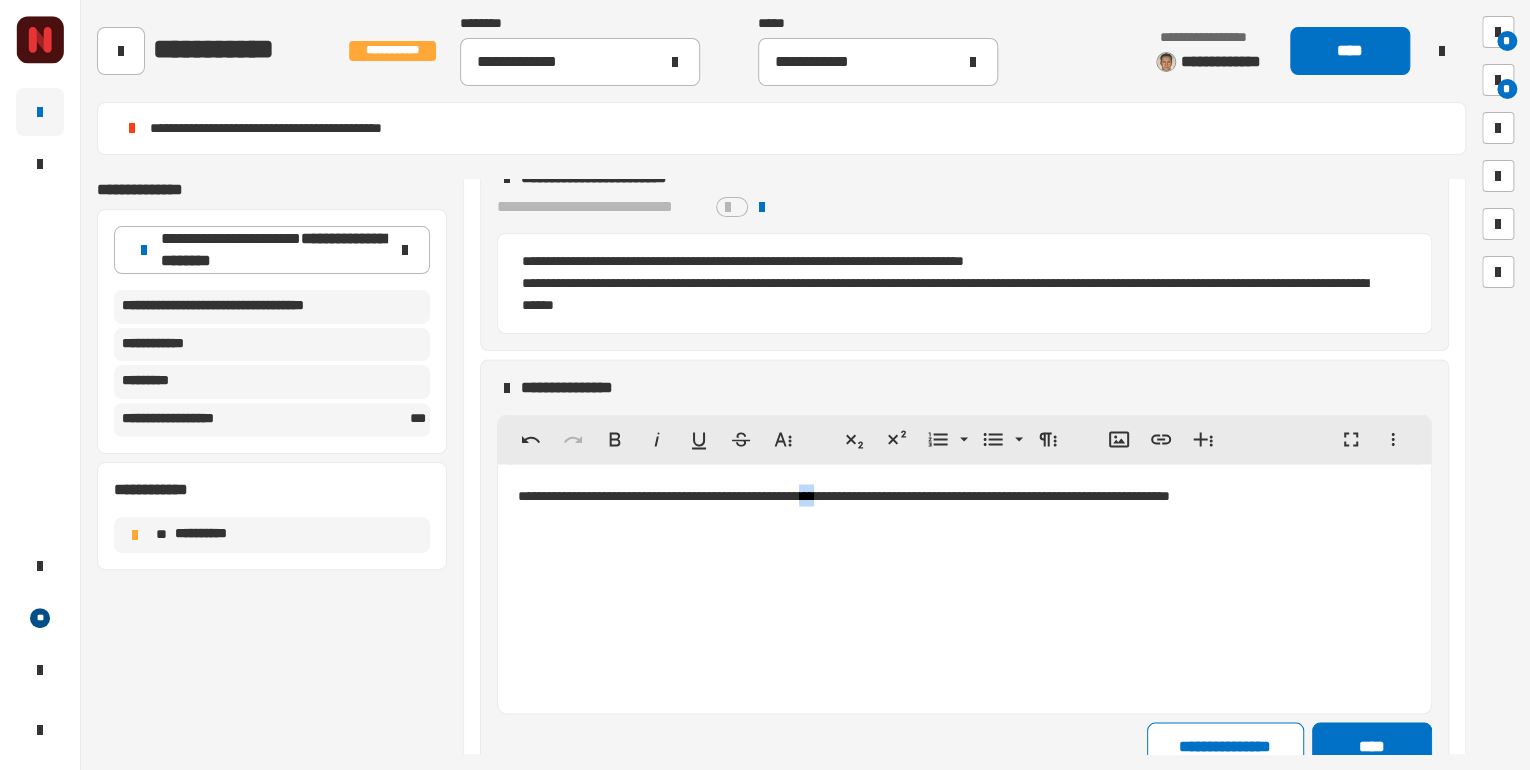 click on "**********" 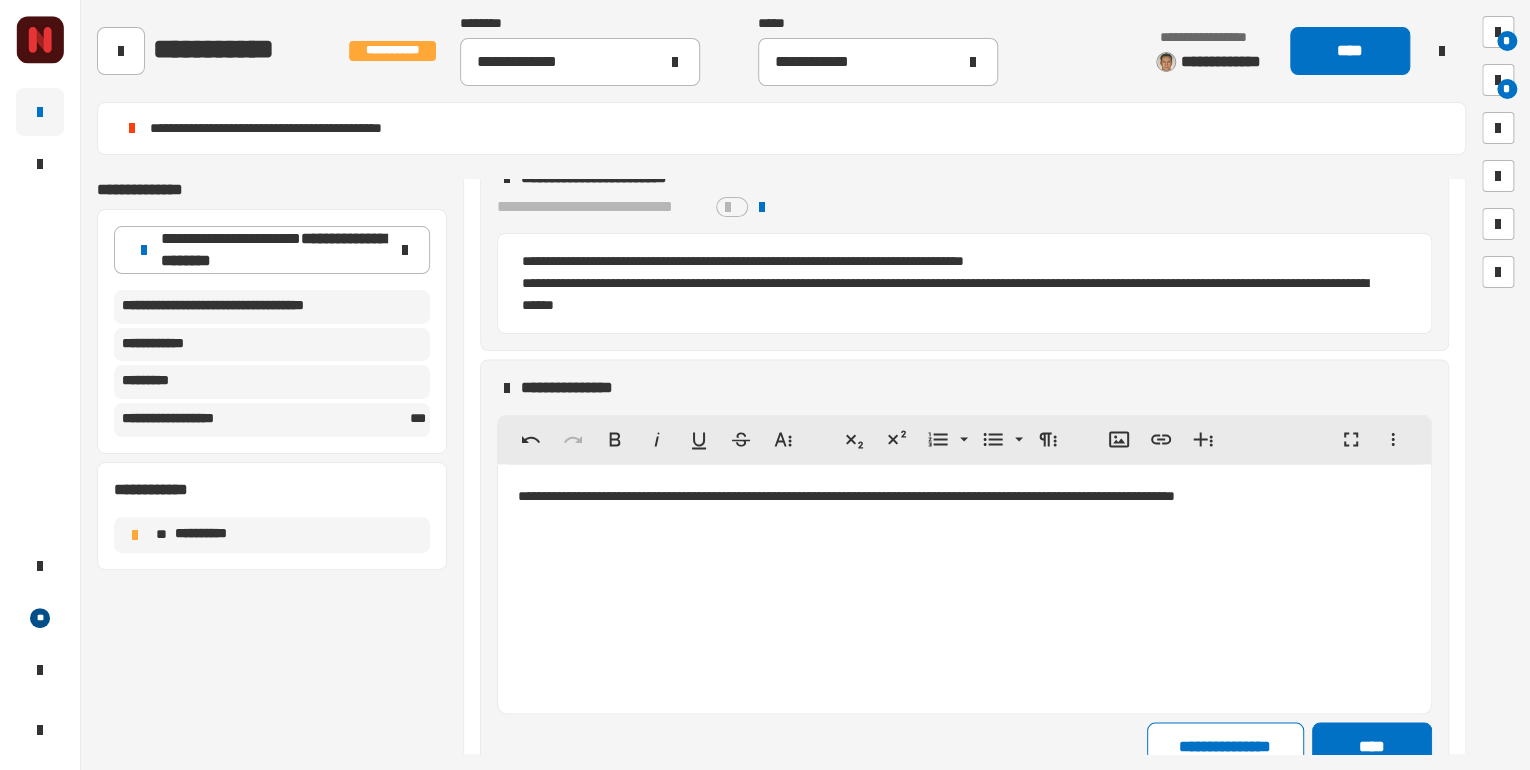 click on "**********" 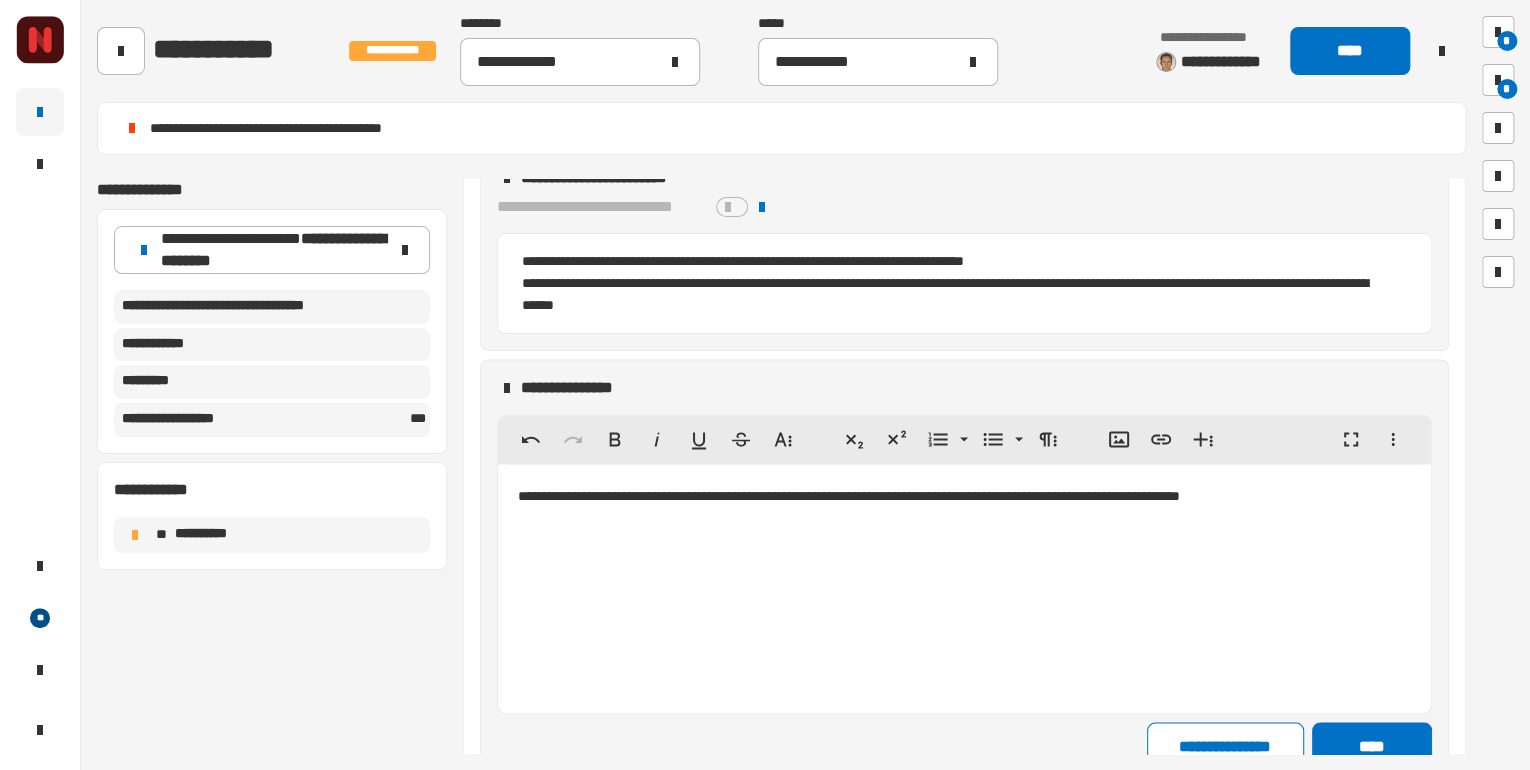 click on "**********" 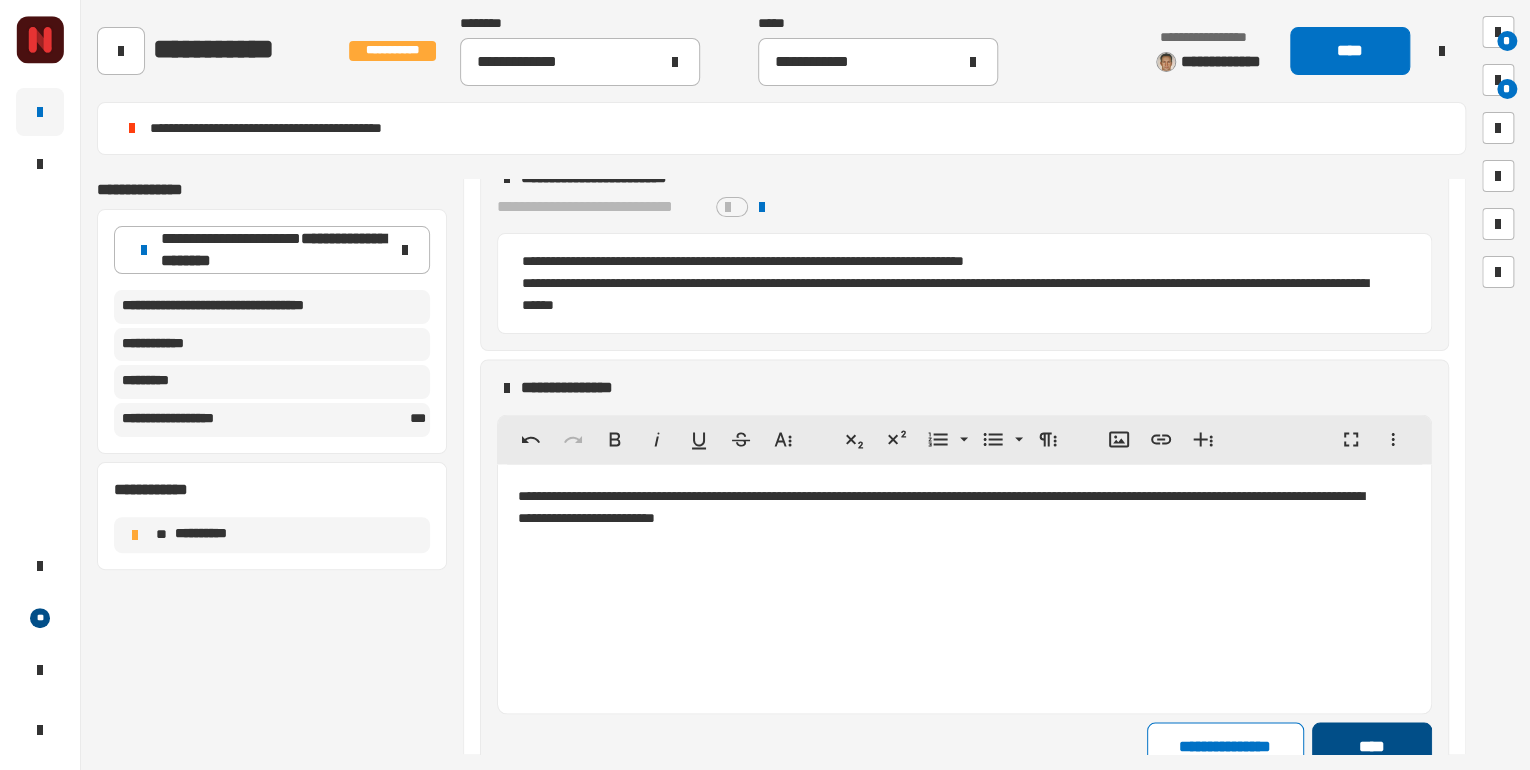 click on "****" 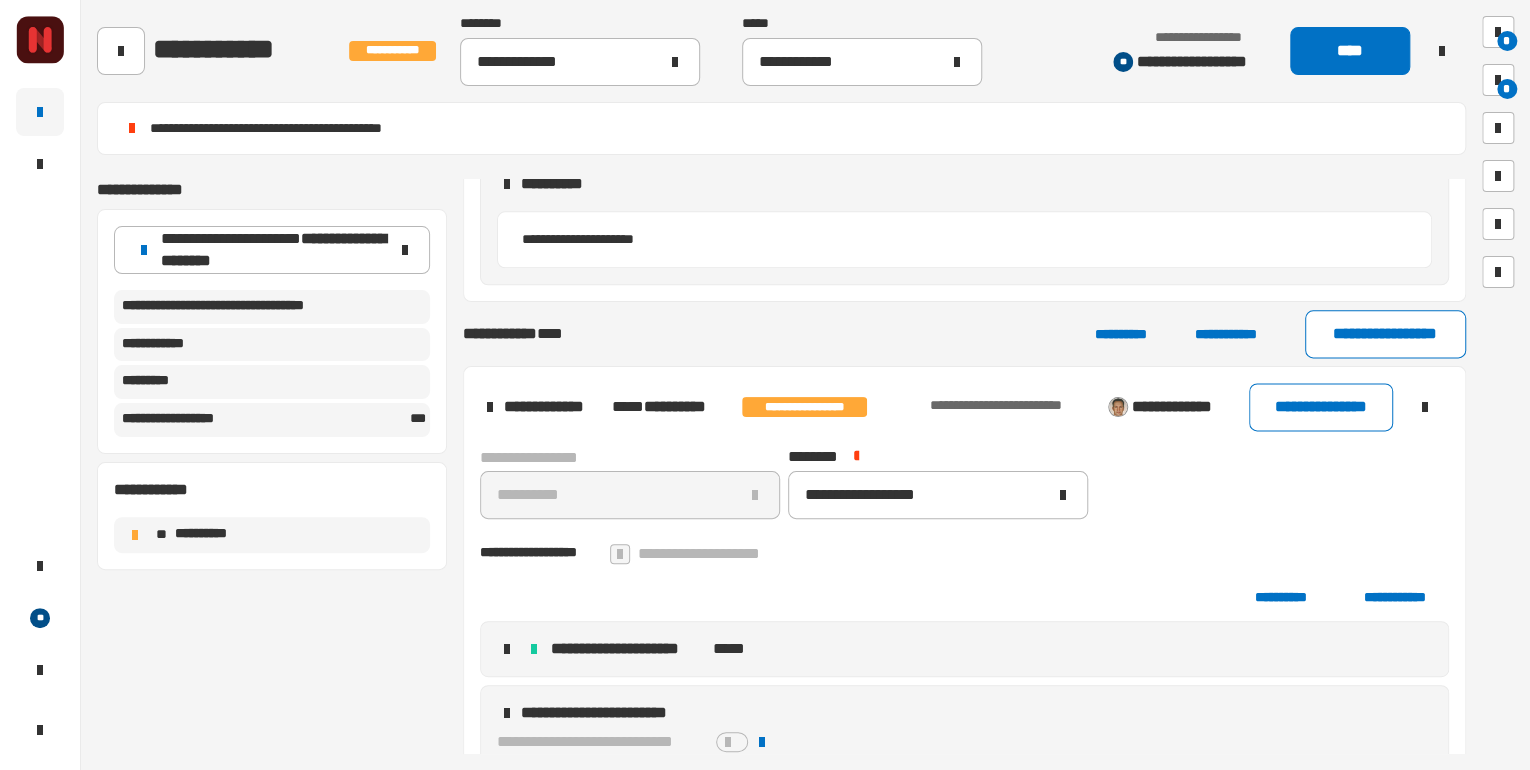 scroll, scrollTop: 1256, scrollLeft: 0, axis: vertical 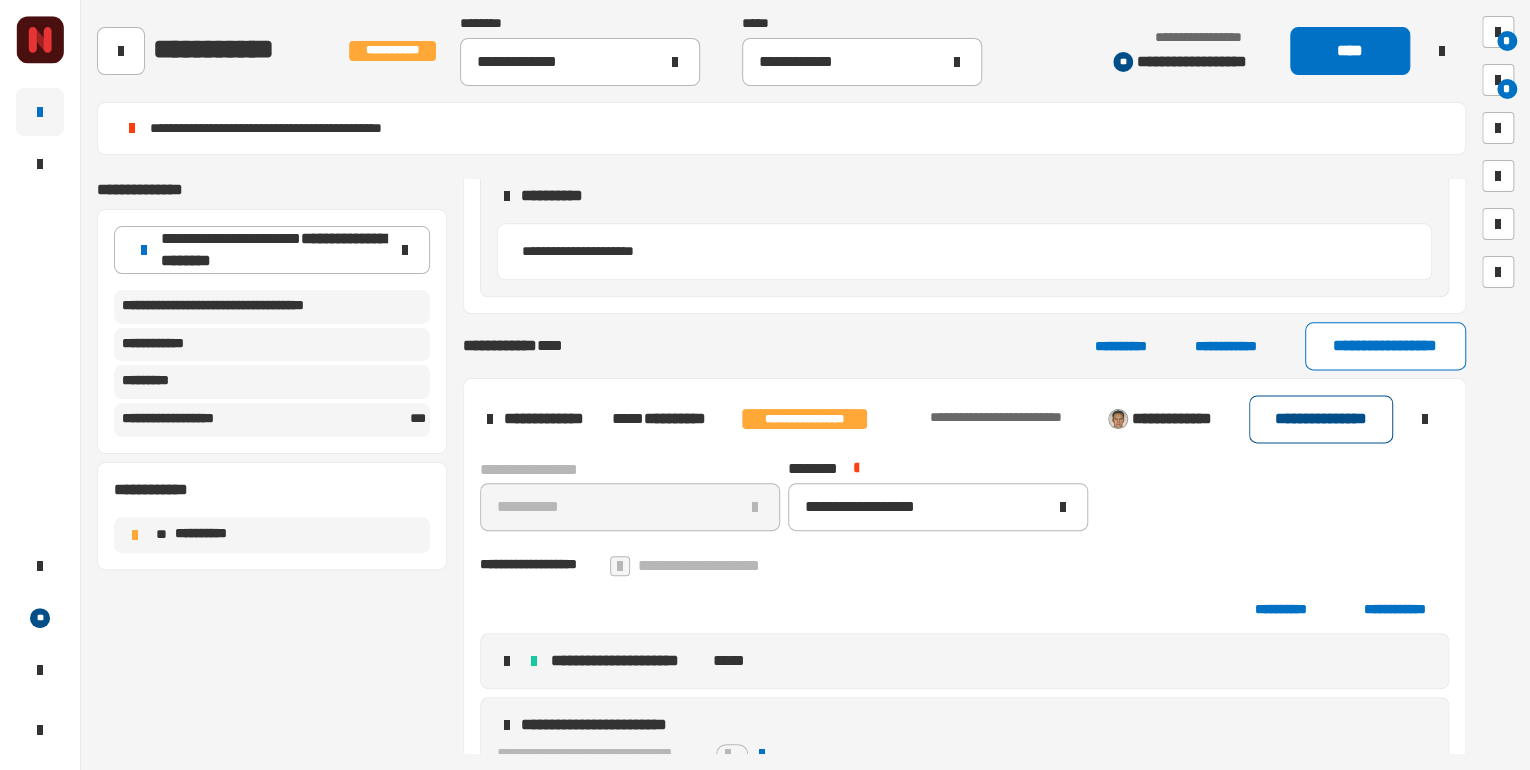 click on "**********" 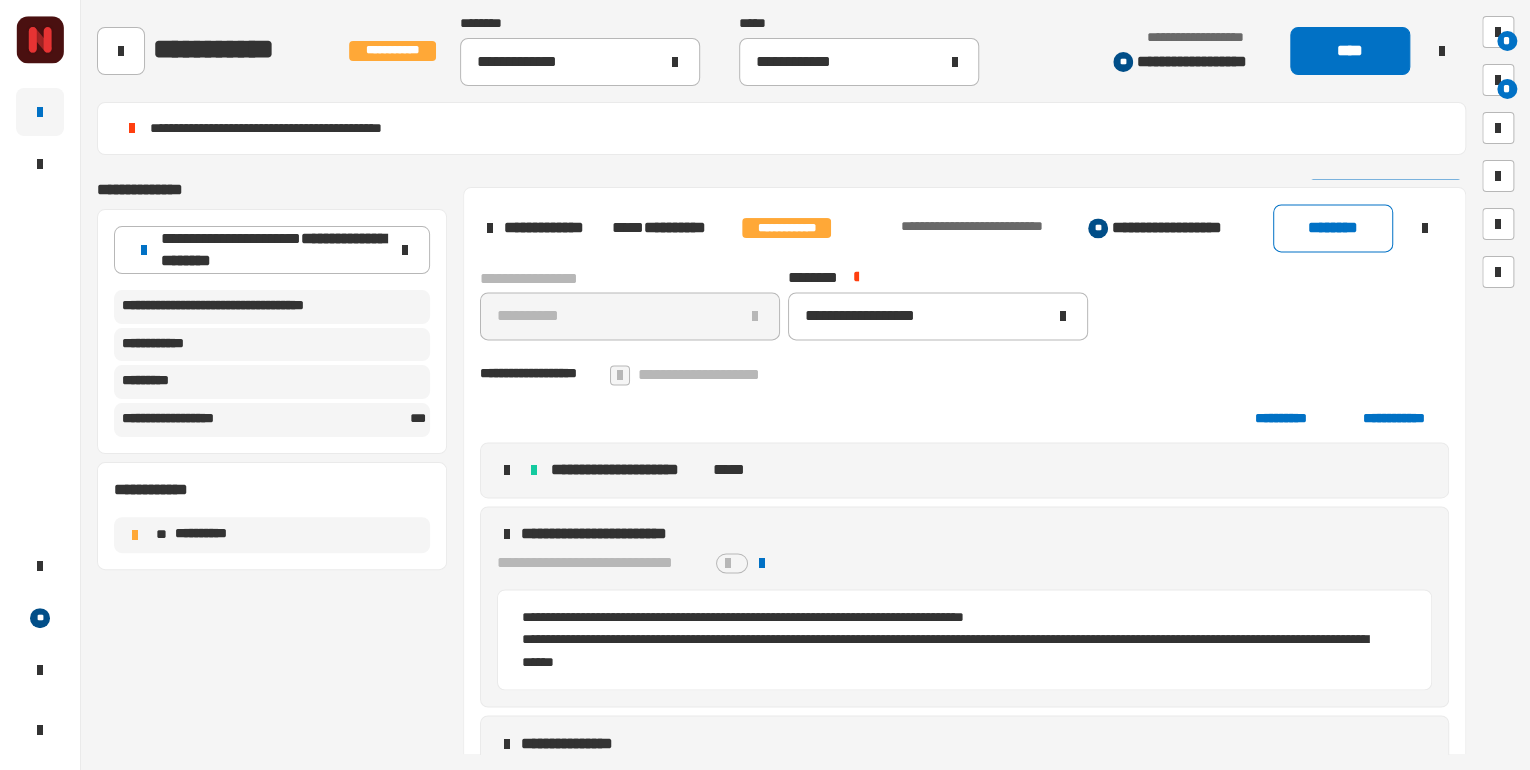 scroll, scrollTop: 1451, scrollLeft: 0, axis: vertical 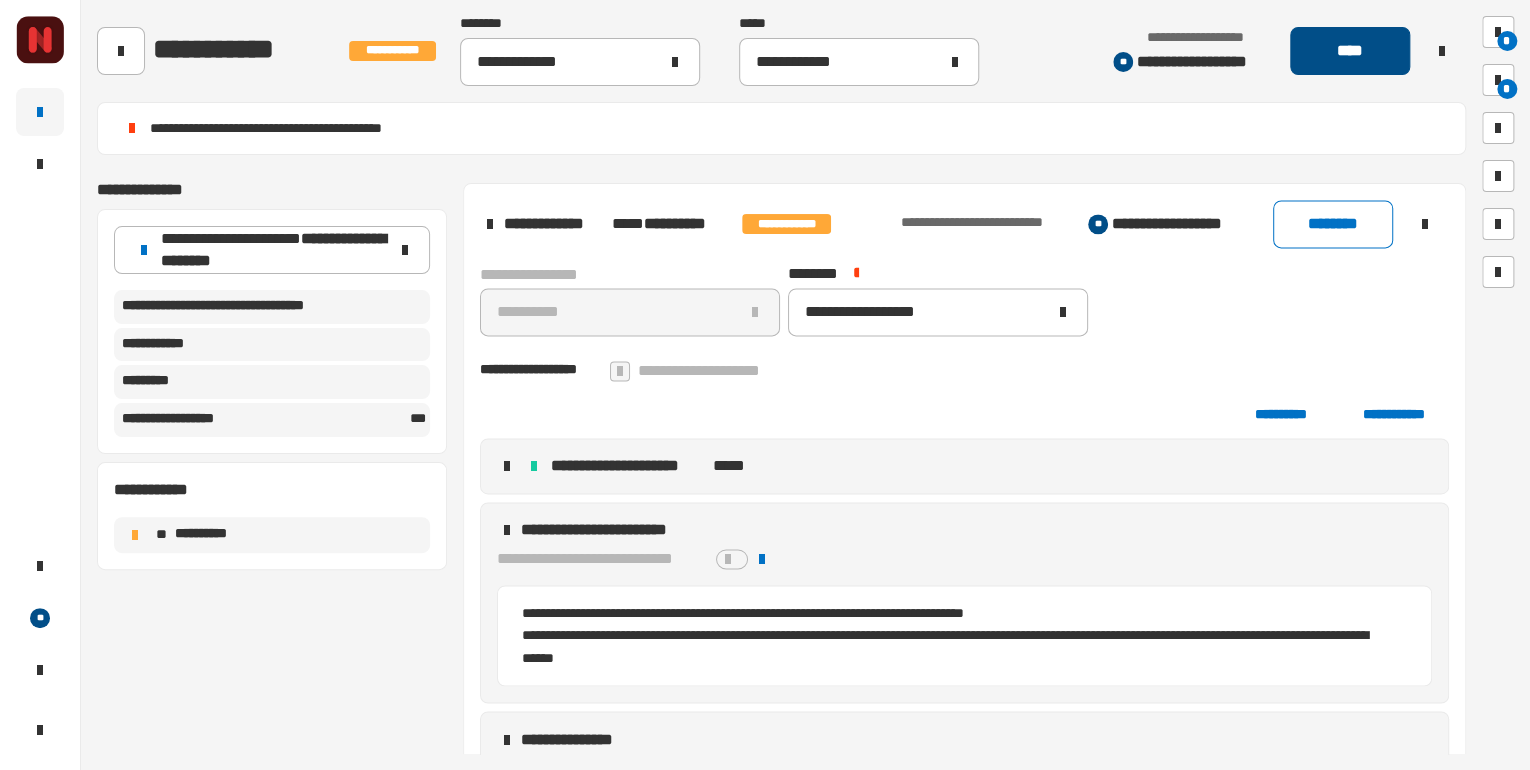 click on "****" 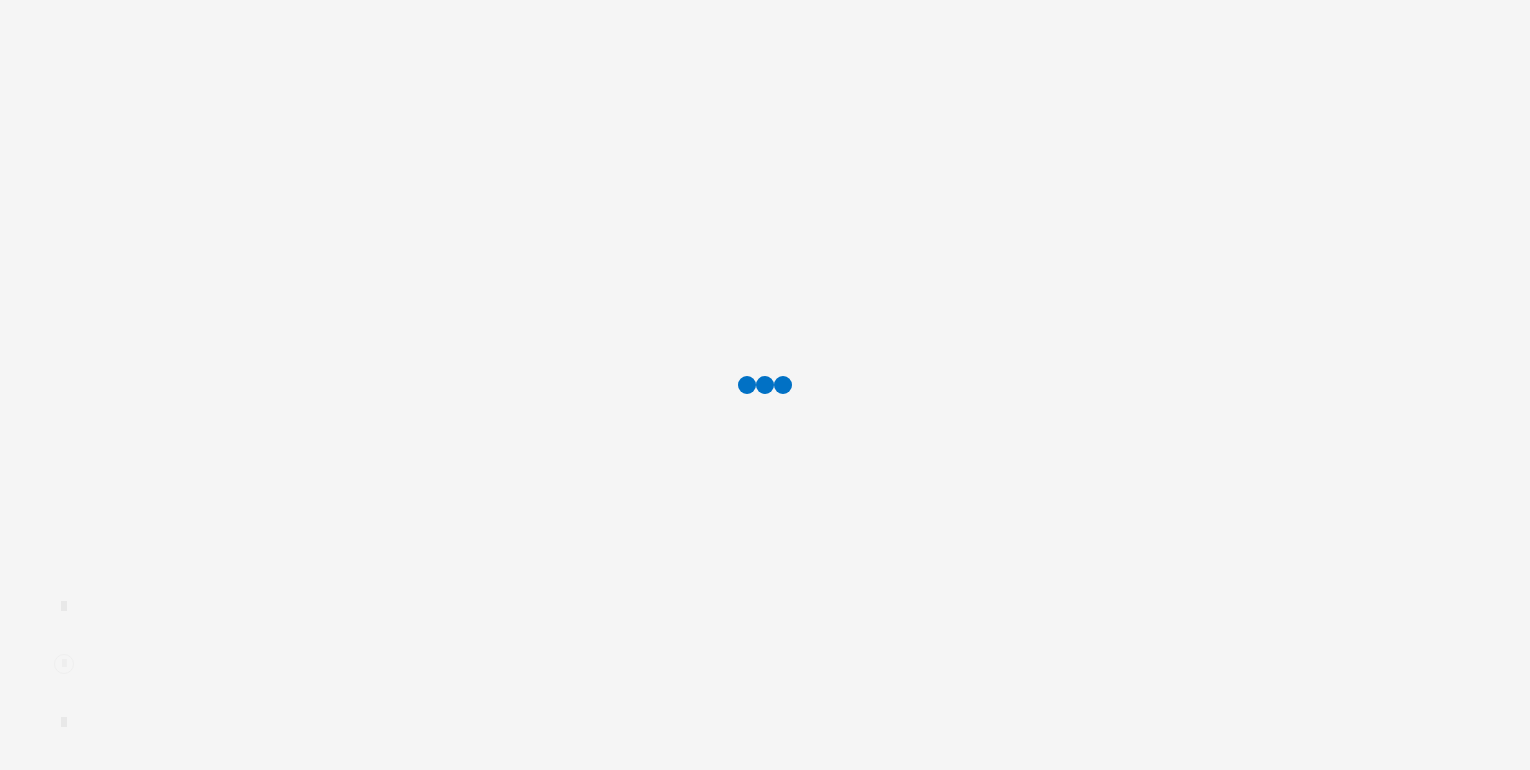 scroll, scrollTop: 0, scrollLeft: 0, axis: both 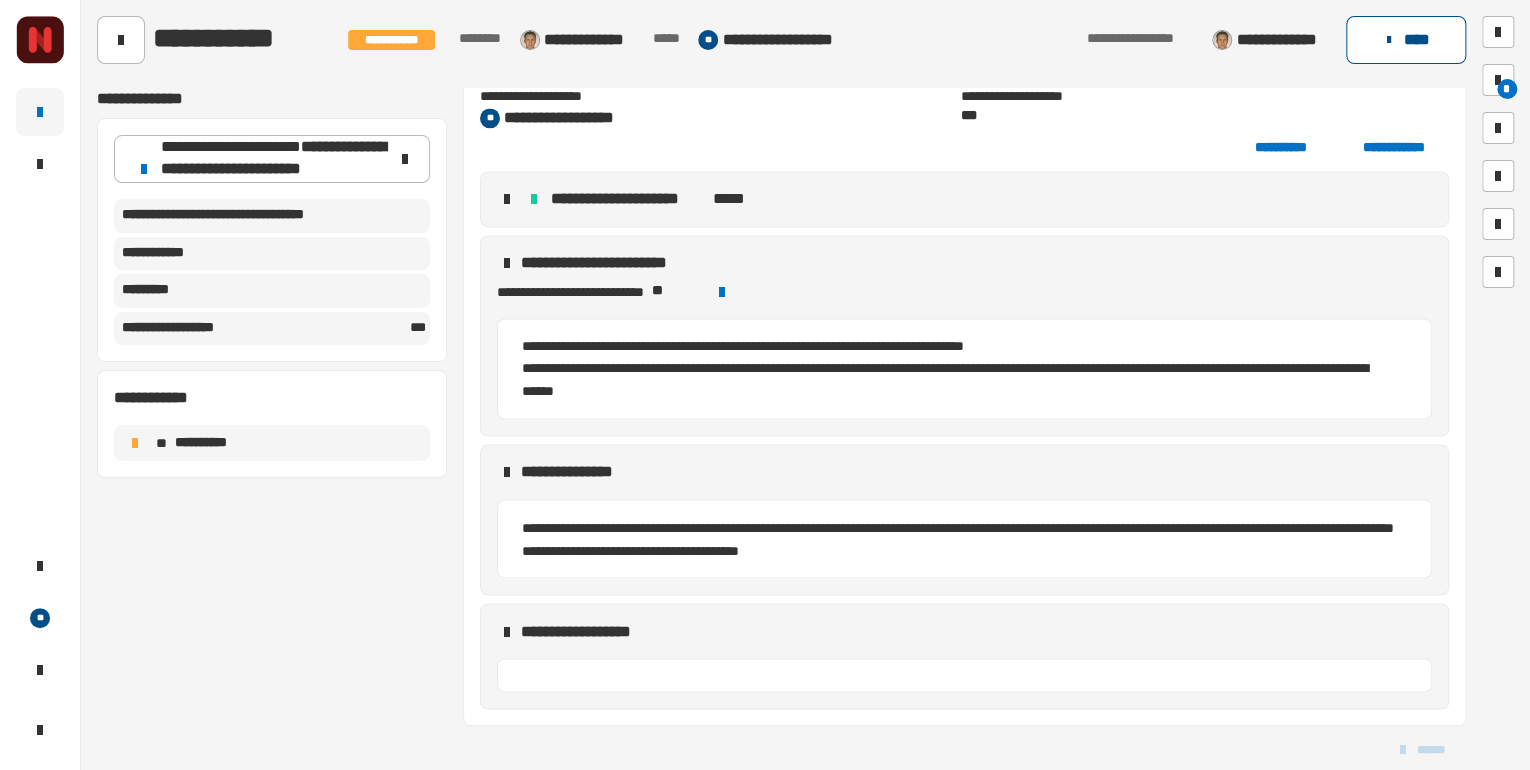 click on "****" 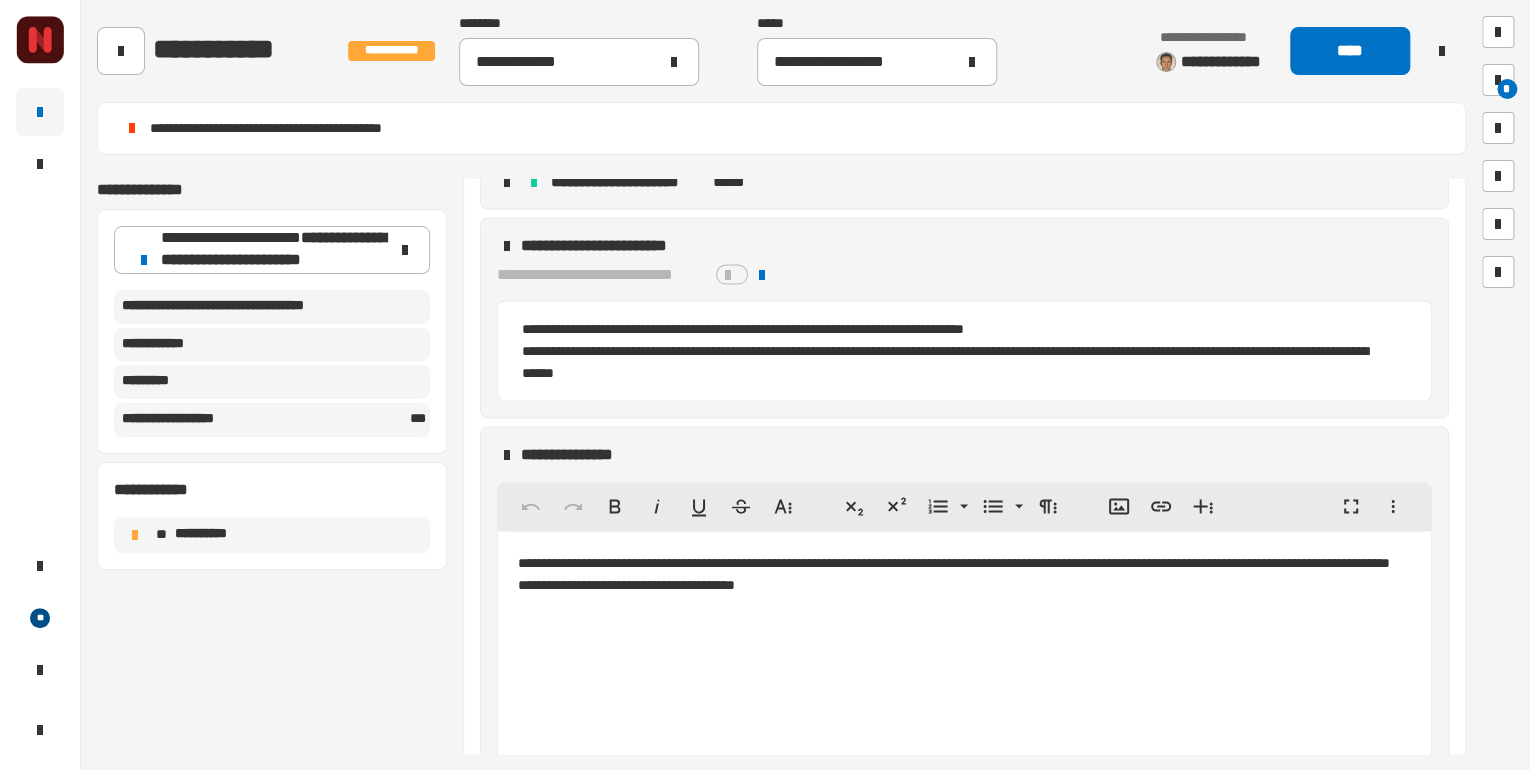 scroll, scrollTop: 2033, scrollLeft: 0, axis: vertical 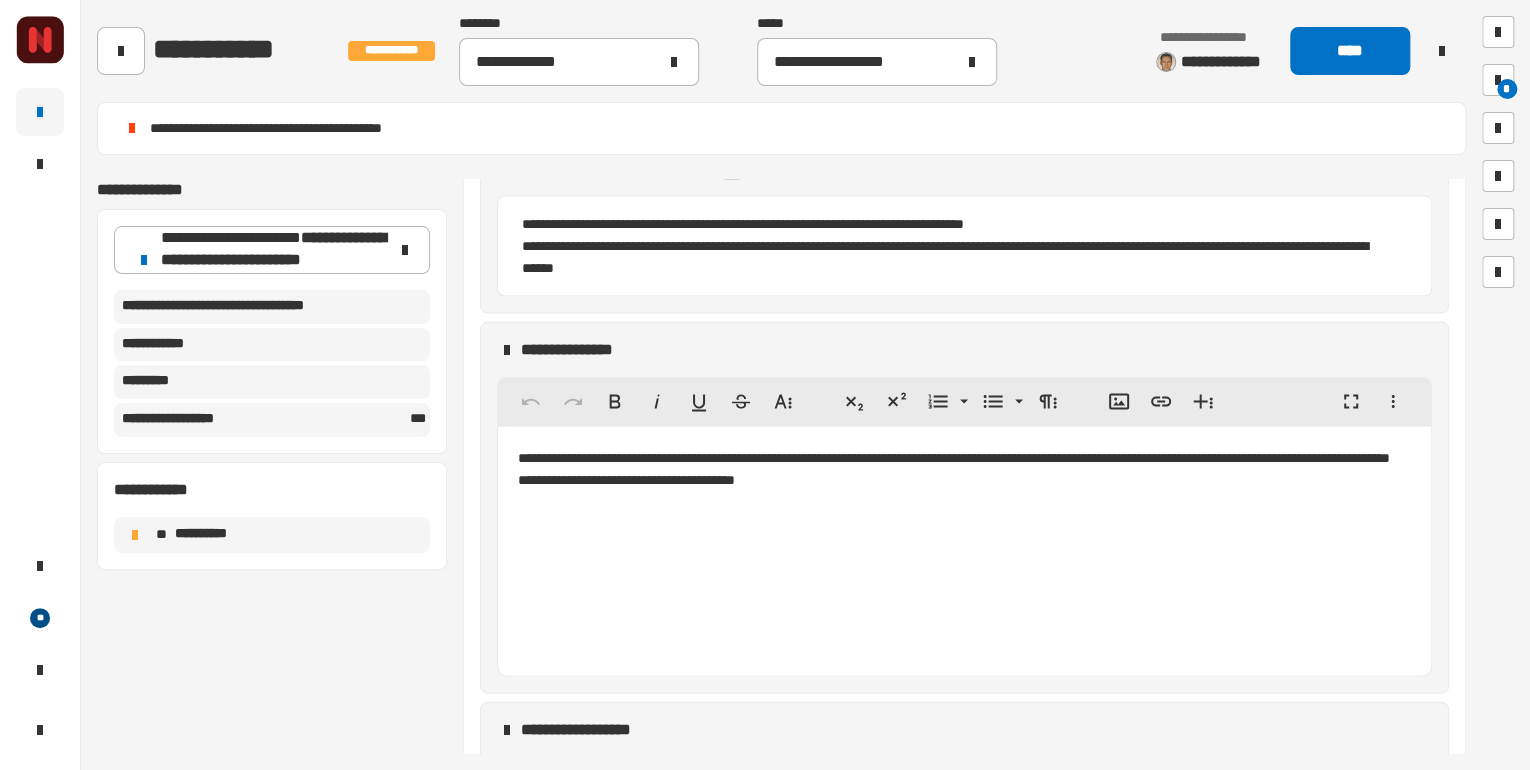click on "**********" 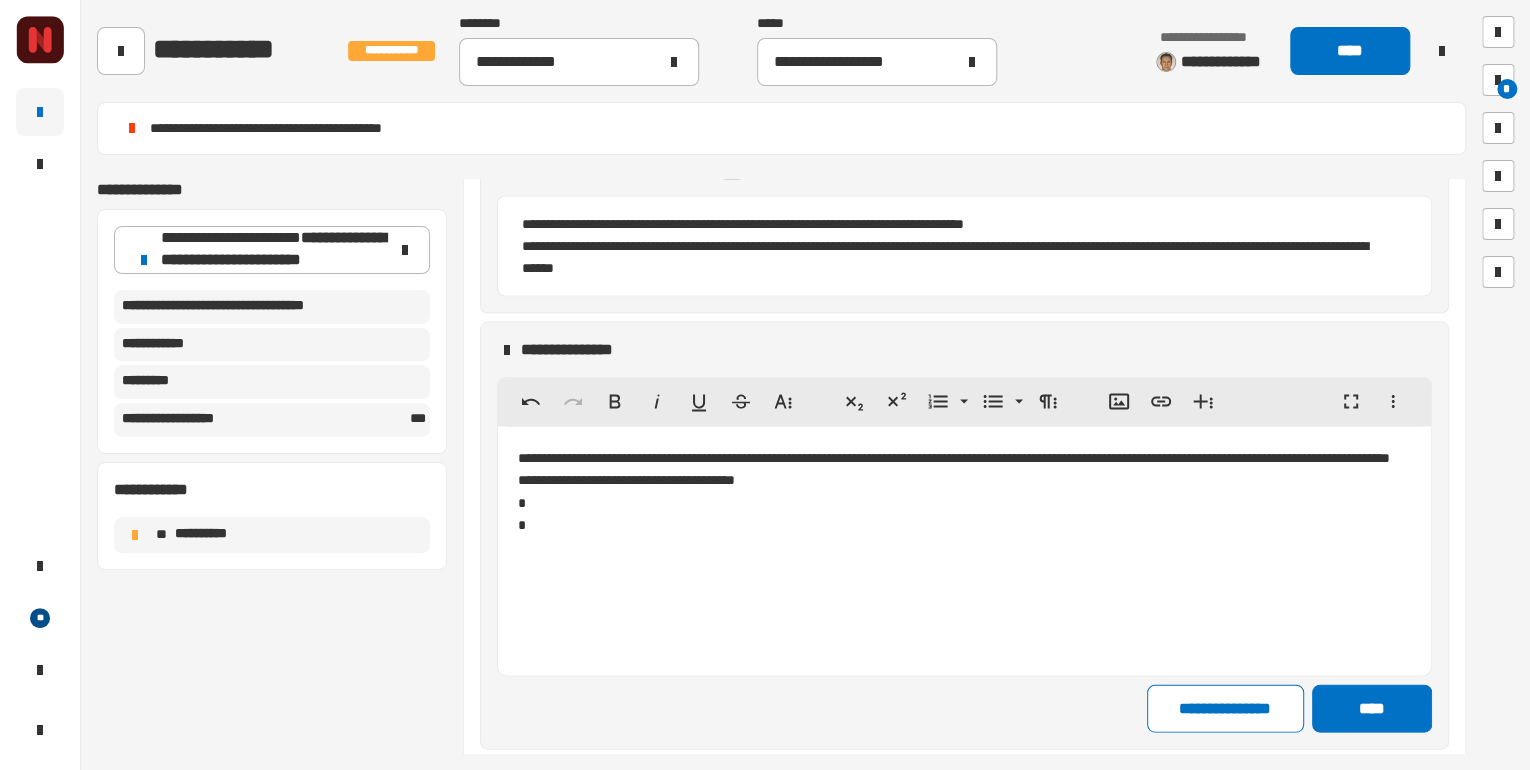 type 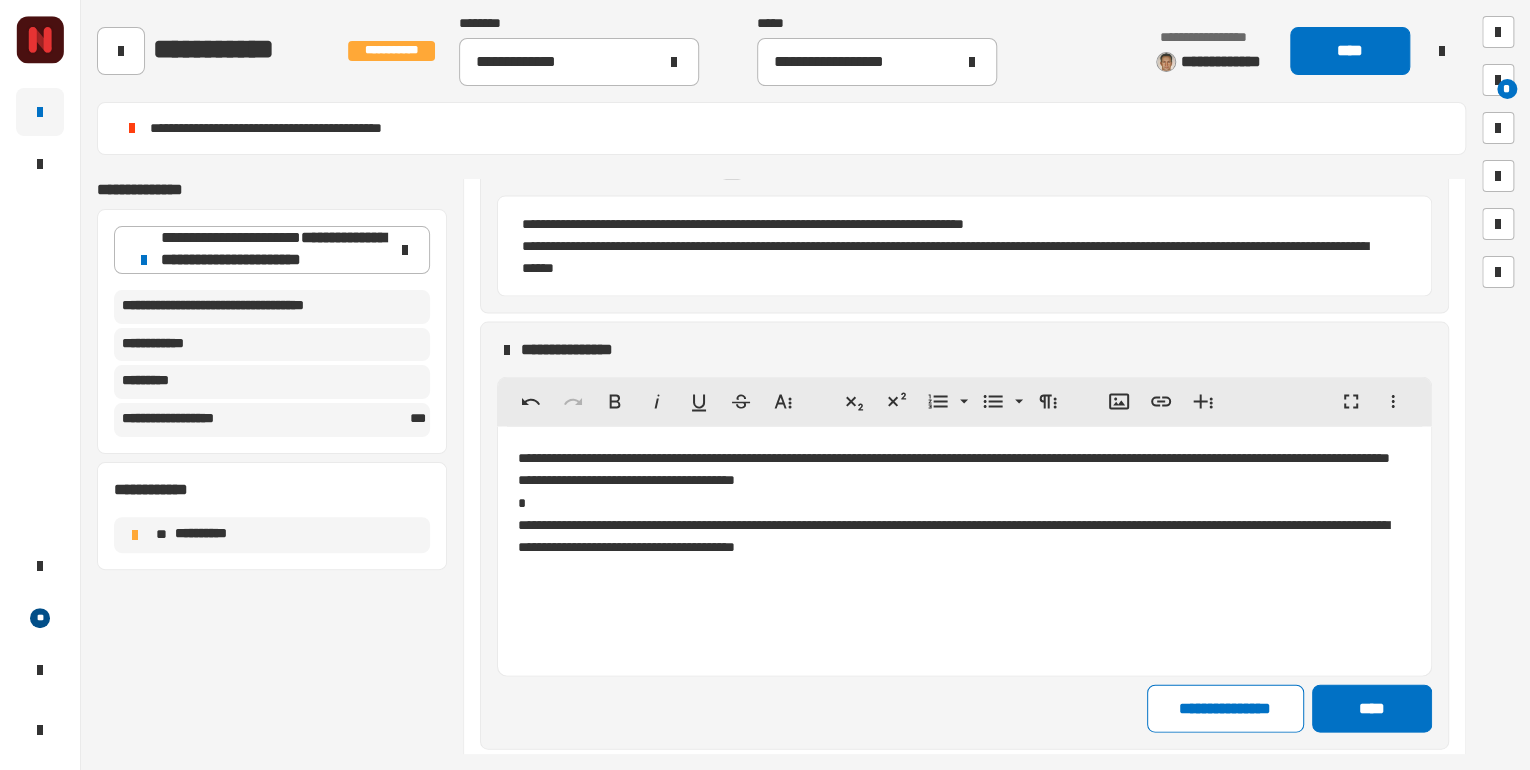 click on "**********" 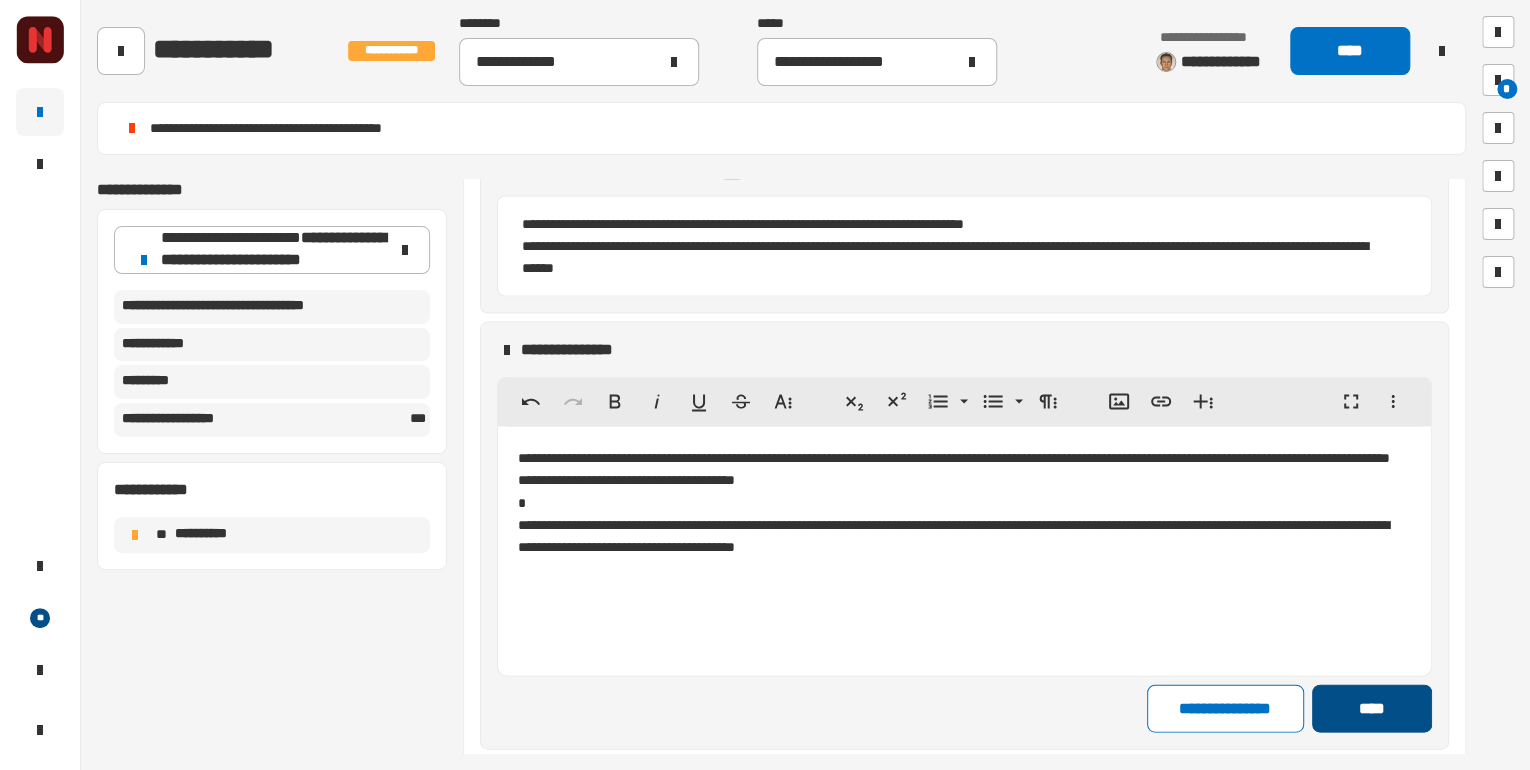 click on "****" 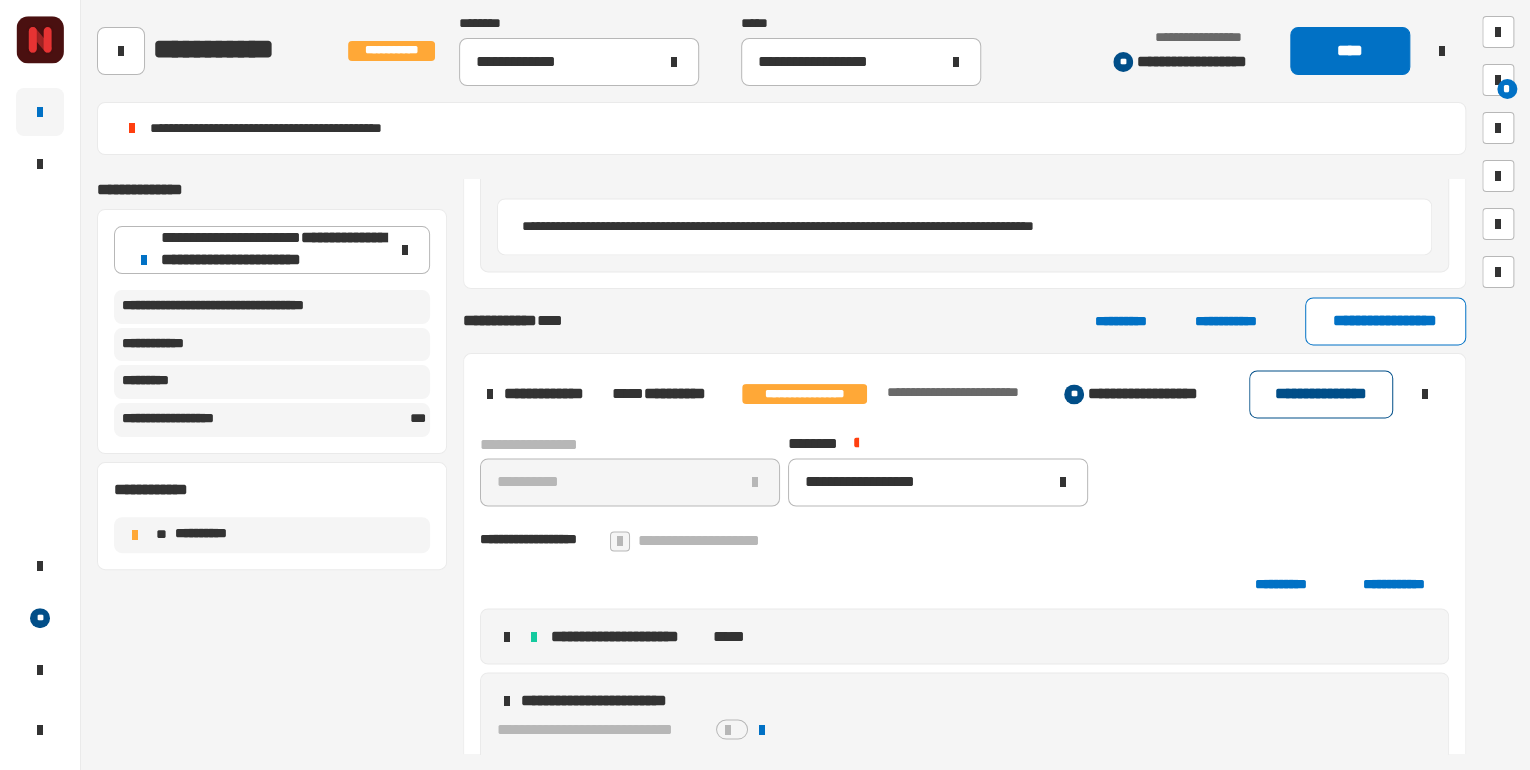 click on "**********" 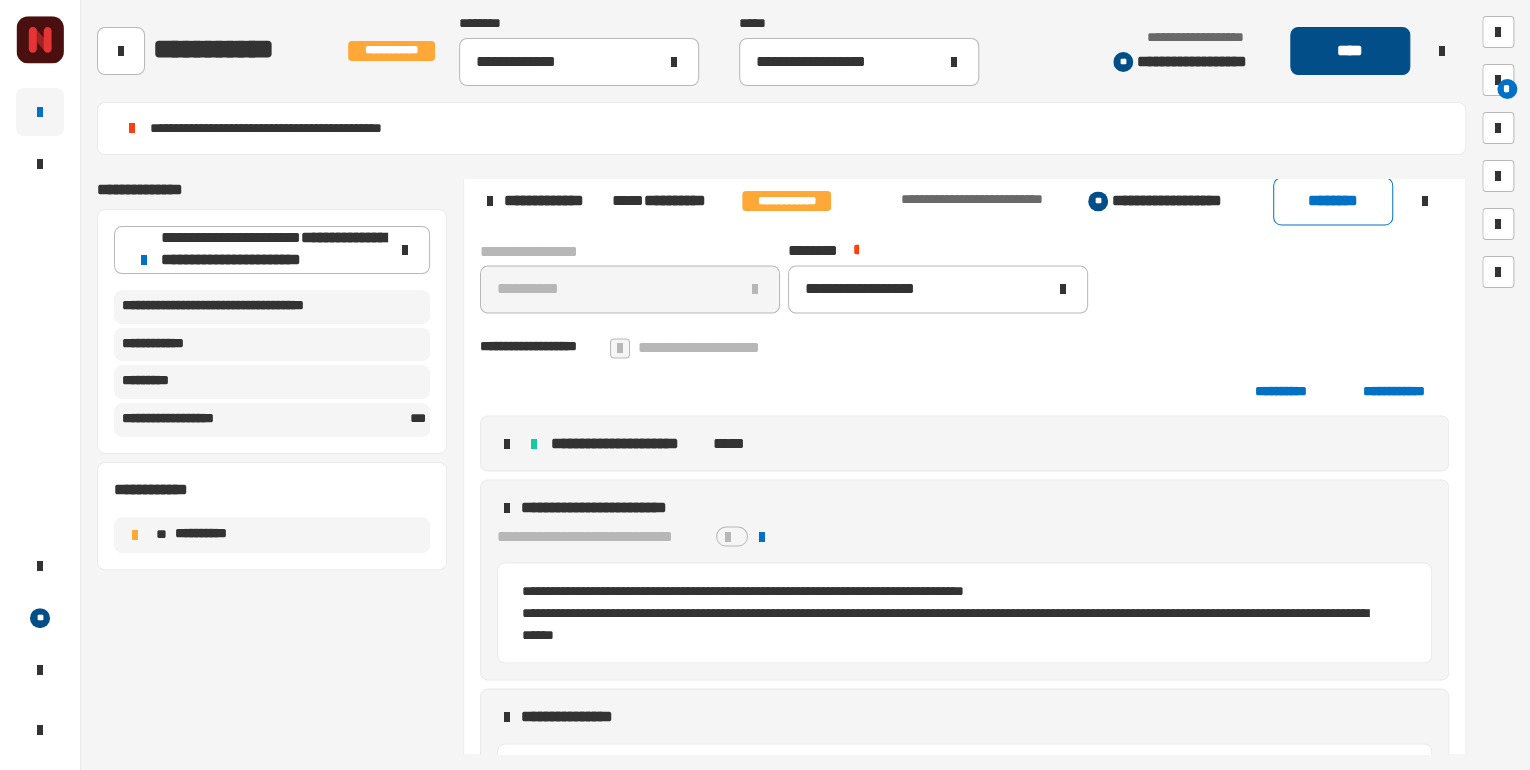 click on "****" 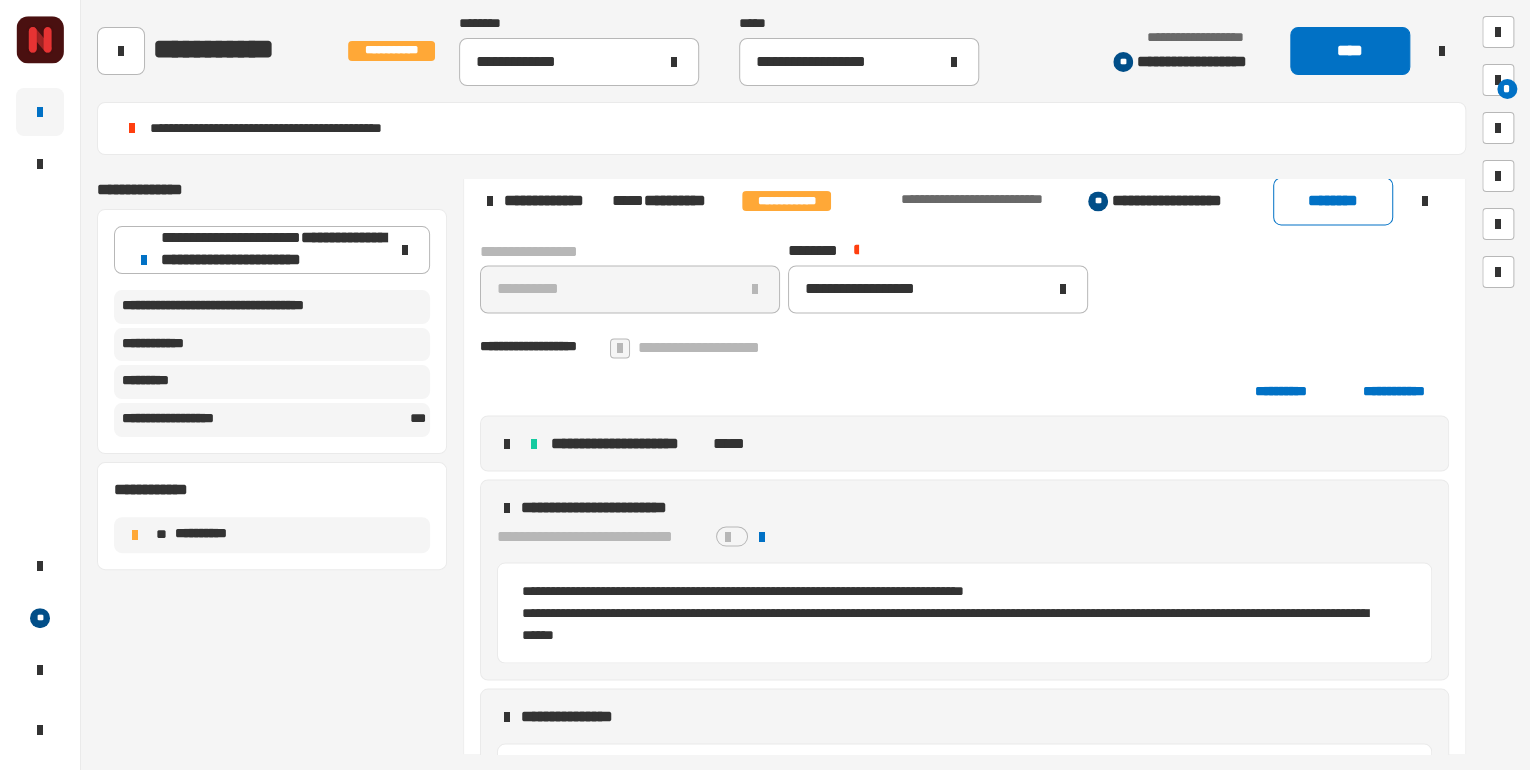 scroll, scrollTop: 1485, scrollLeft: 0, axis: vertical 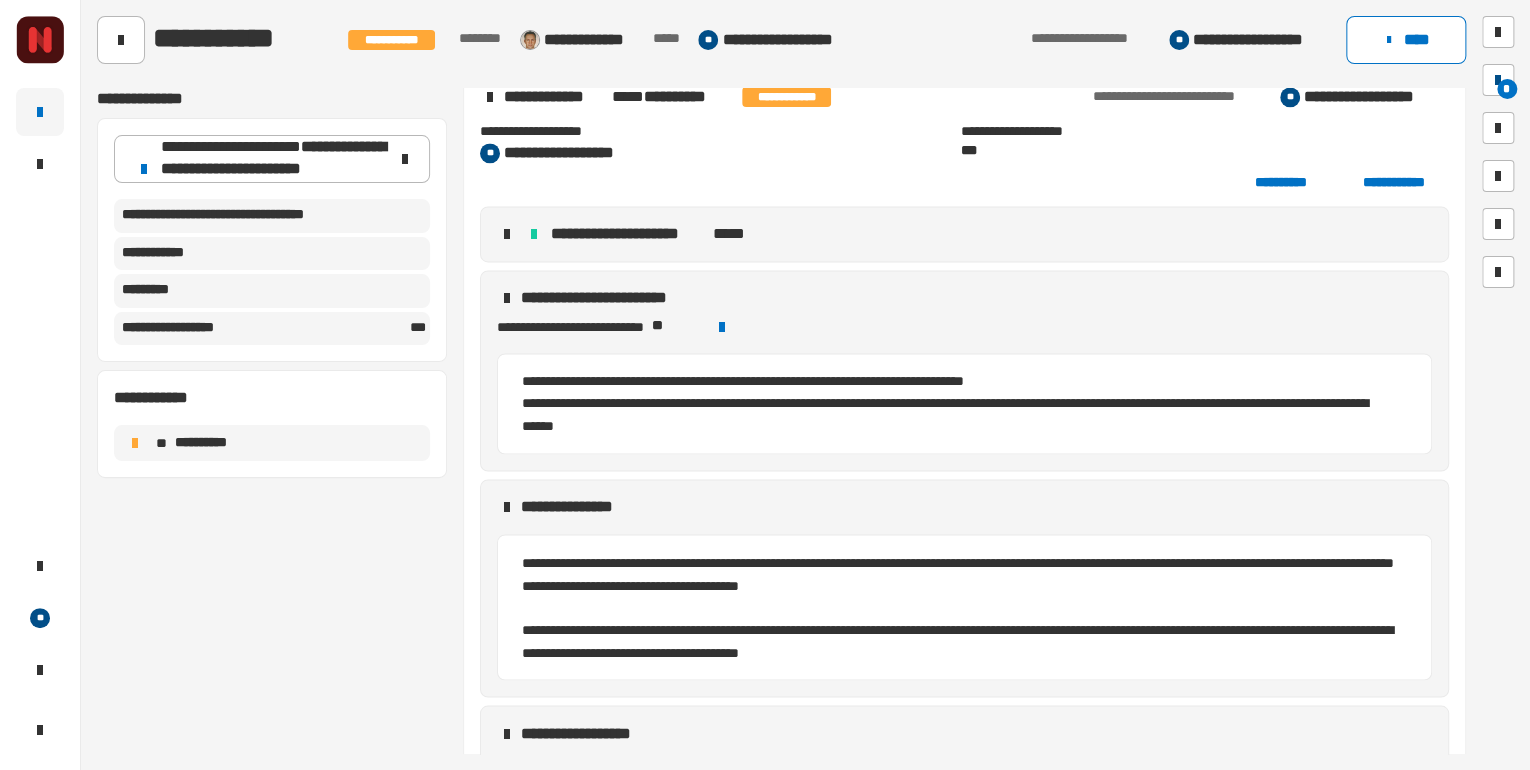 click at bounding box center [1498, 80] 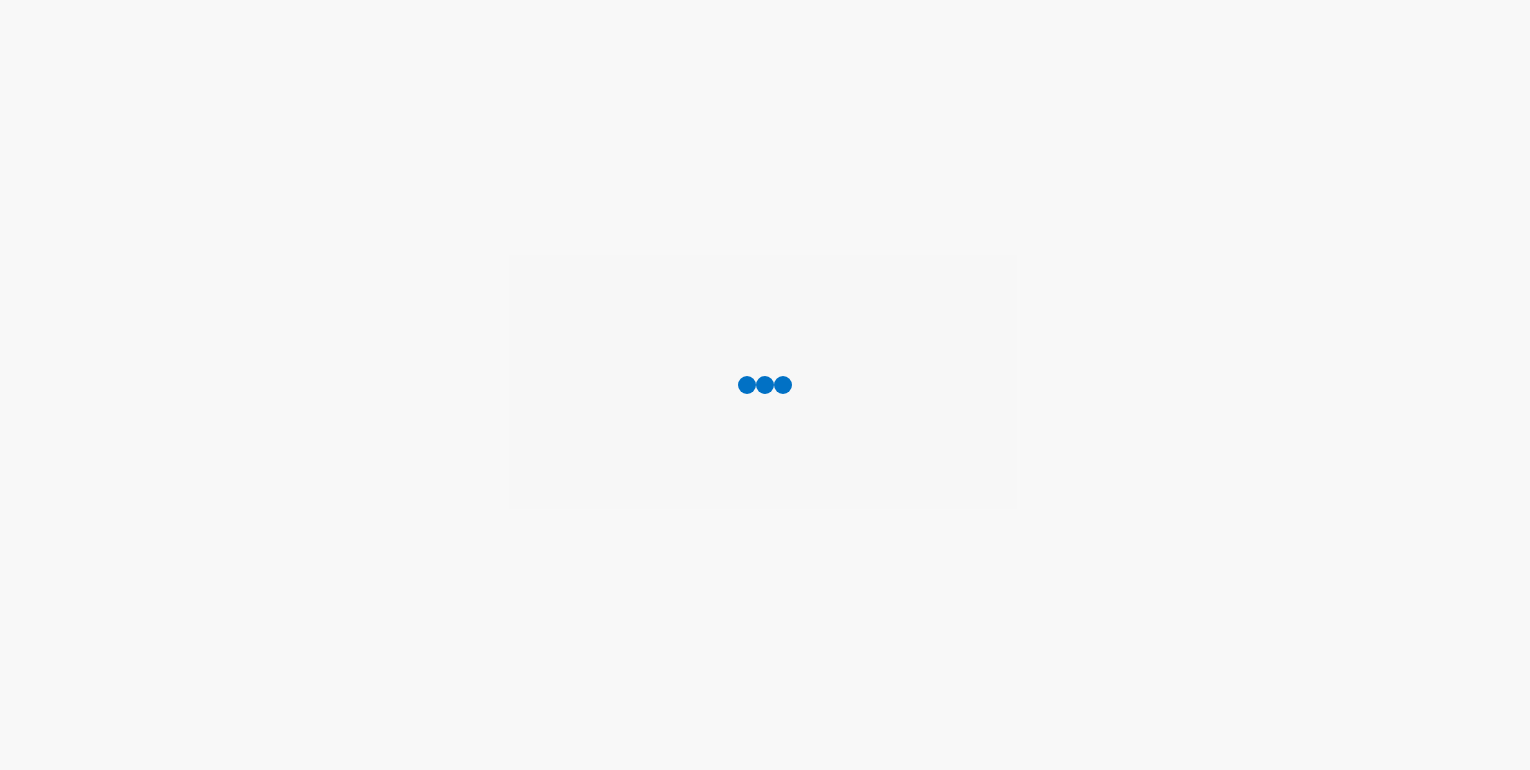scroll, scrollTop: 0, scrollLeft: 0, axis: both 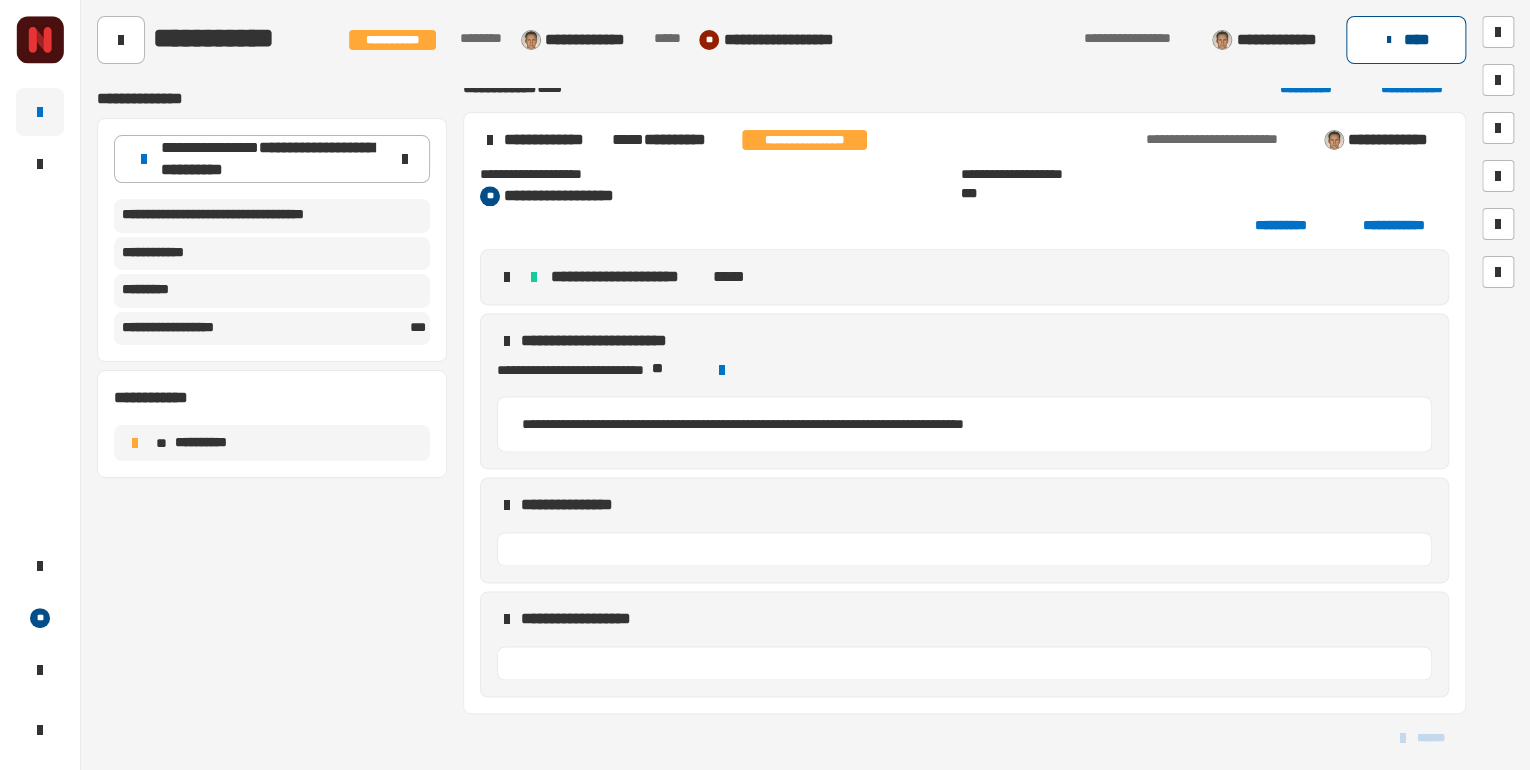 click on "****" 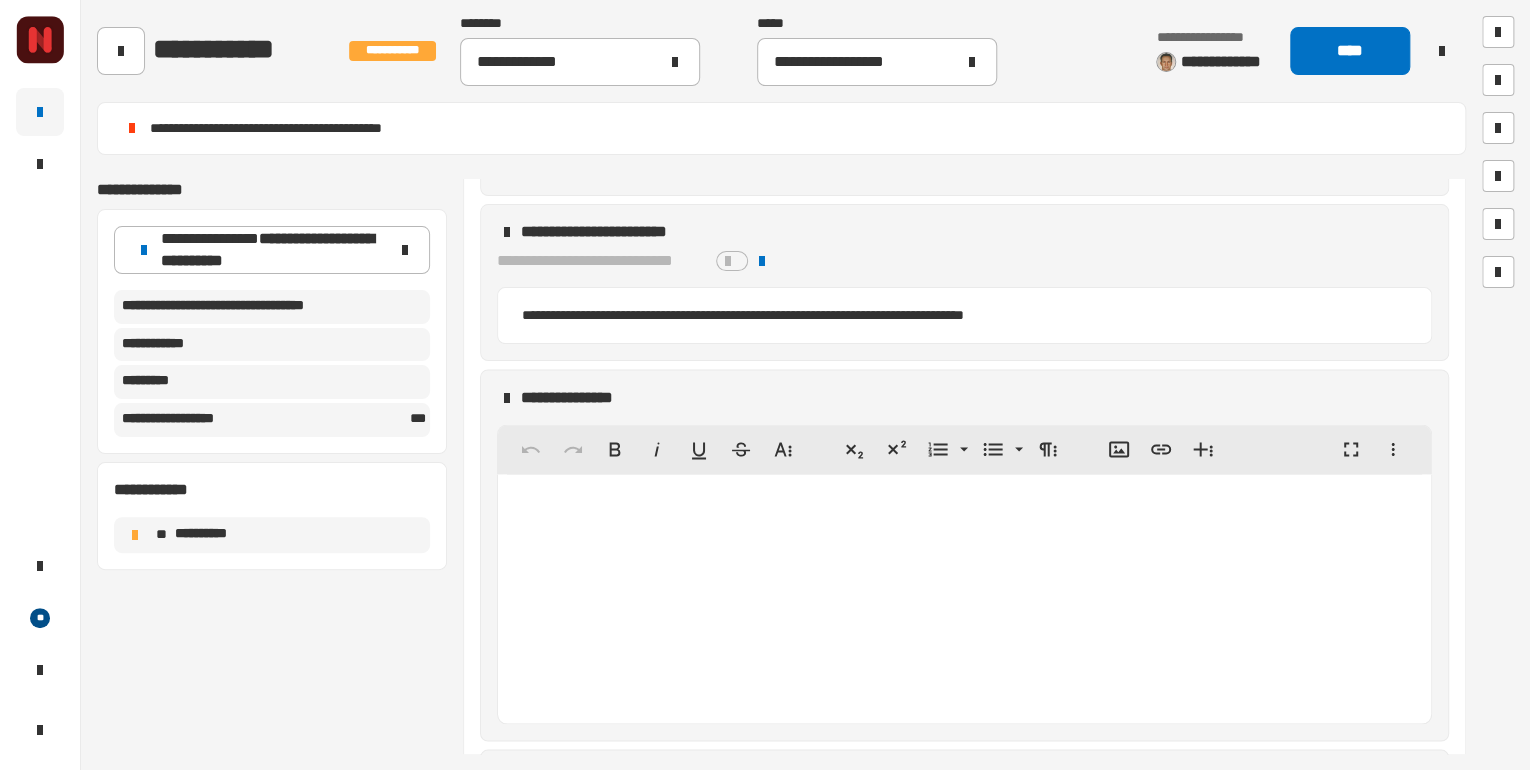 scroll, scrollTop: 1729, scrollLeft: 0, axis: vertical 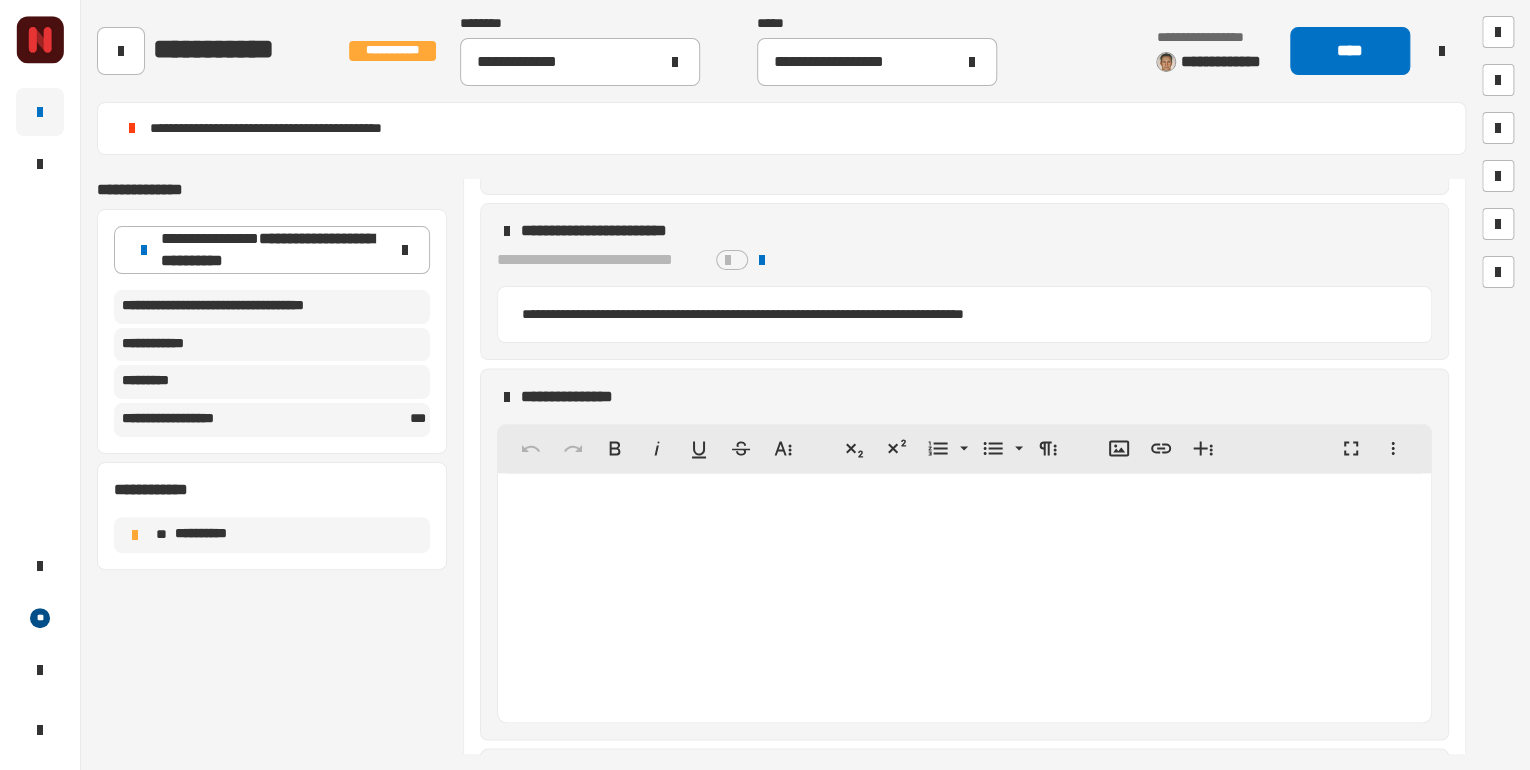 click 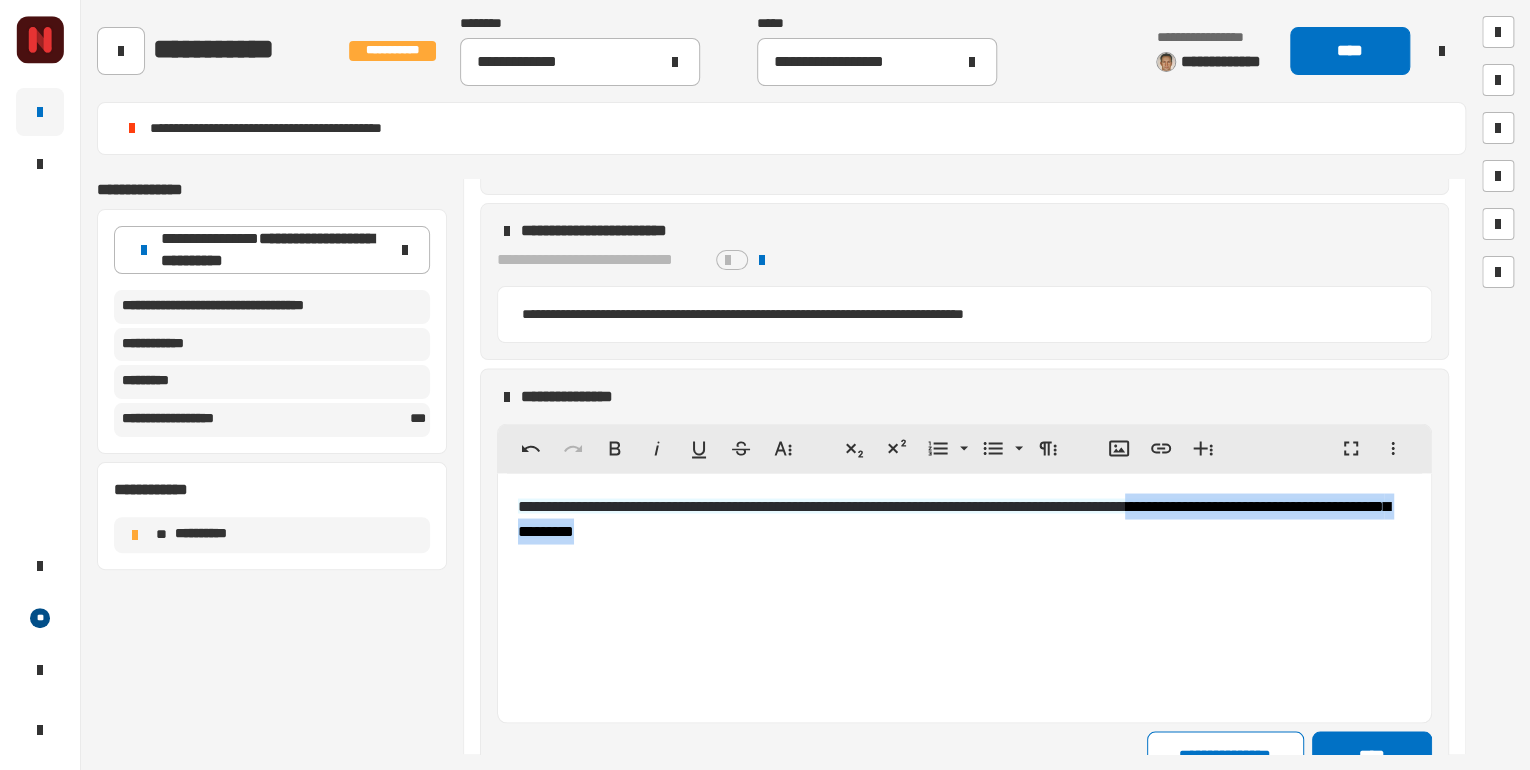 drag, startPoint x: 1248, startPoint y: 512, endPoint x: 1260, endPoint y: 533, distance: 24.186773 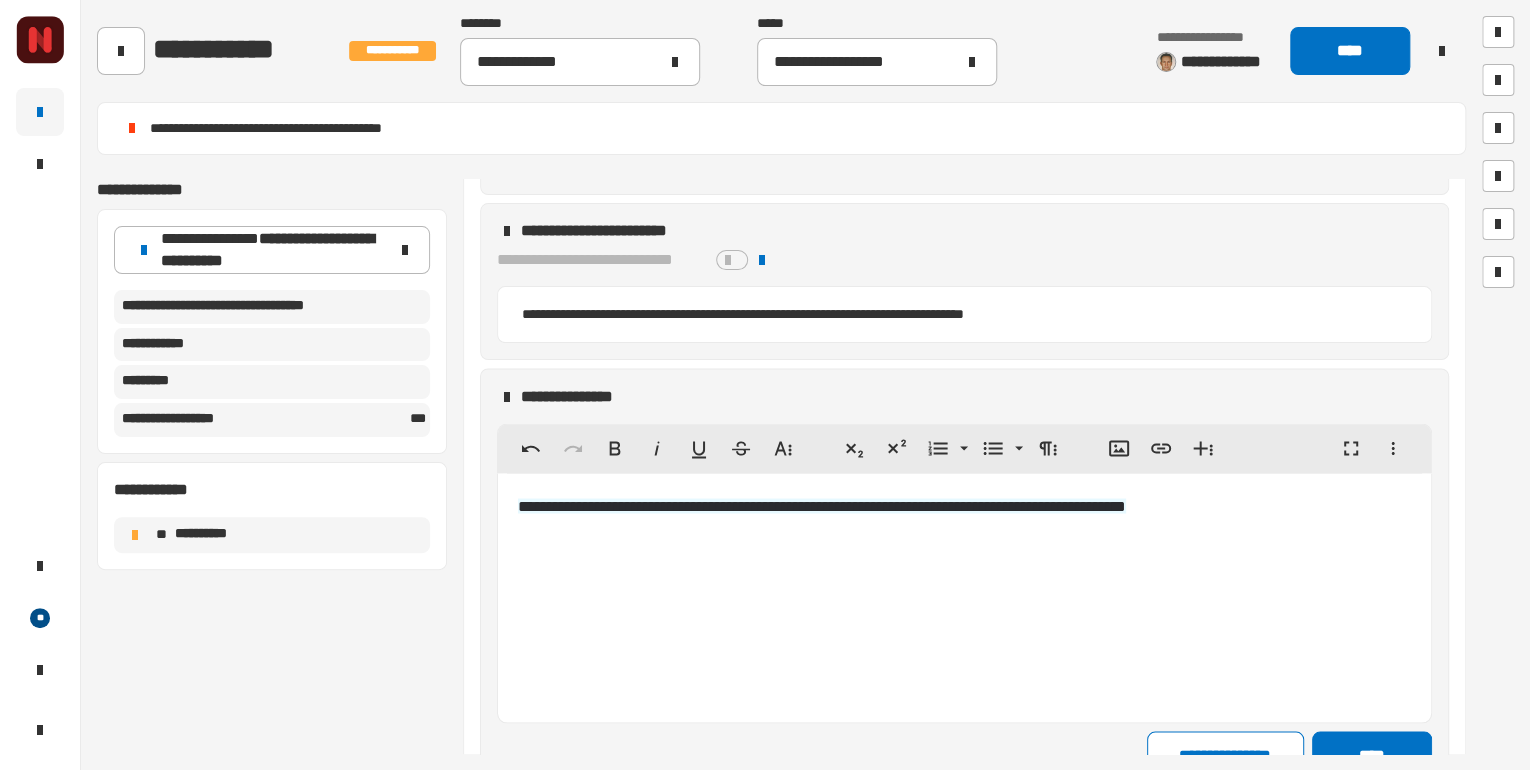 click on "**********" 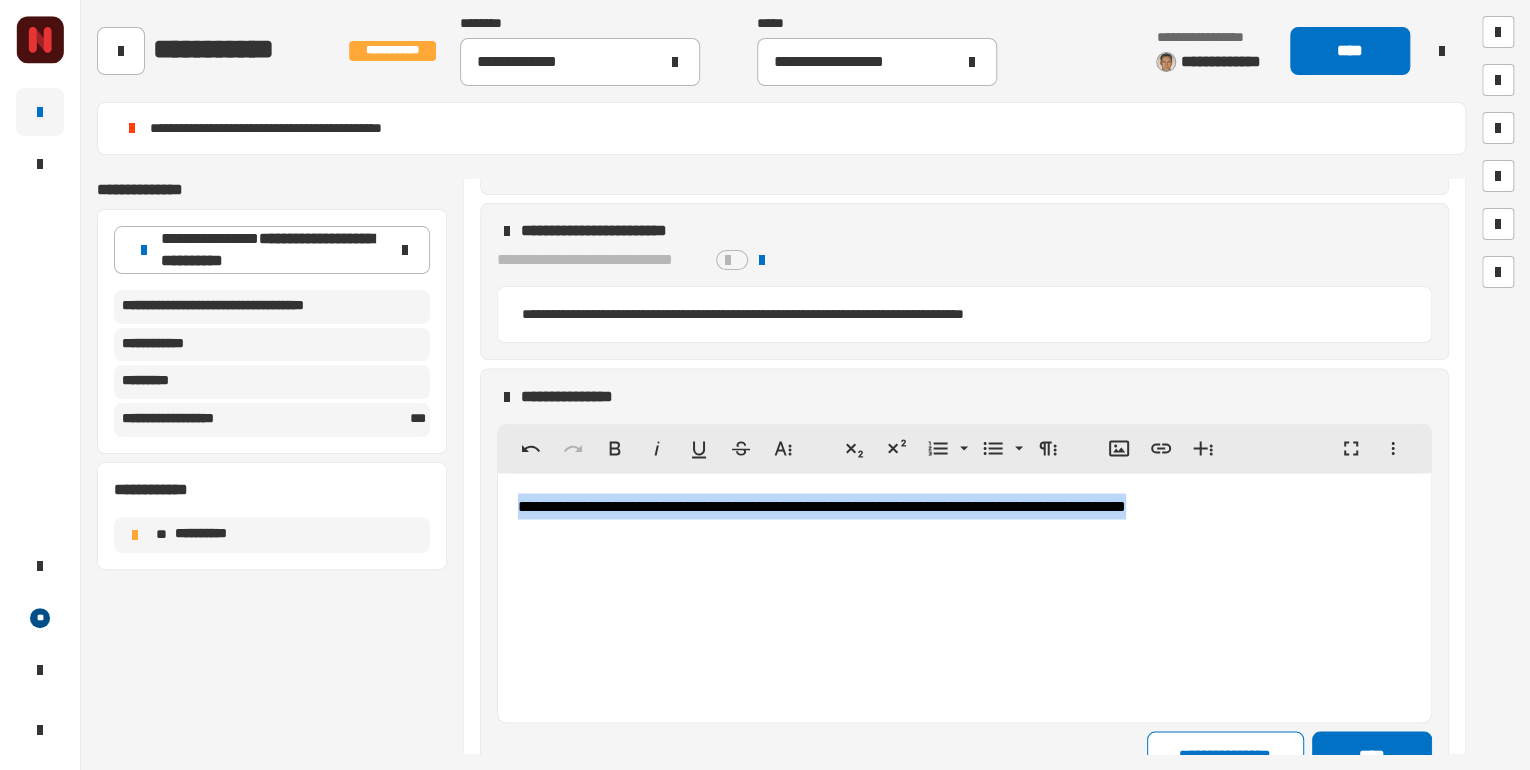 drag, startPoint x: 1269, startPoint y: 524, endPoint x: 507, endPoint y: 506, distance: 762.2126 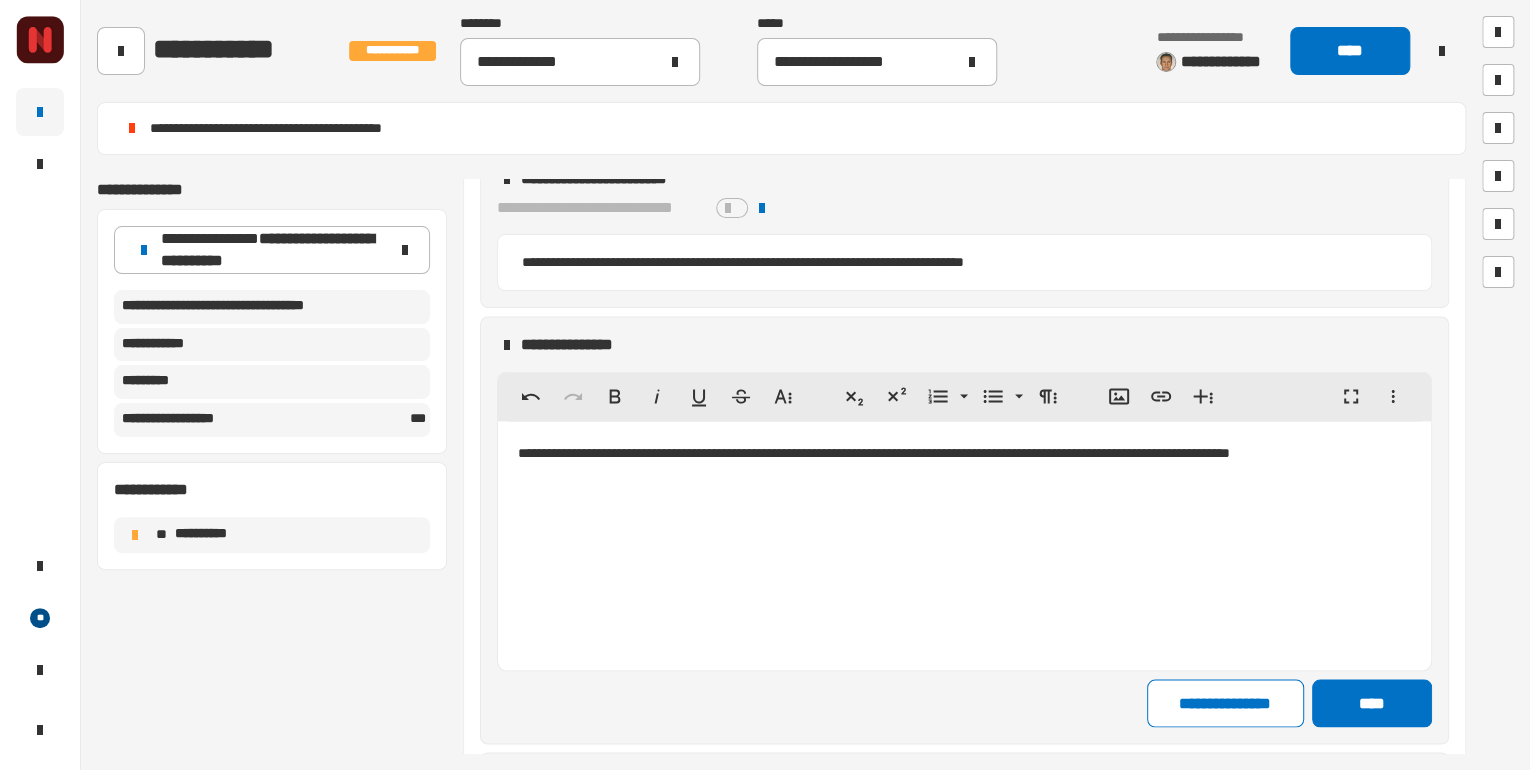 scroll, scrollTop: 1809, scrollLeft: 0, axis: vertical 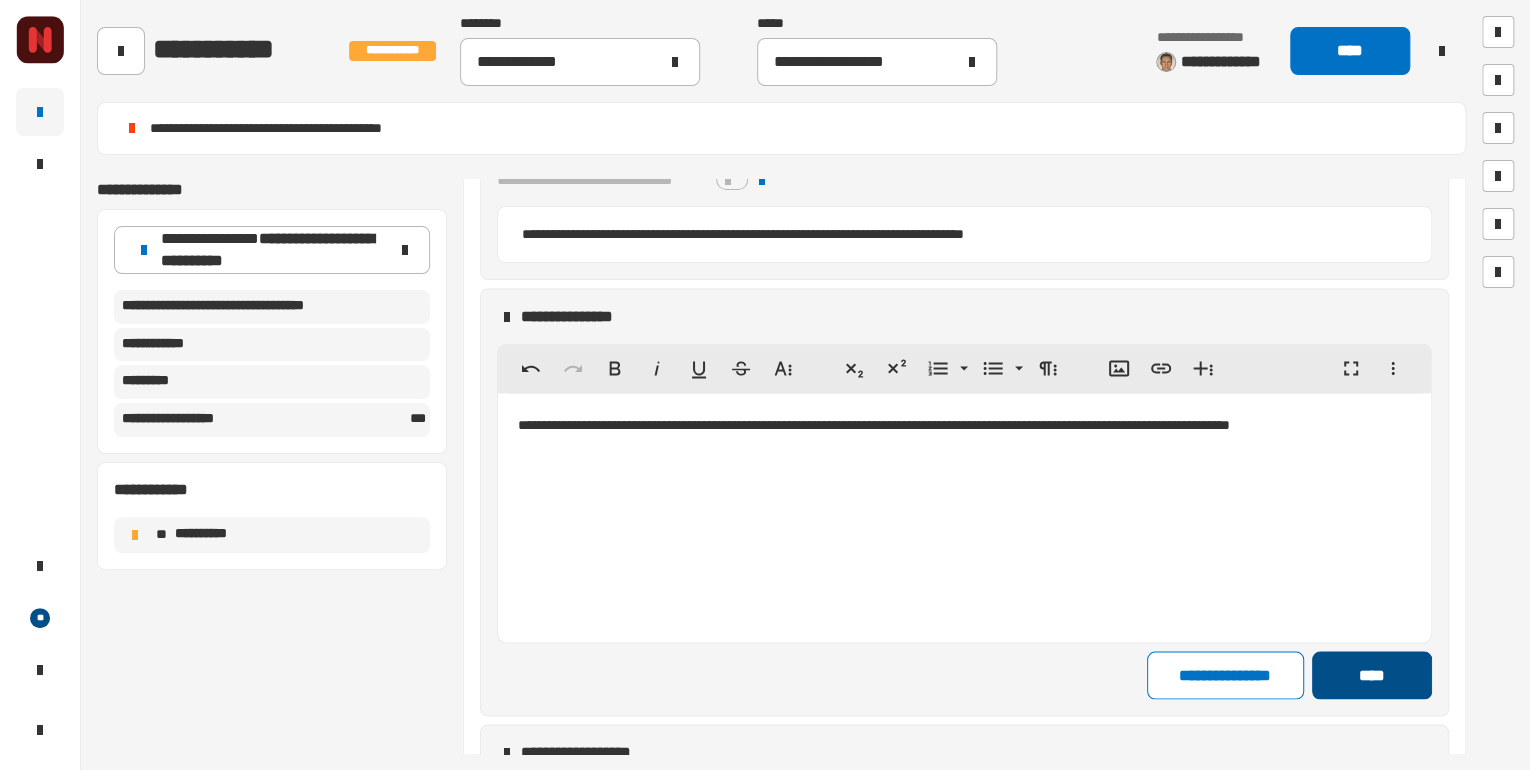 click on "****" 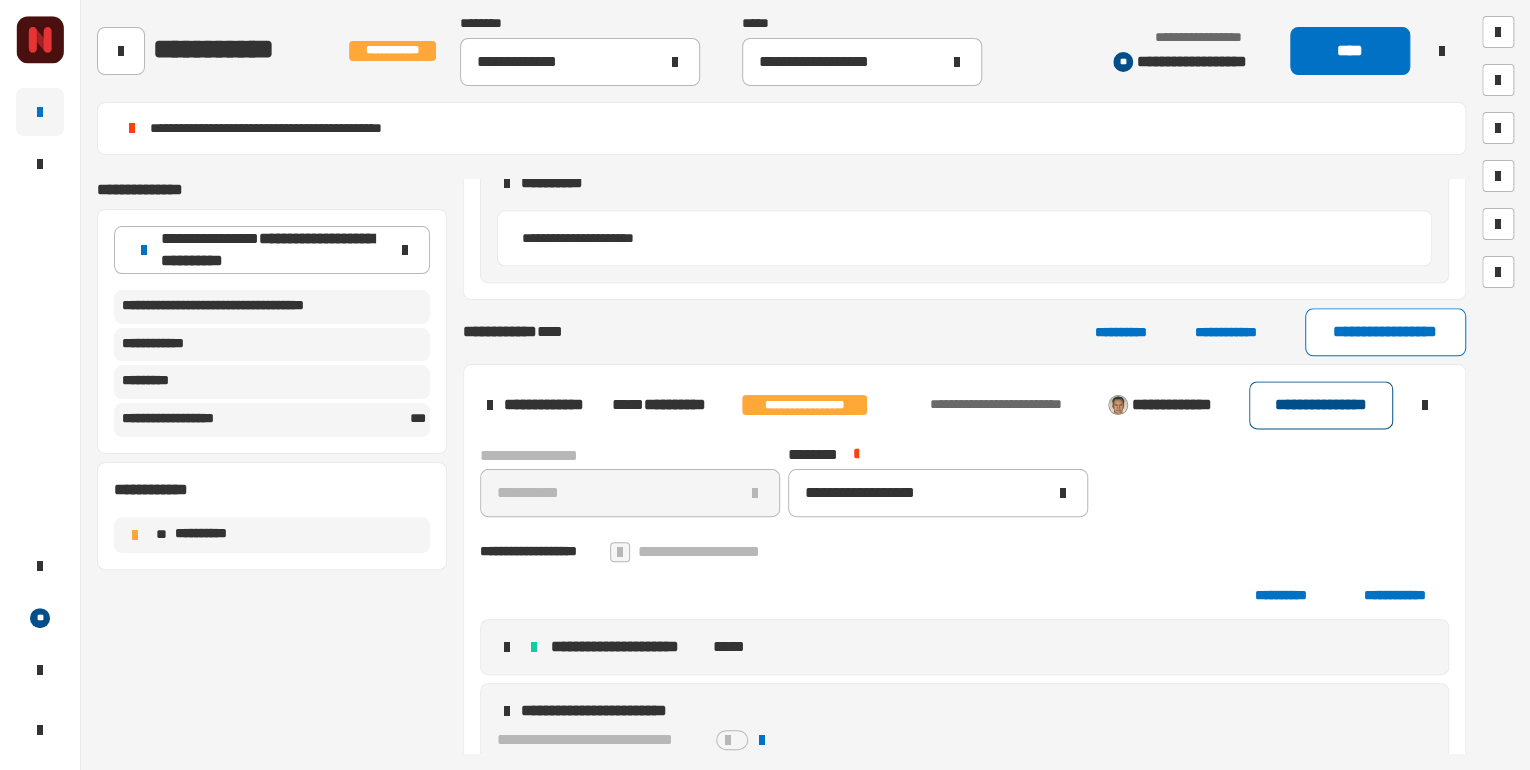 click on "**********" 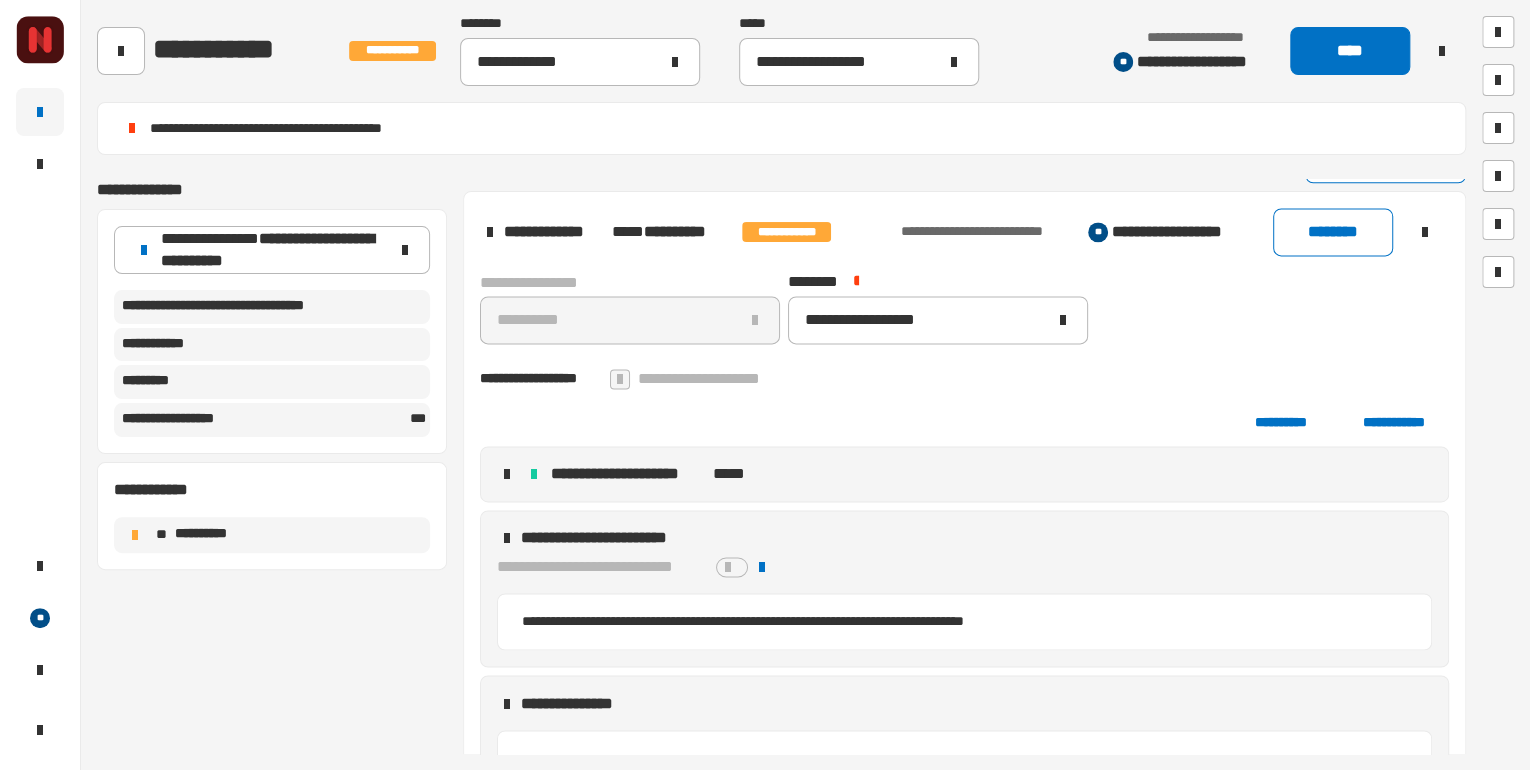 scroll, scrollTop: 1444, scrollLeft: 0, axis: vertical 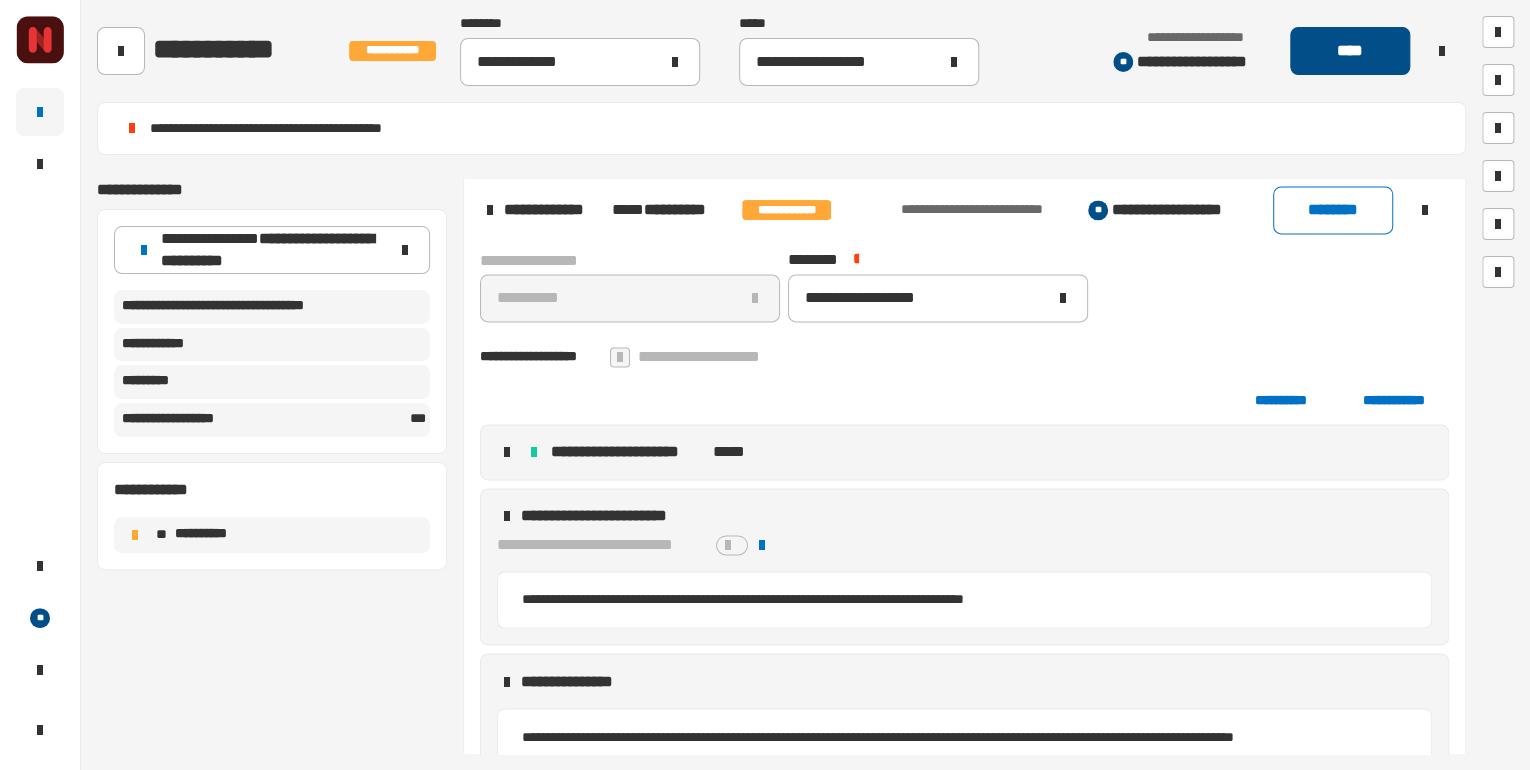 click on "****" 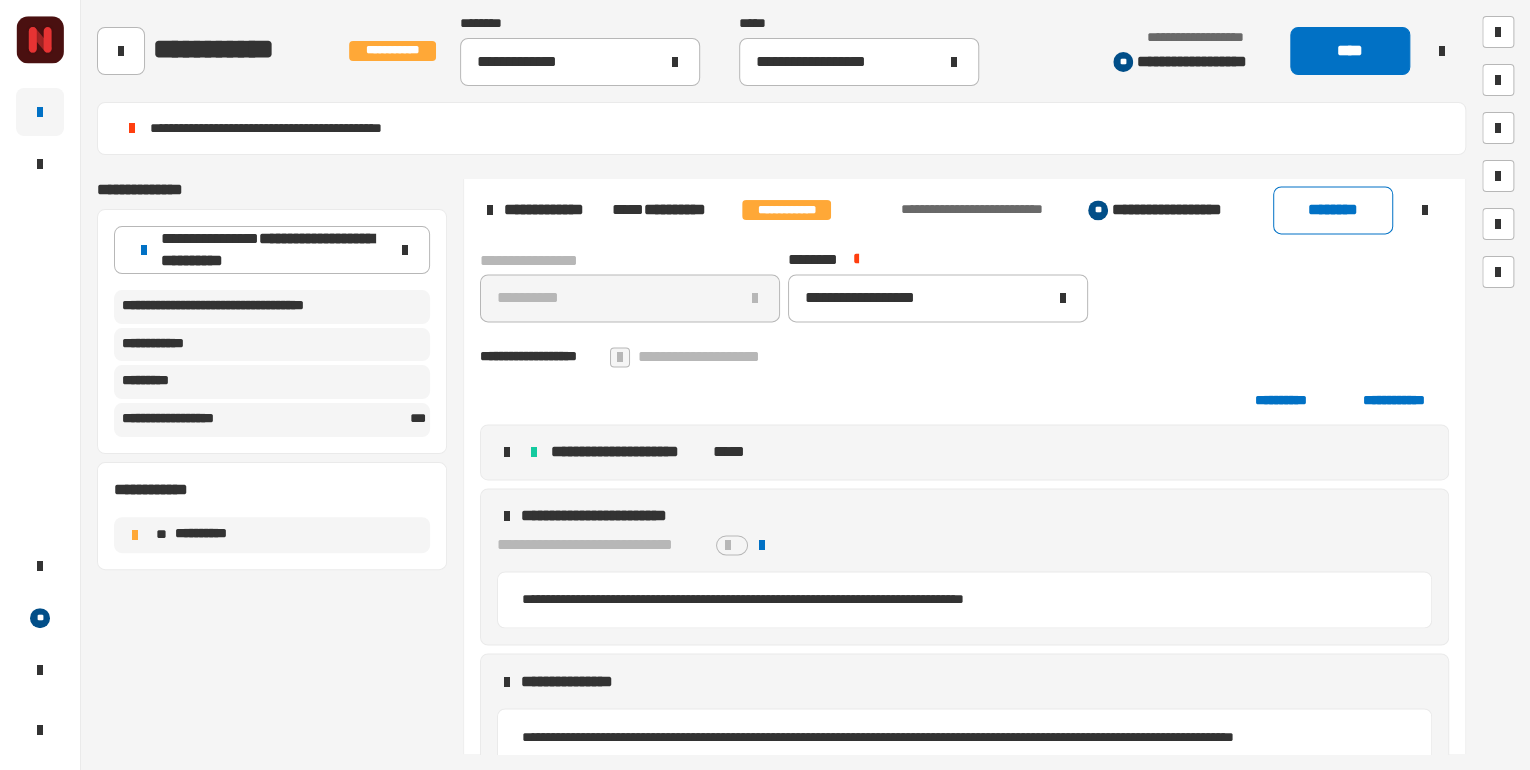 scroll, scrollTop: 1265, scrollLeft: 0, axis: vertical 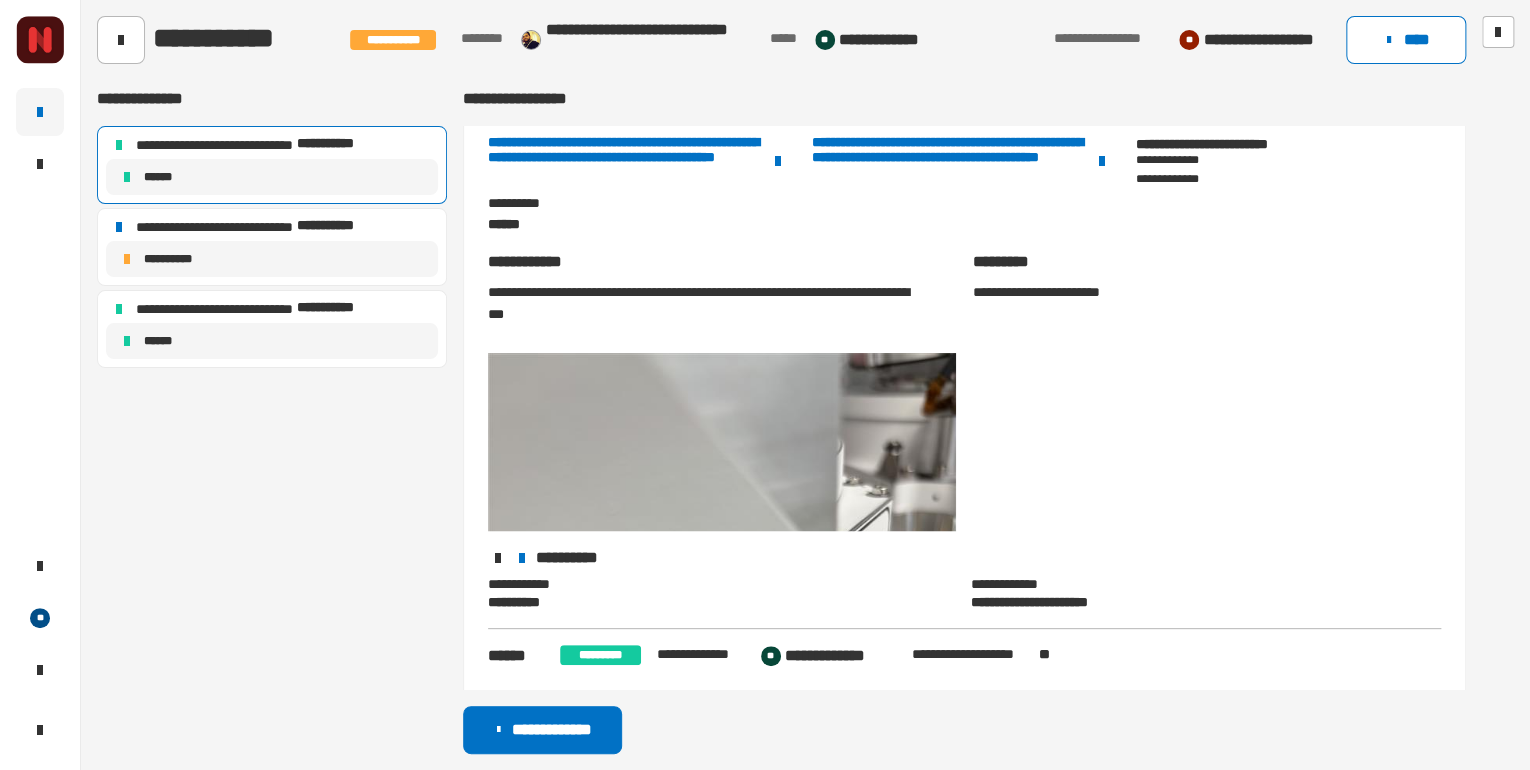 click at bounding box center (722, 665) 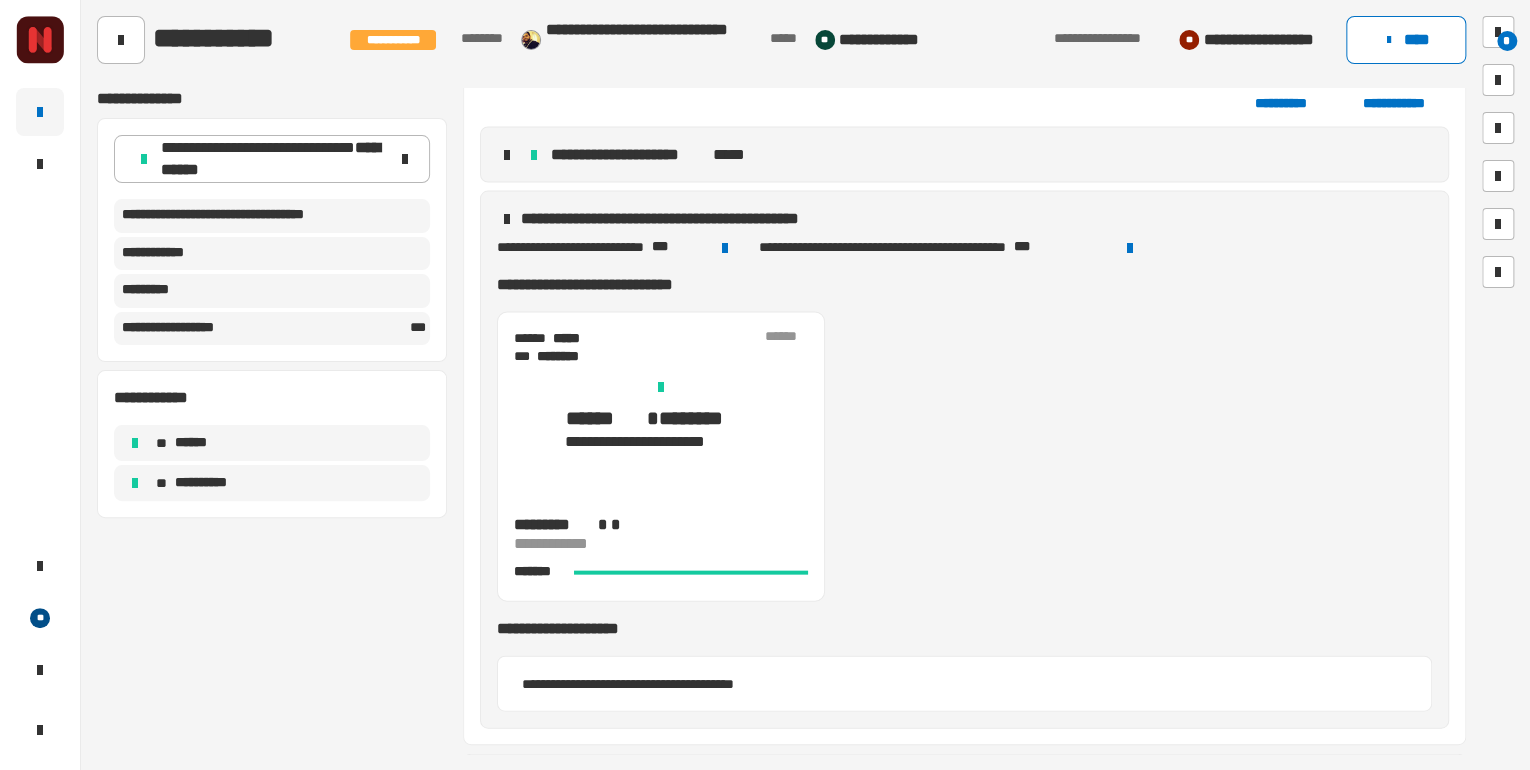 scroll, scrollTop: 2064, scrollLeft: 0, axis: vertical 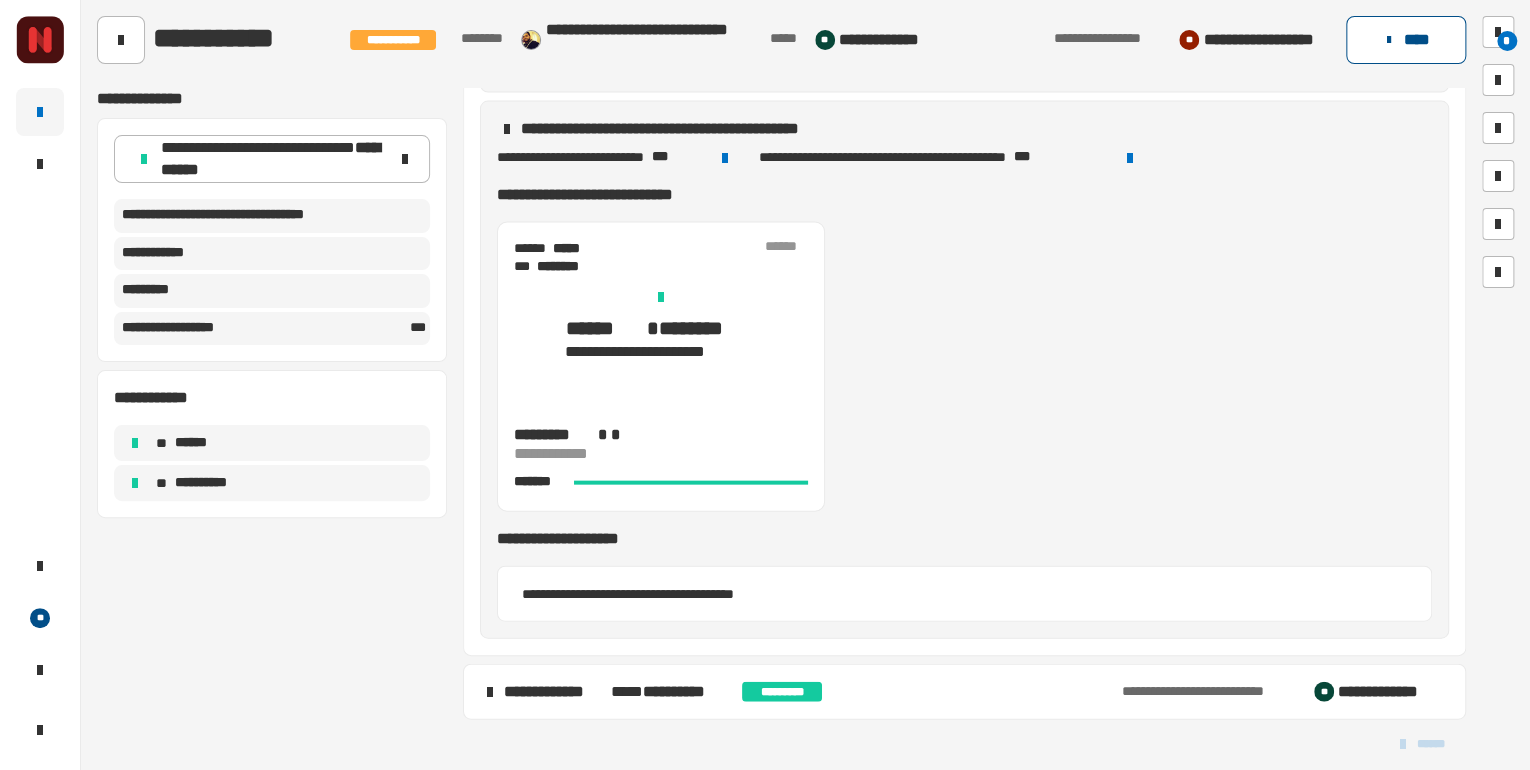 click on "****" 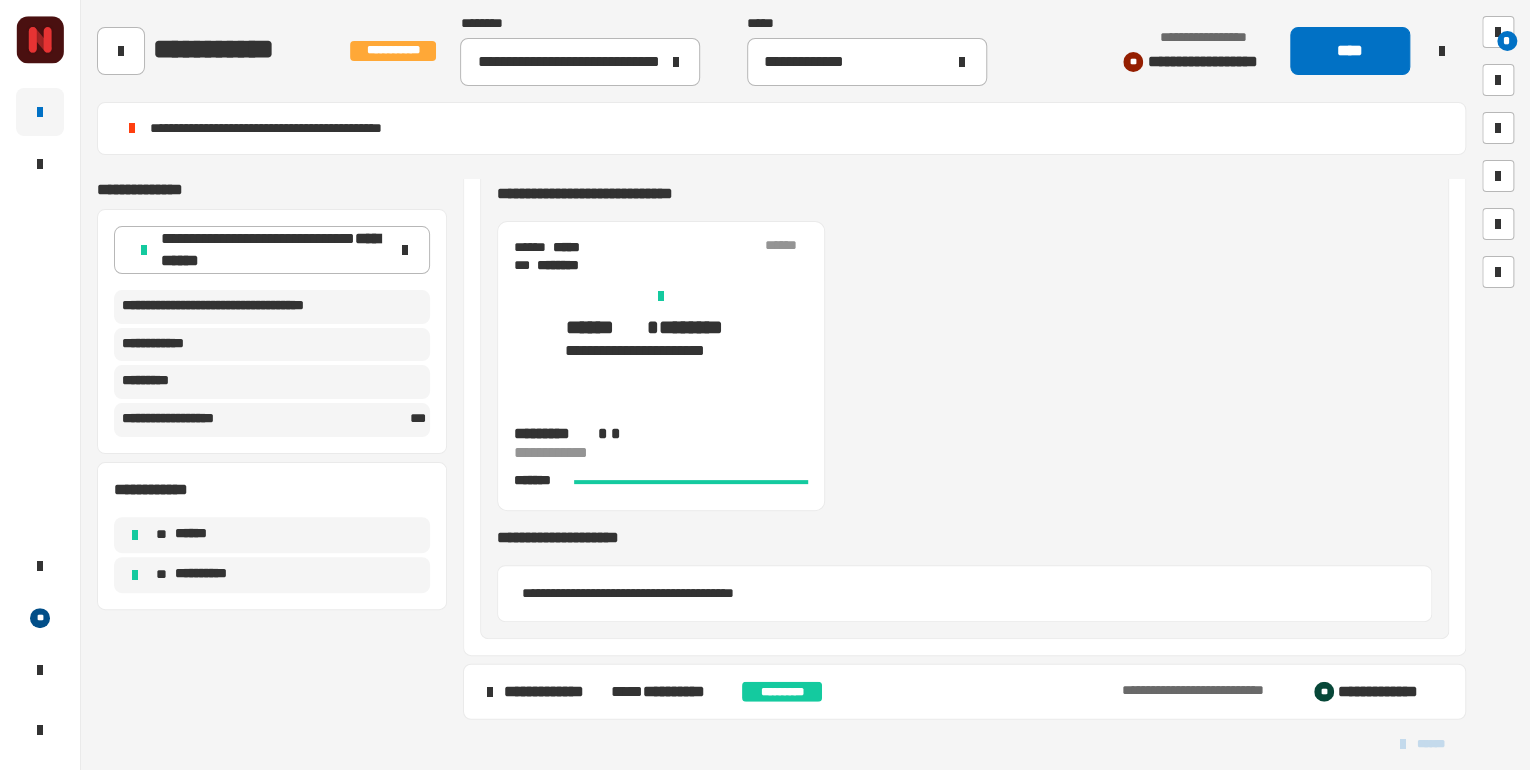scroll, scrollTop: 2387, scrollLeft: 0, axis: vertical 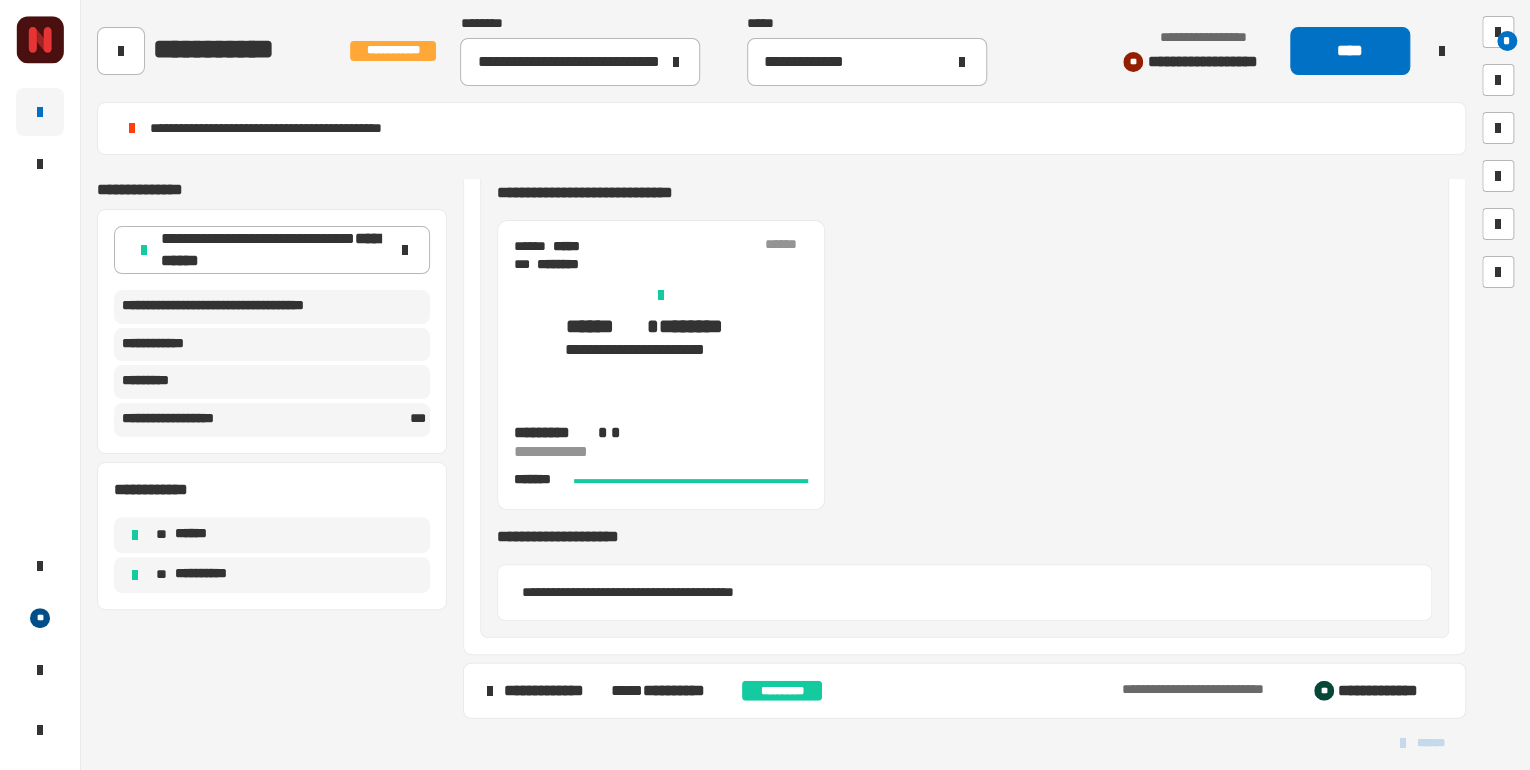 click on "**********" at bounding box center [550, 691] 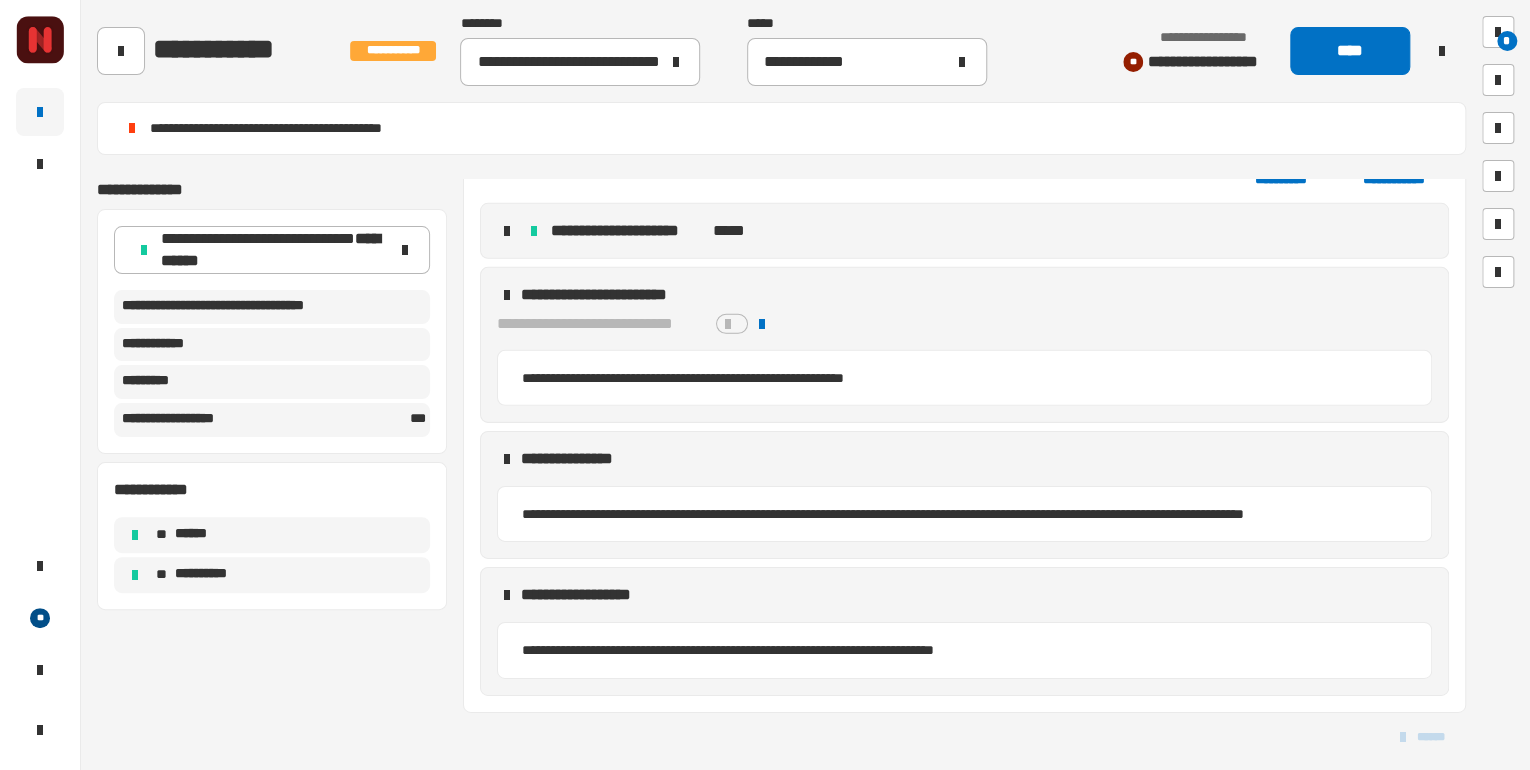 scroll, scrollTop: 3116, scrollLeft: 0, axis: vertical 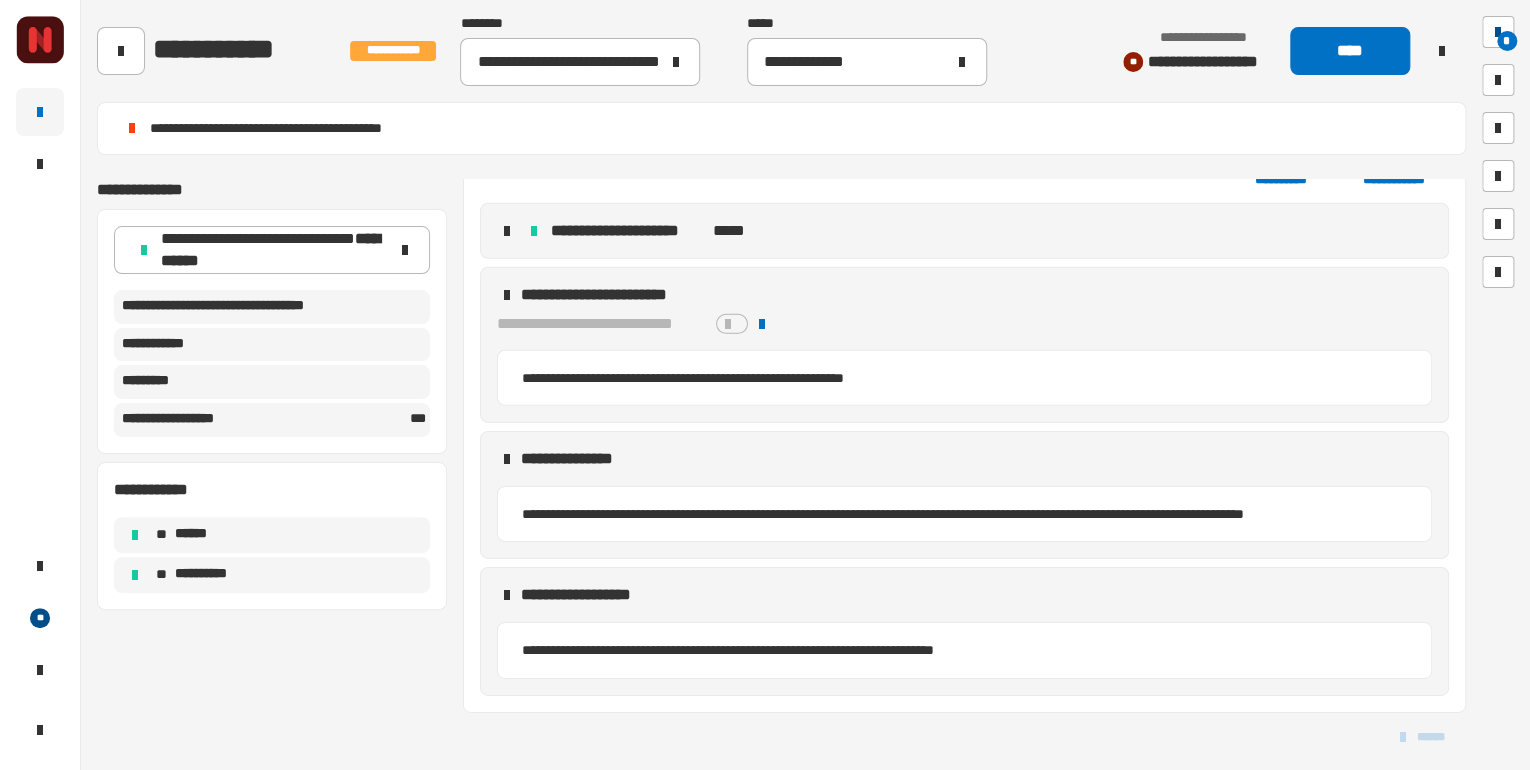 click at bounding box center (1498, 32) 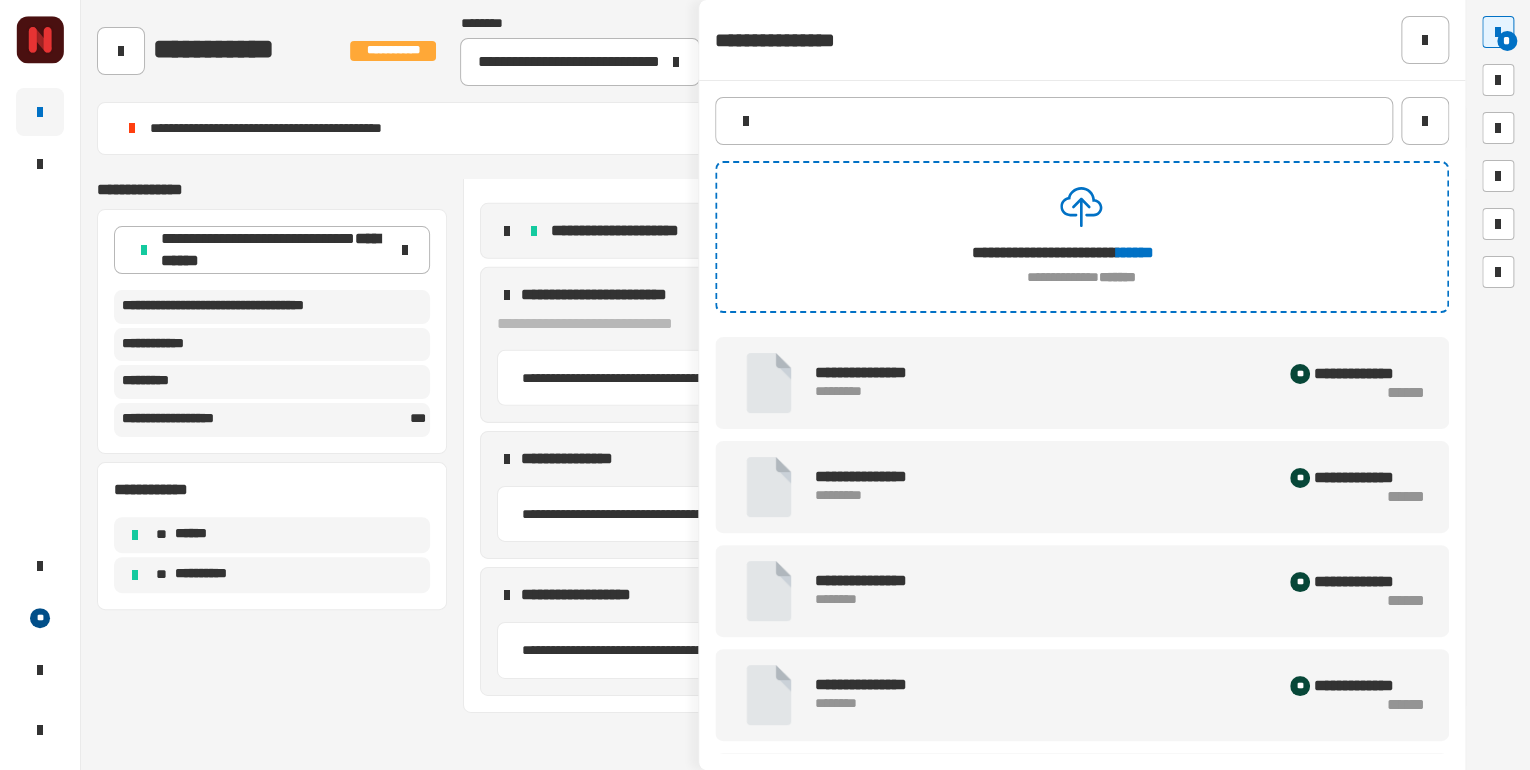 click on "*" 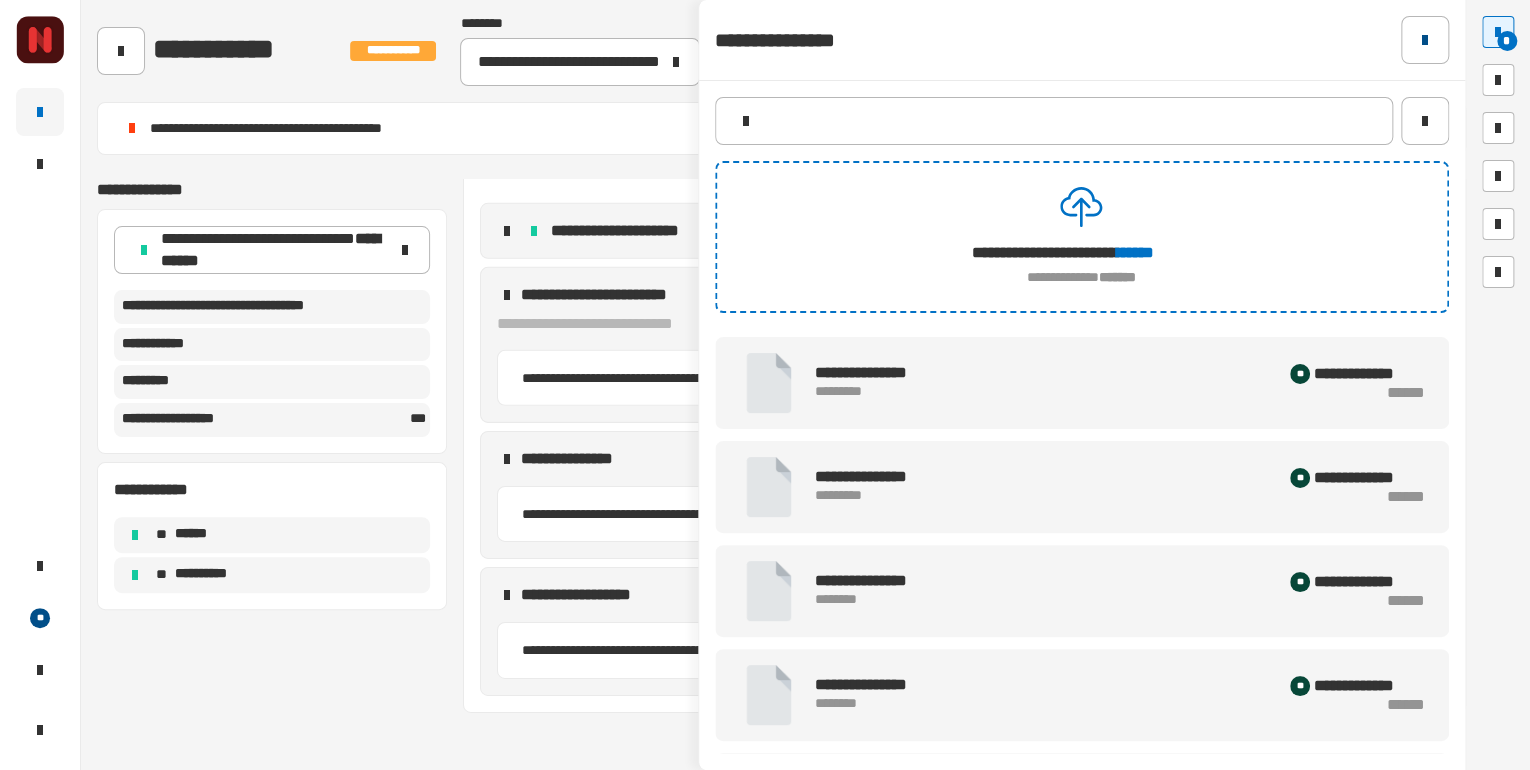 click 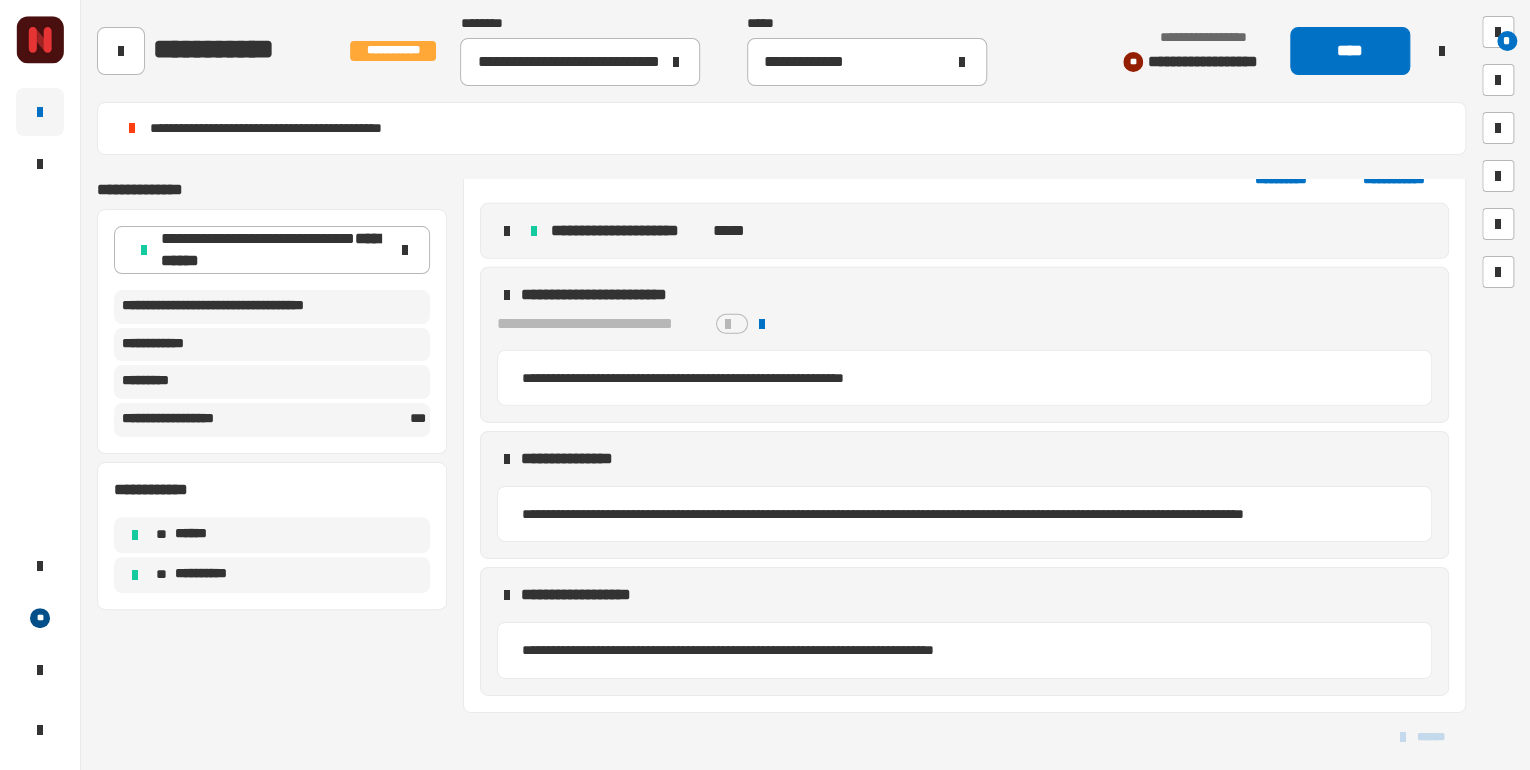 drag, startPoint x: 1478, startPoint y: 412, endPoint x: 1472, endPoint y: 364, distance: 48.373547 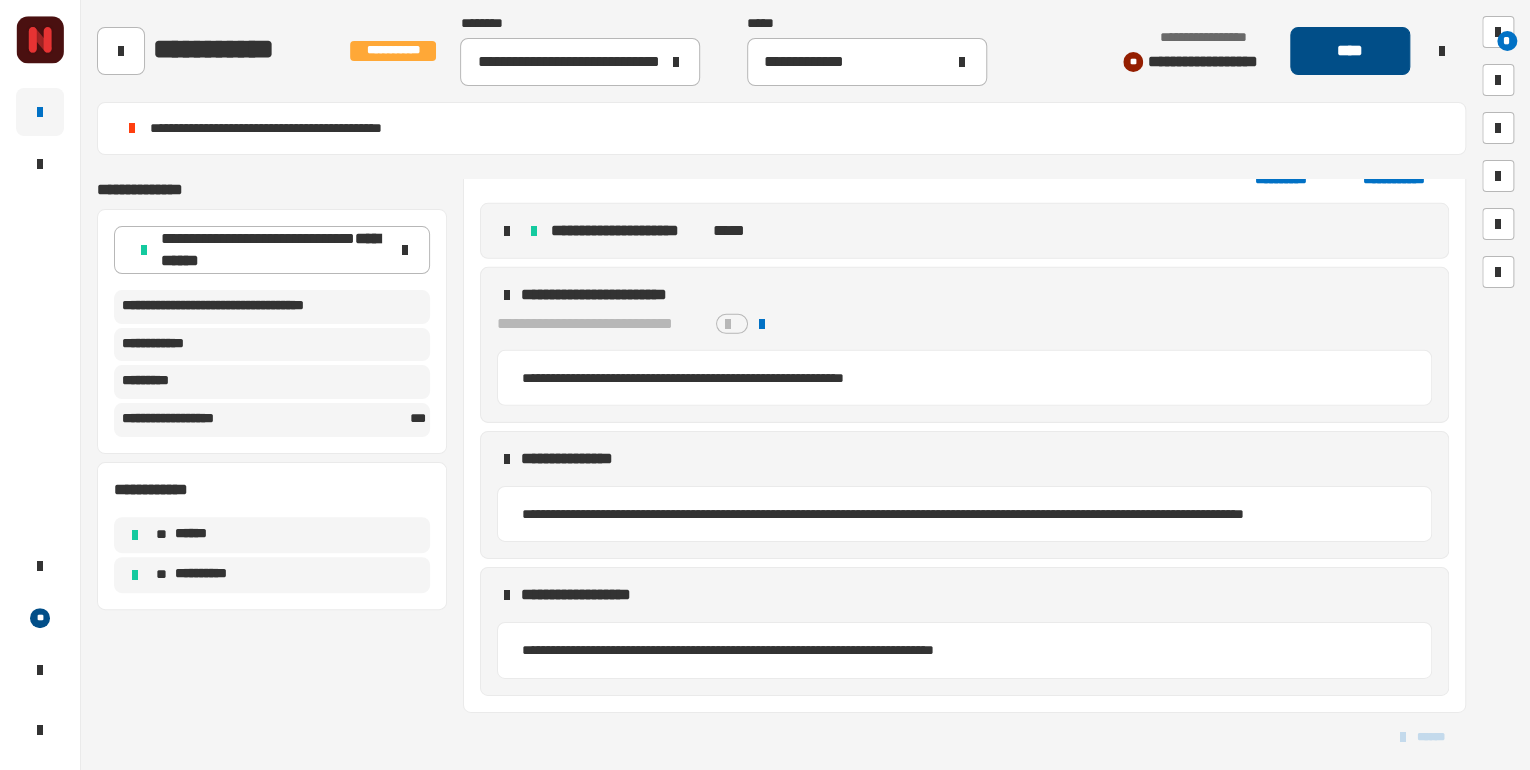click on "****" 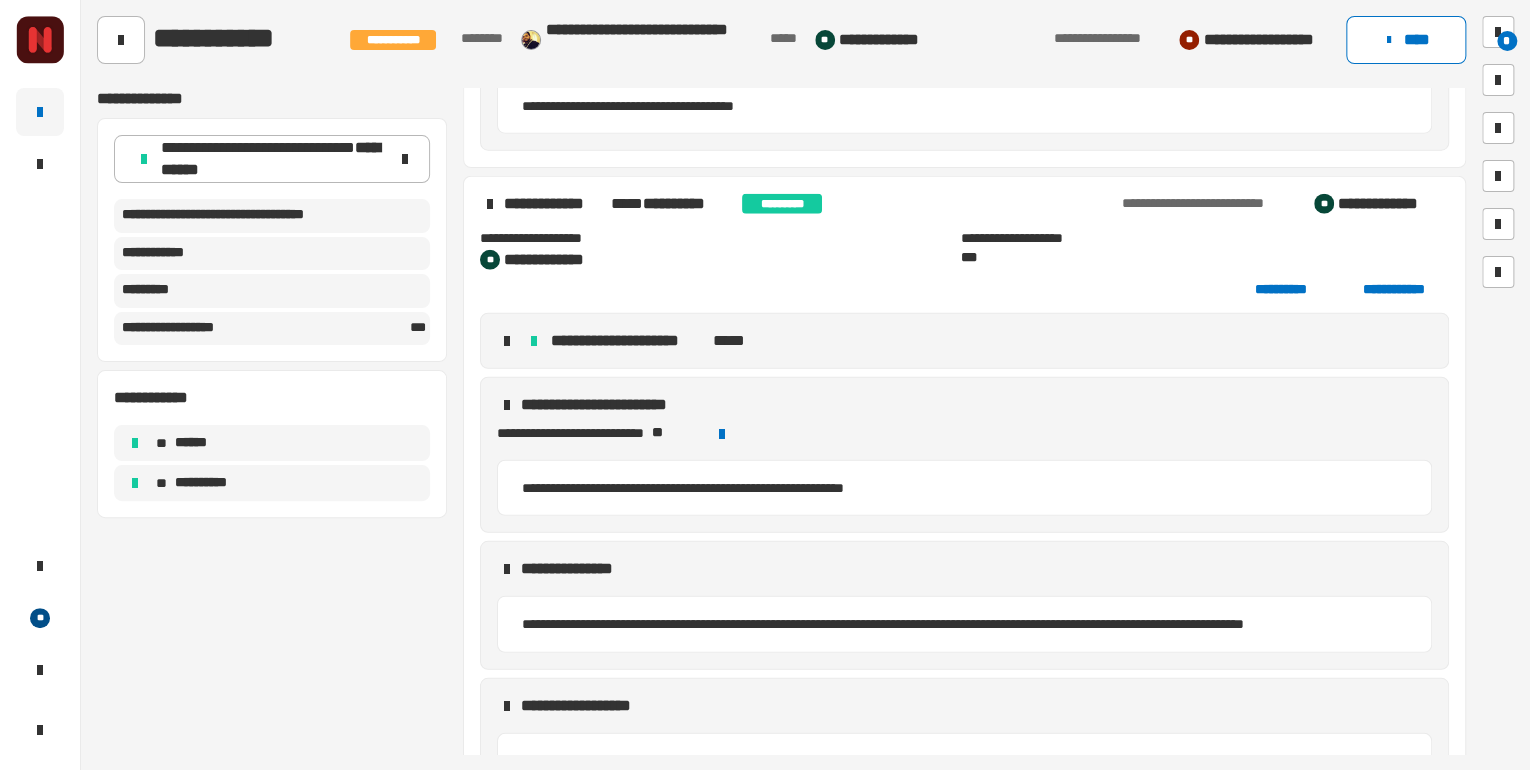 scroll, scrollTop: 2675, scrollLeft: 0, axis: vertical 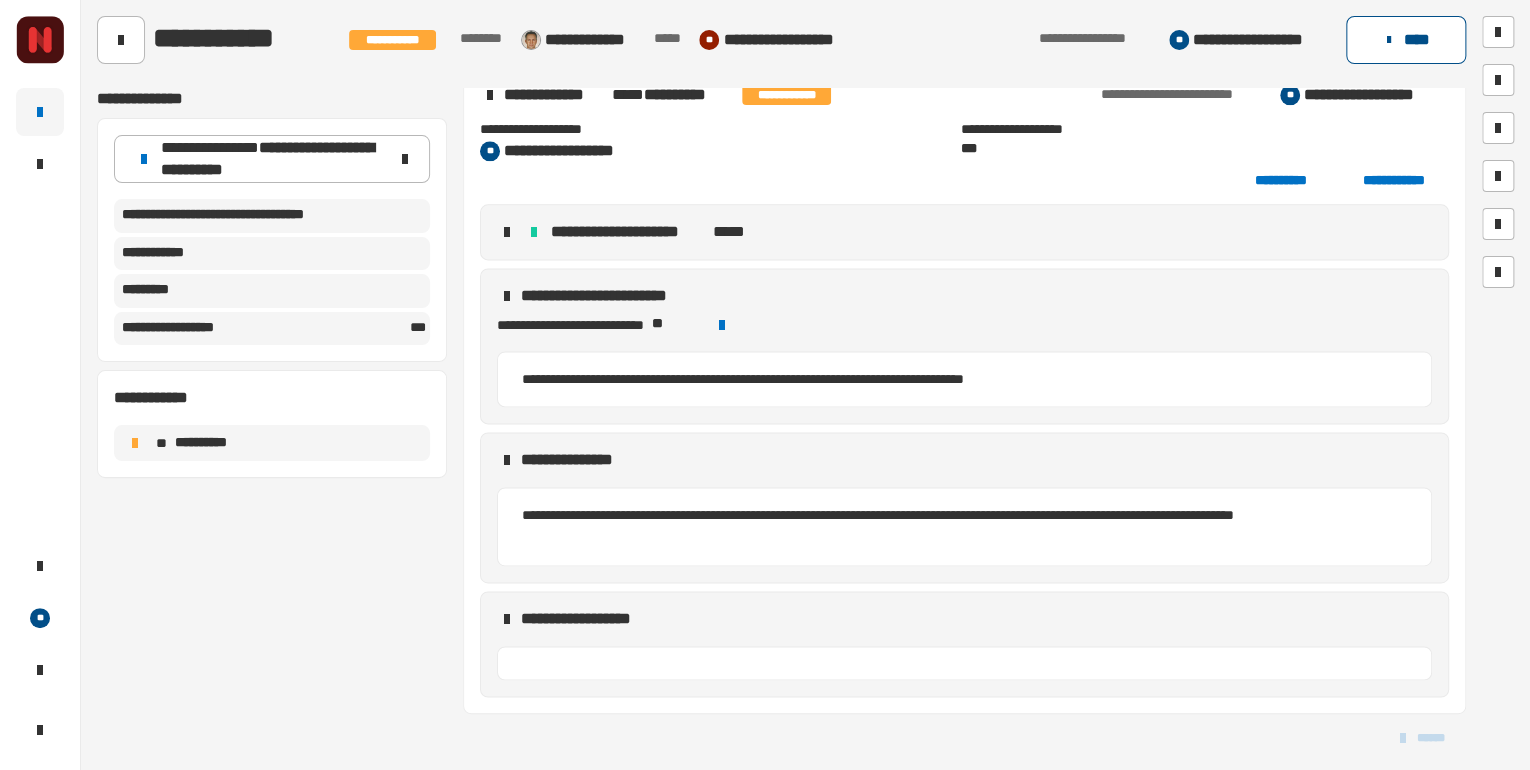 click on "****" 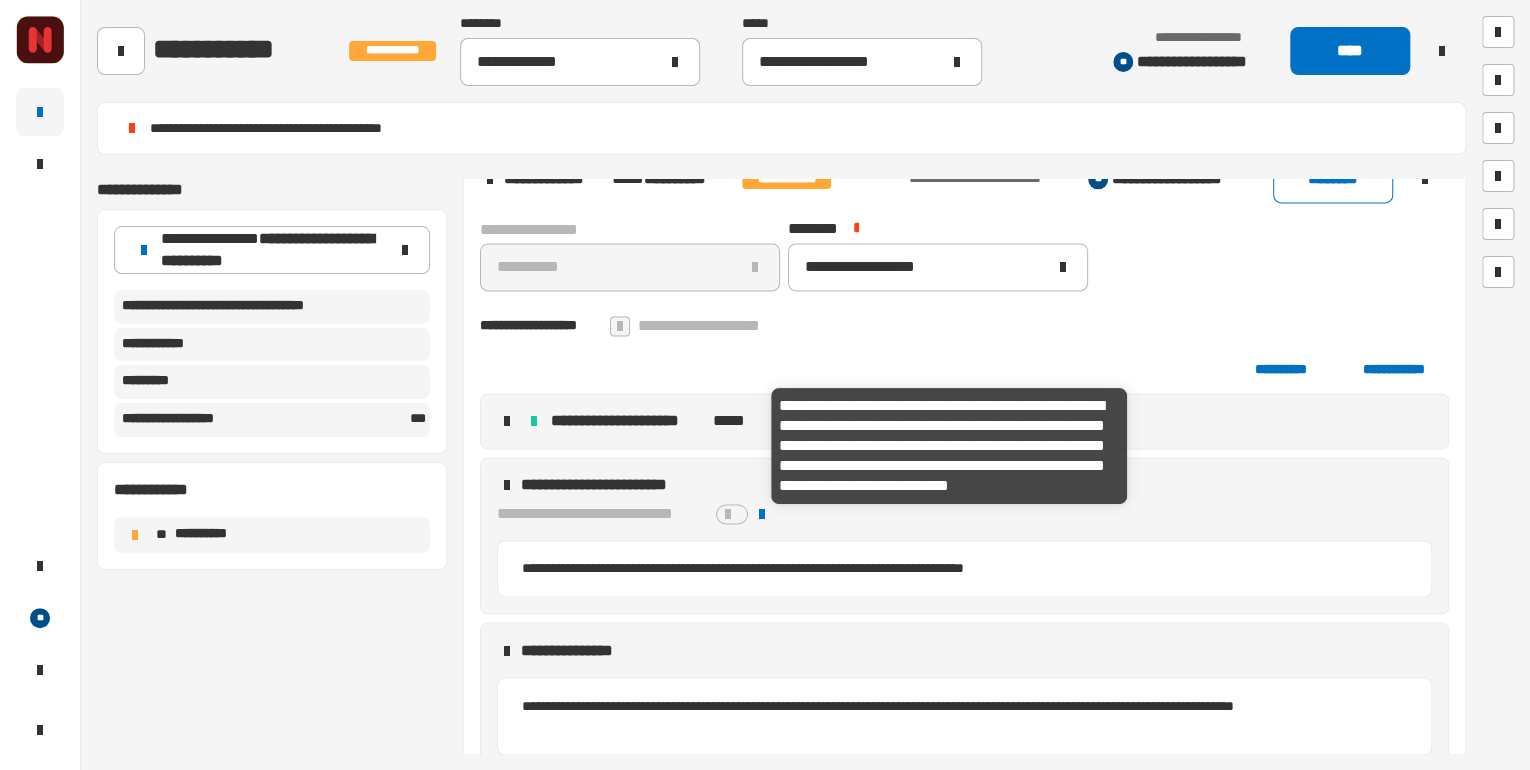 scroll, scrollTop: 1937, scrollLeft: 0, axis: vertical 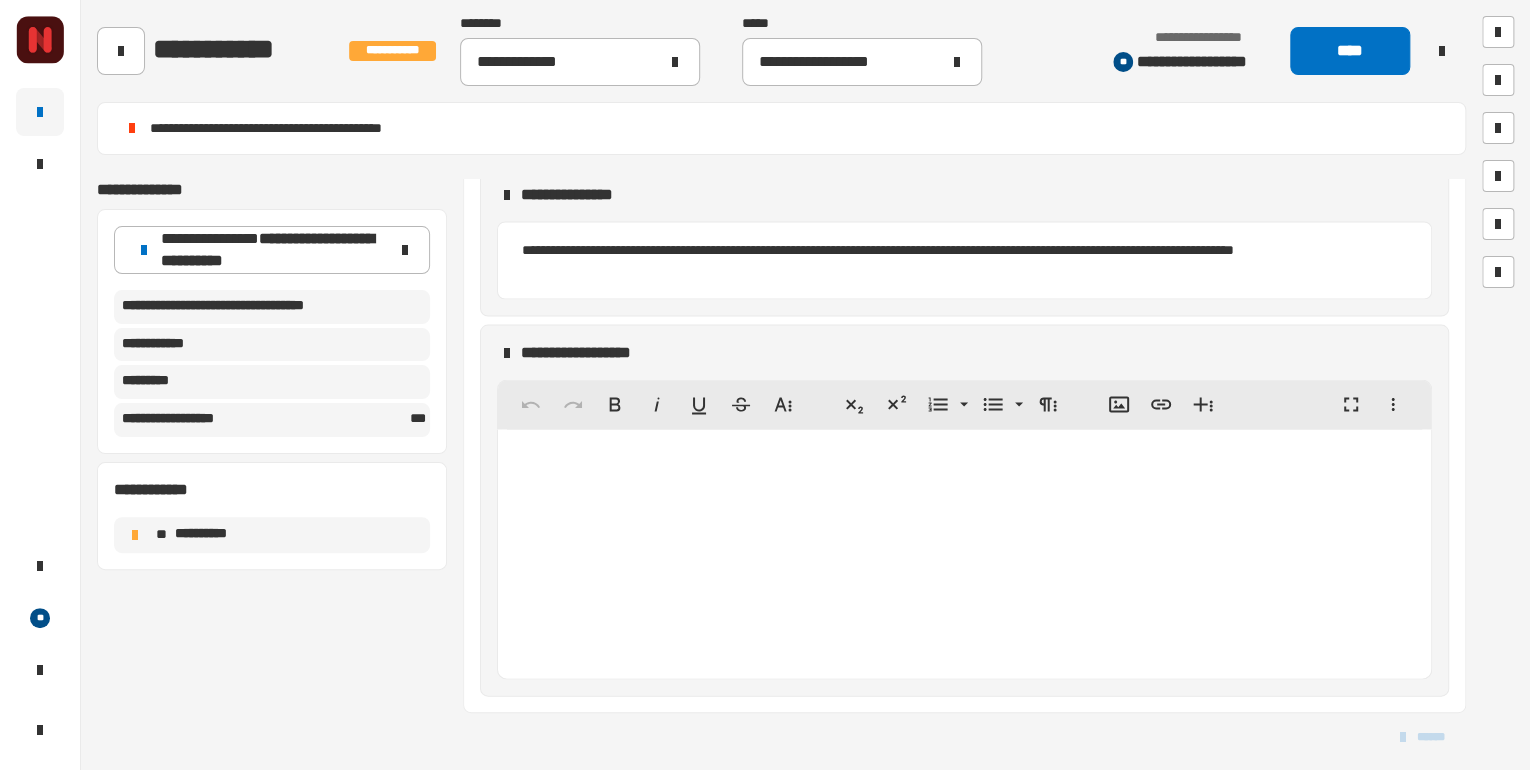click 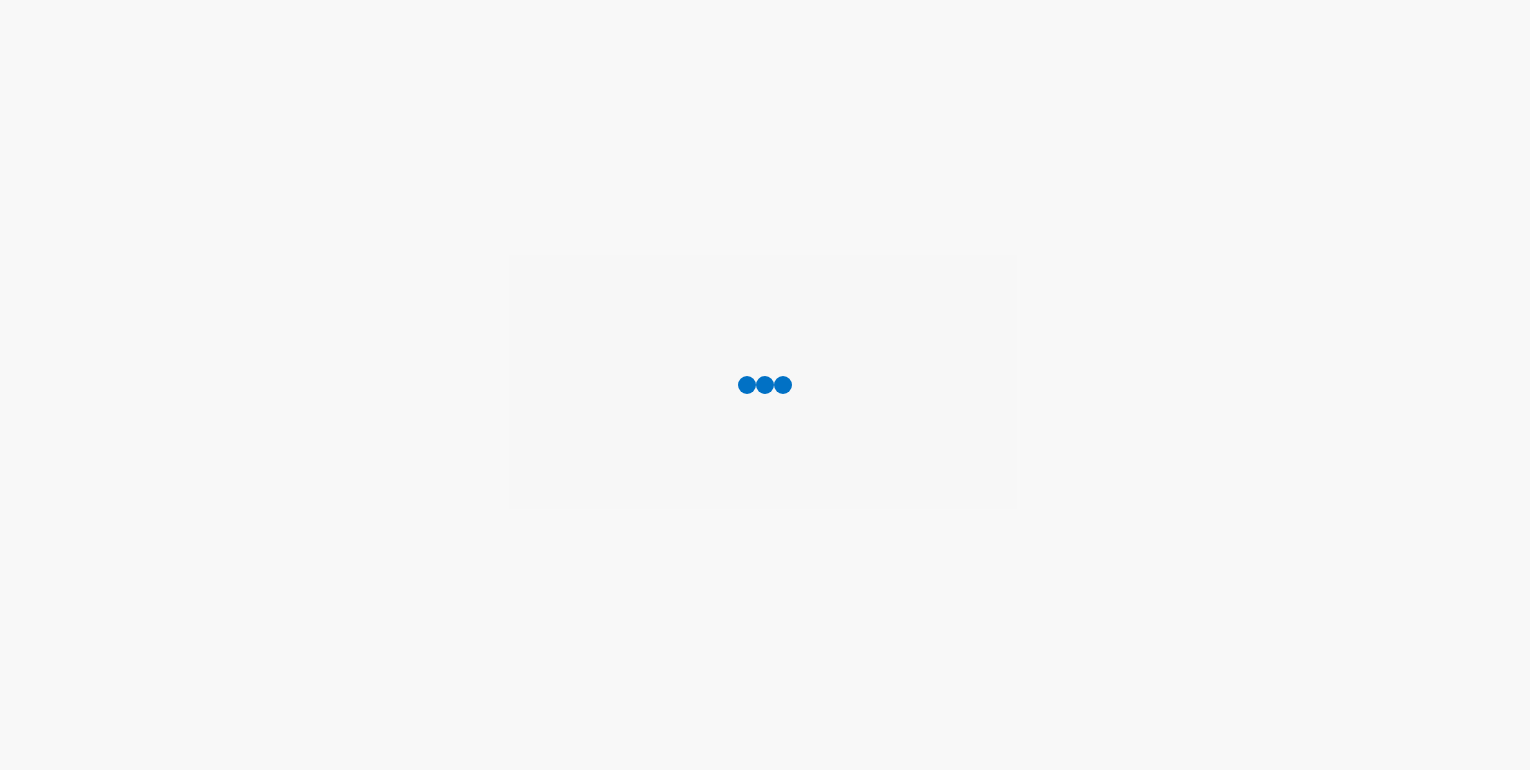 scroll, scrollTop: 0, scrollLeft: 0, axis: both 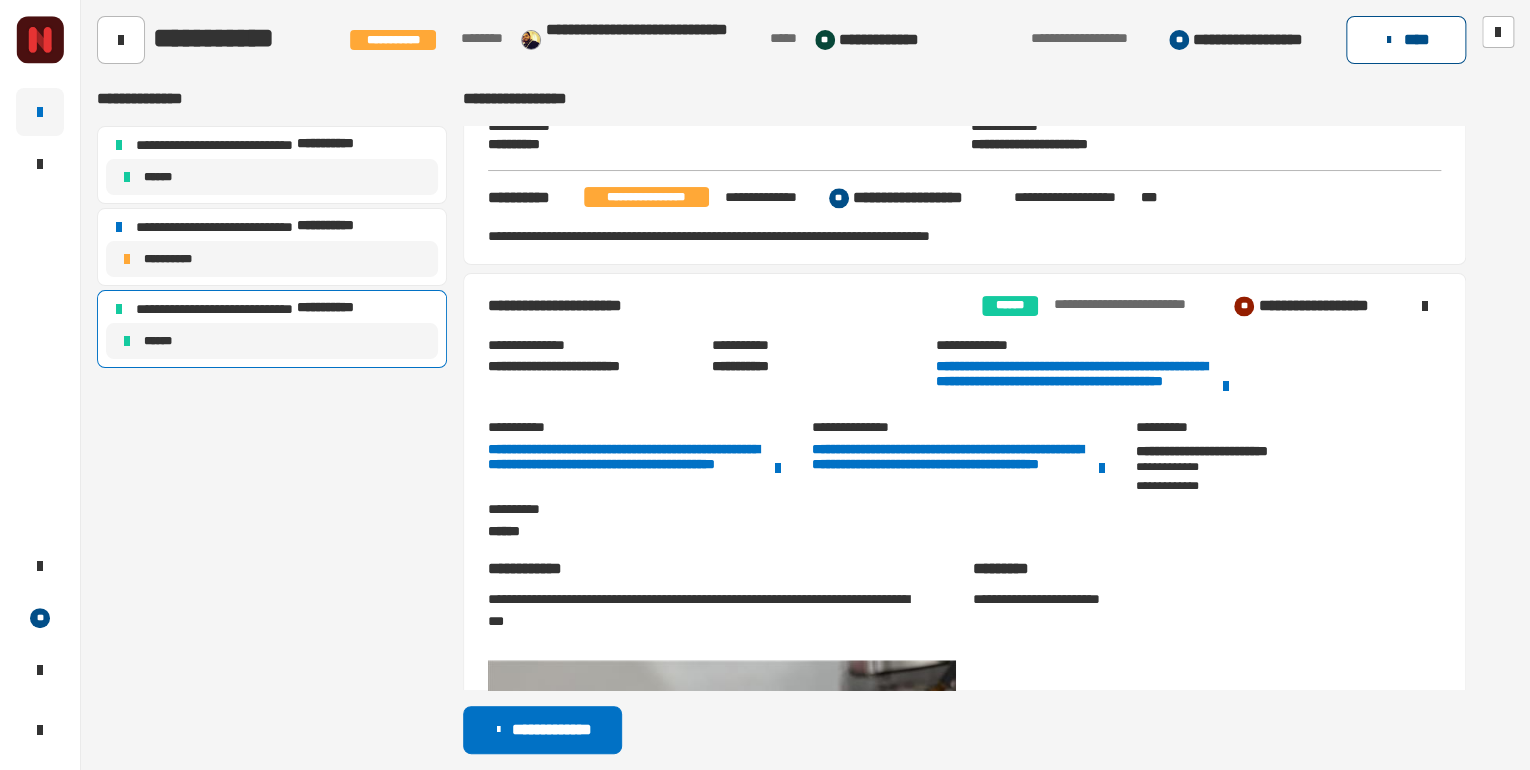 click on "****" 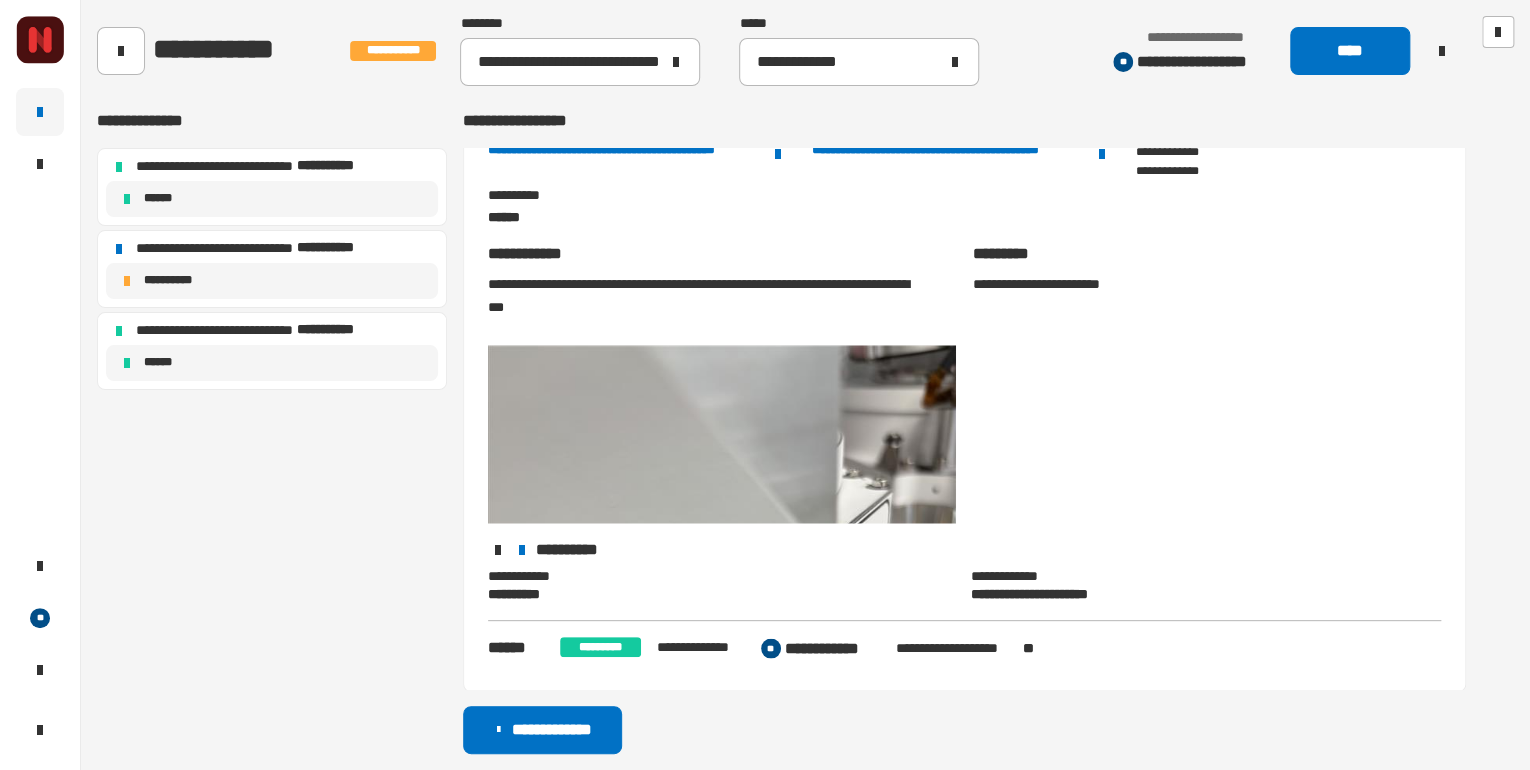 scroll, scrollTop: 1697, scrollLeft: 0, axis: vertical 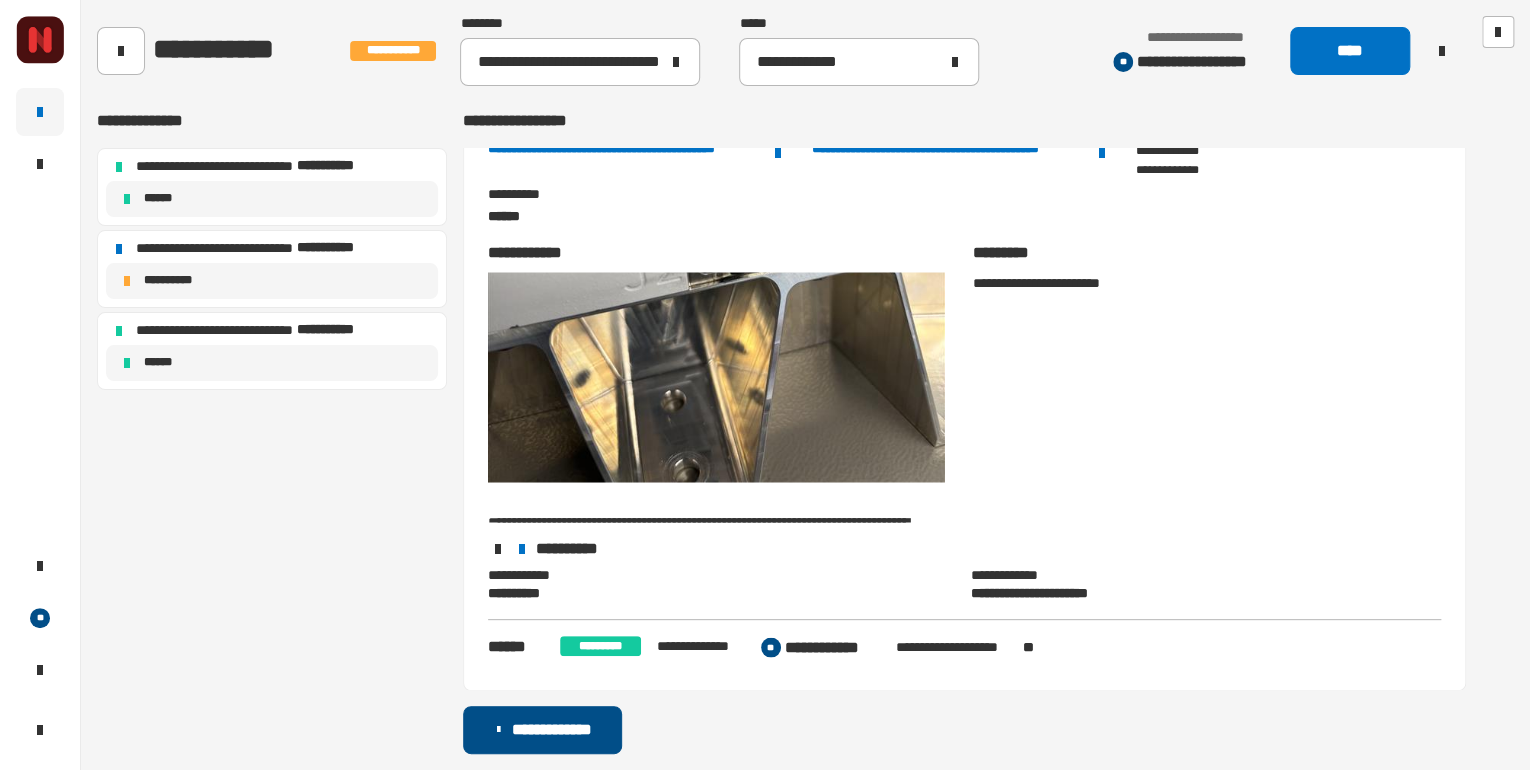 click on "**********" 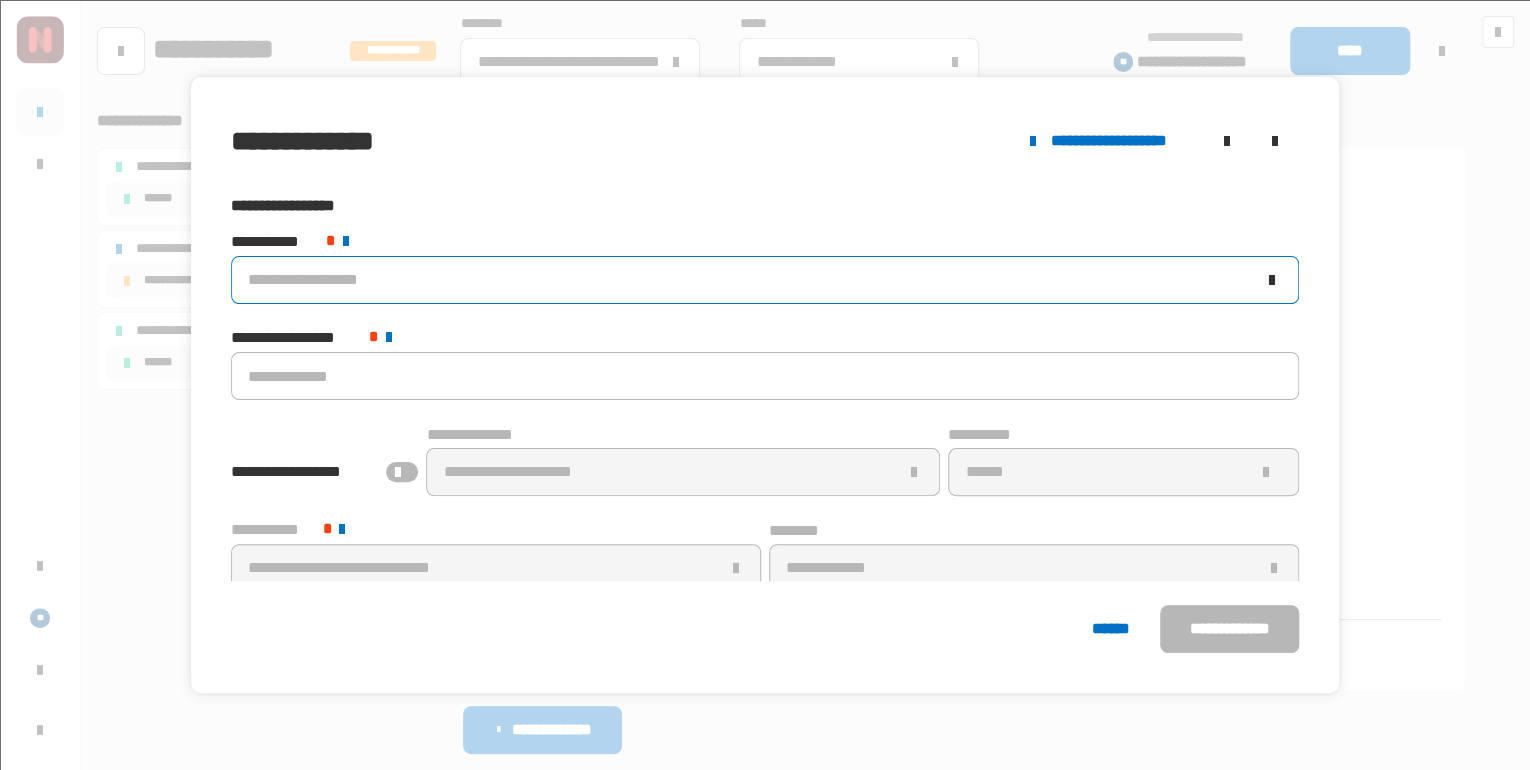 click on "**********" at bounding box center (765, 280) 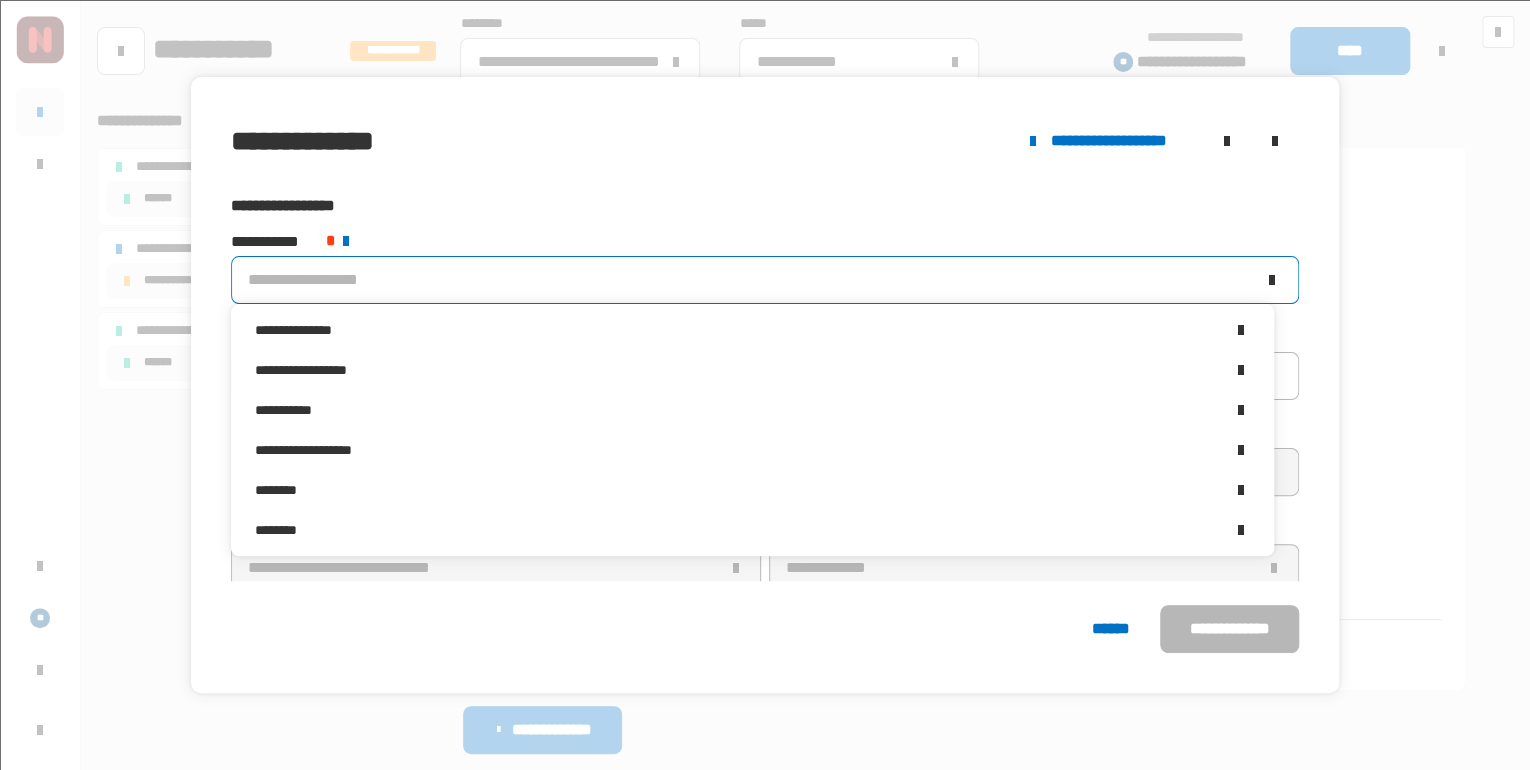 click 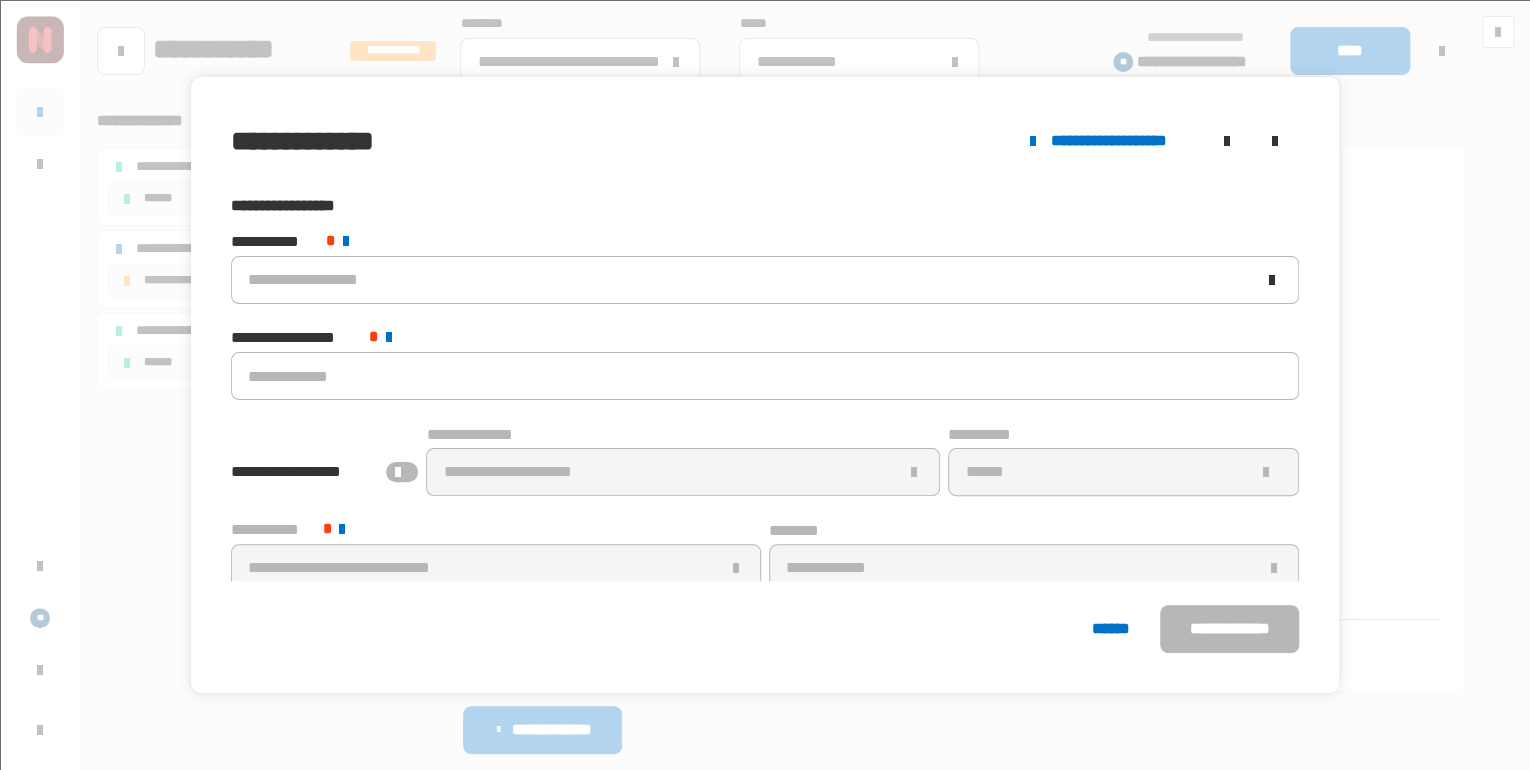 click 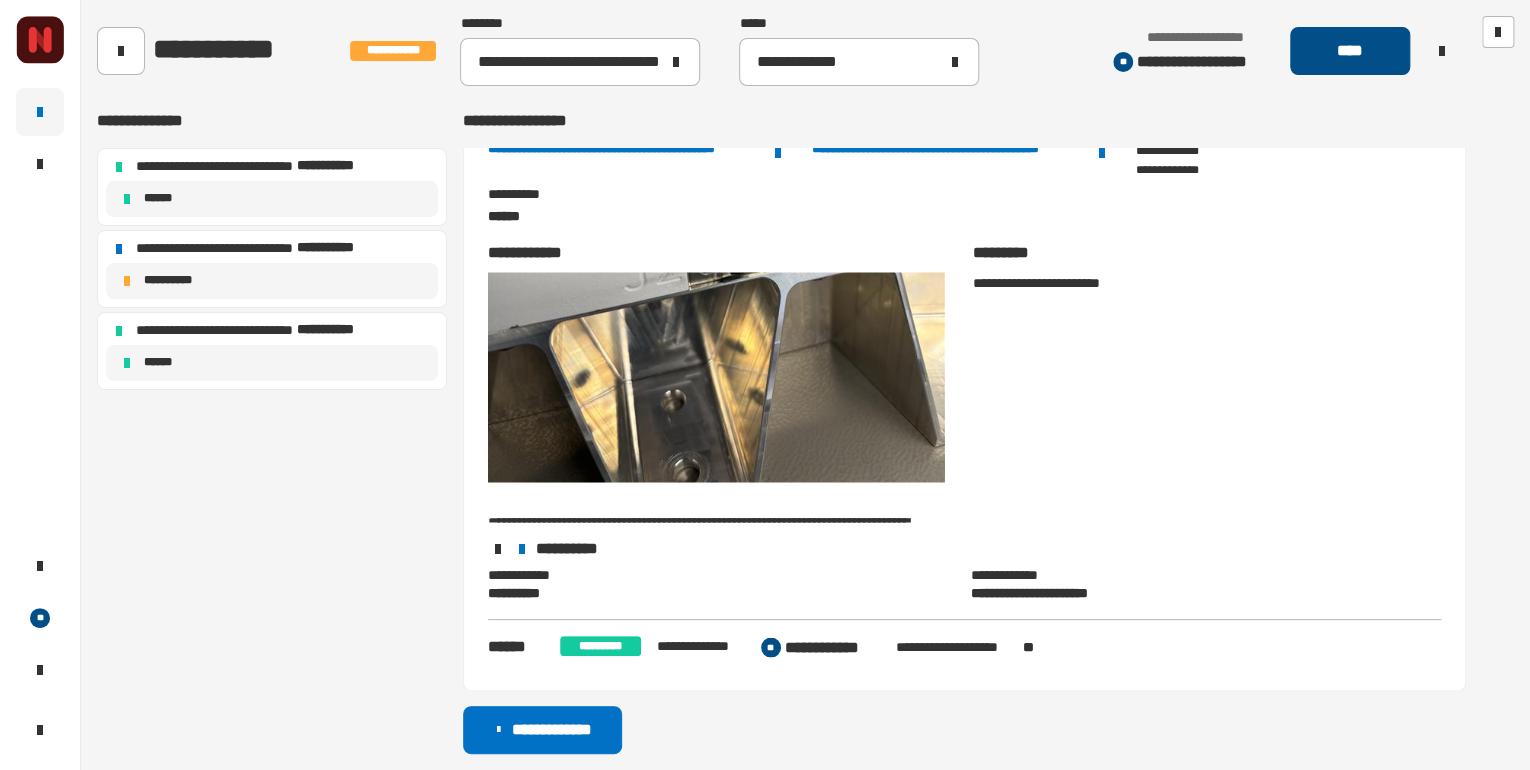 click on "****" 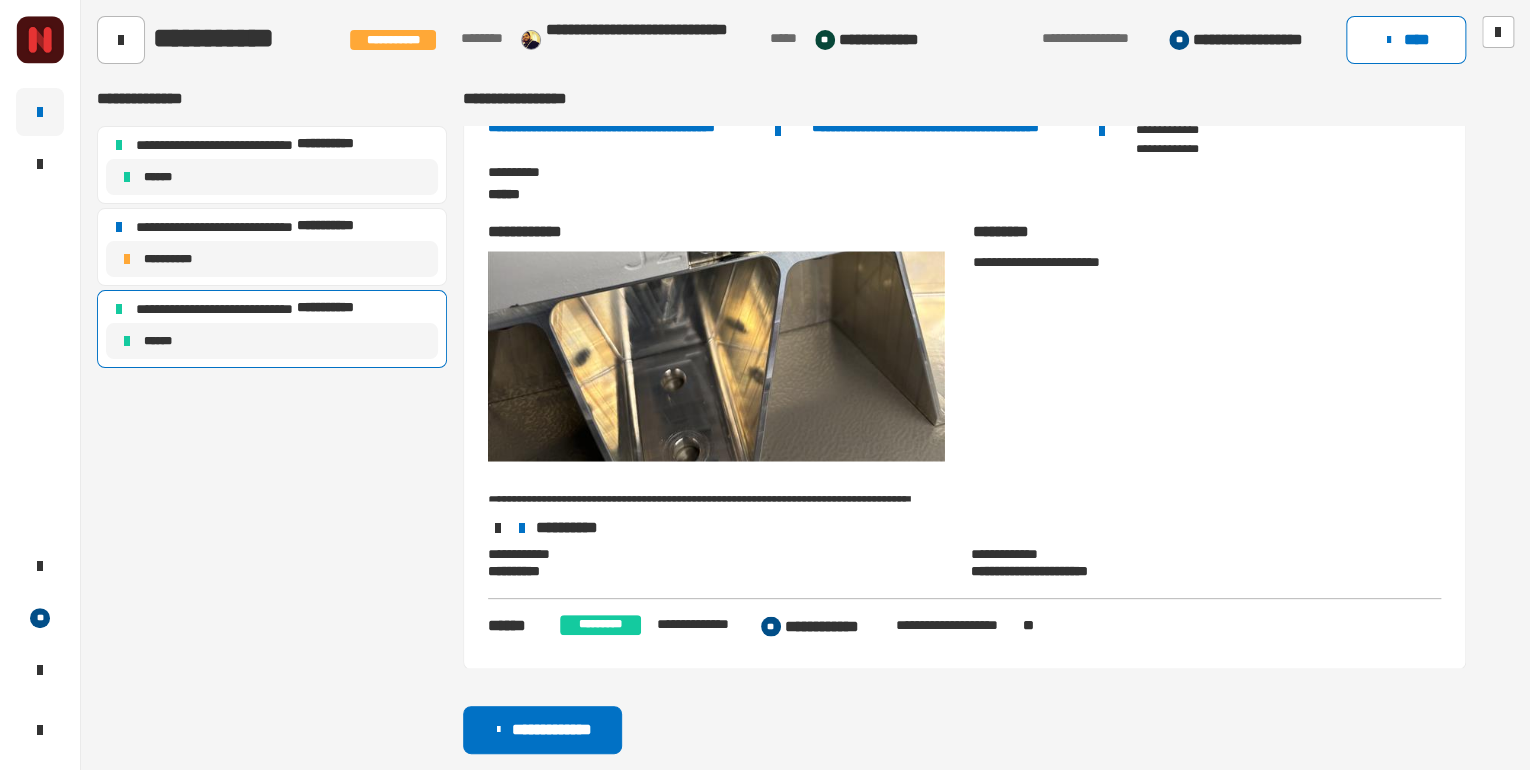 scroll, scrollTop: 1676, scrollLeft: 0, axis: vertical 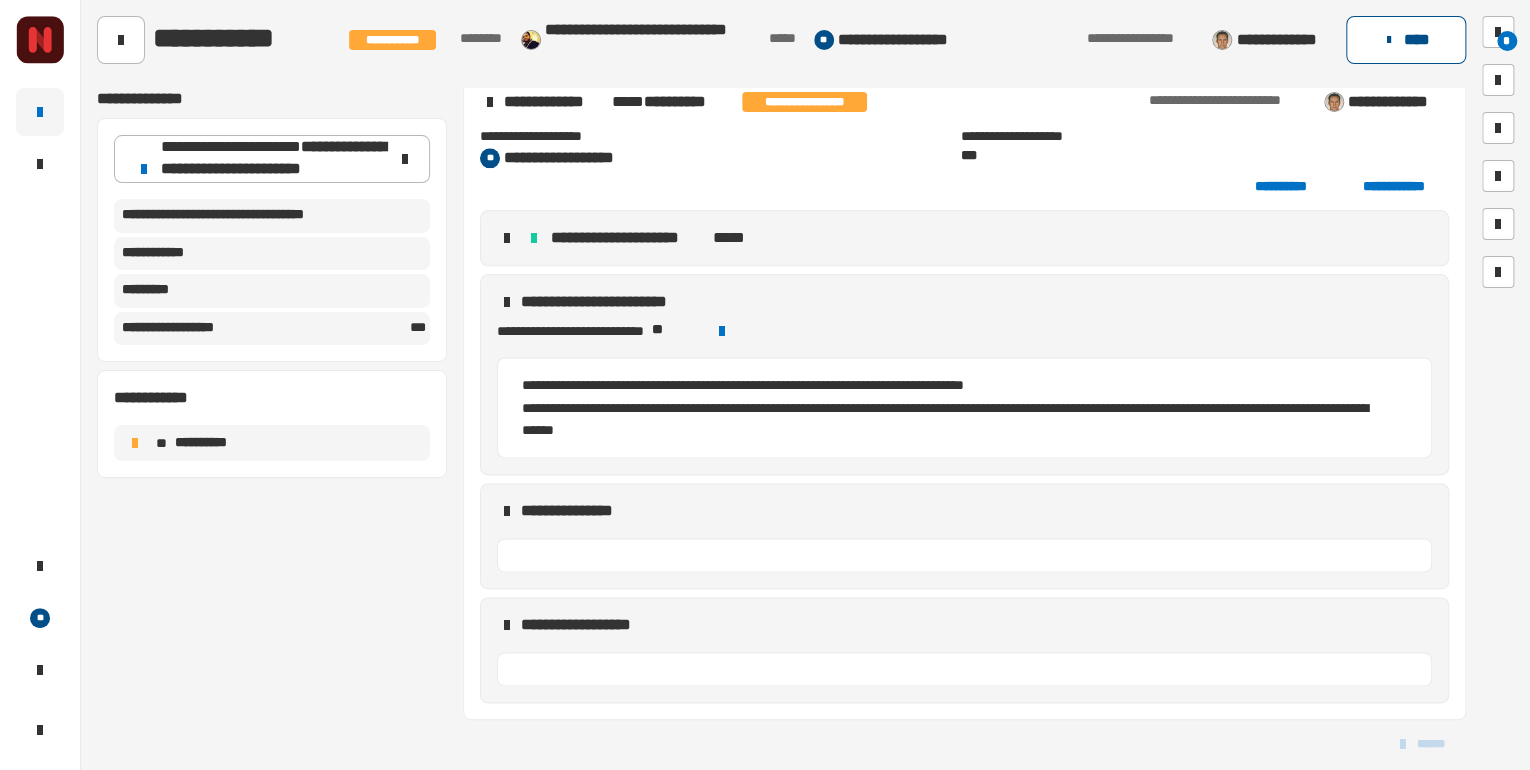 click on "****" 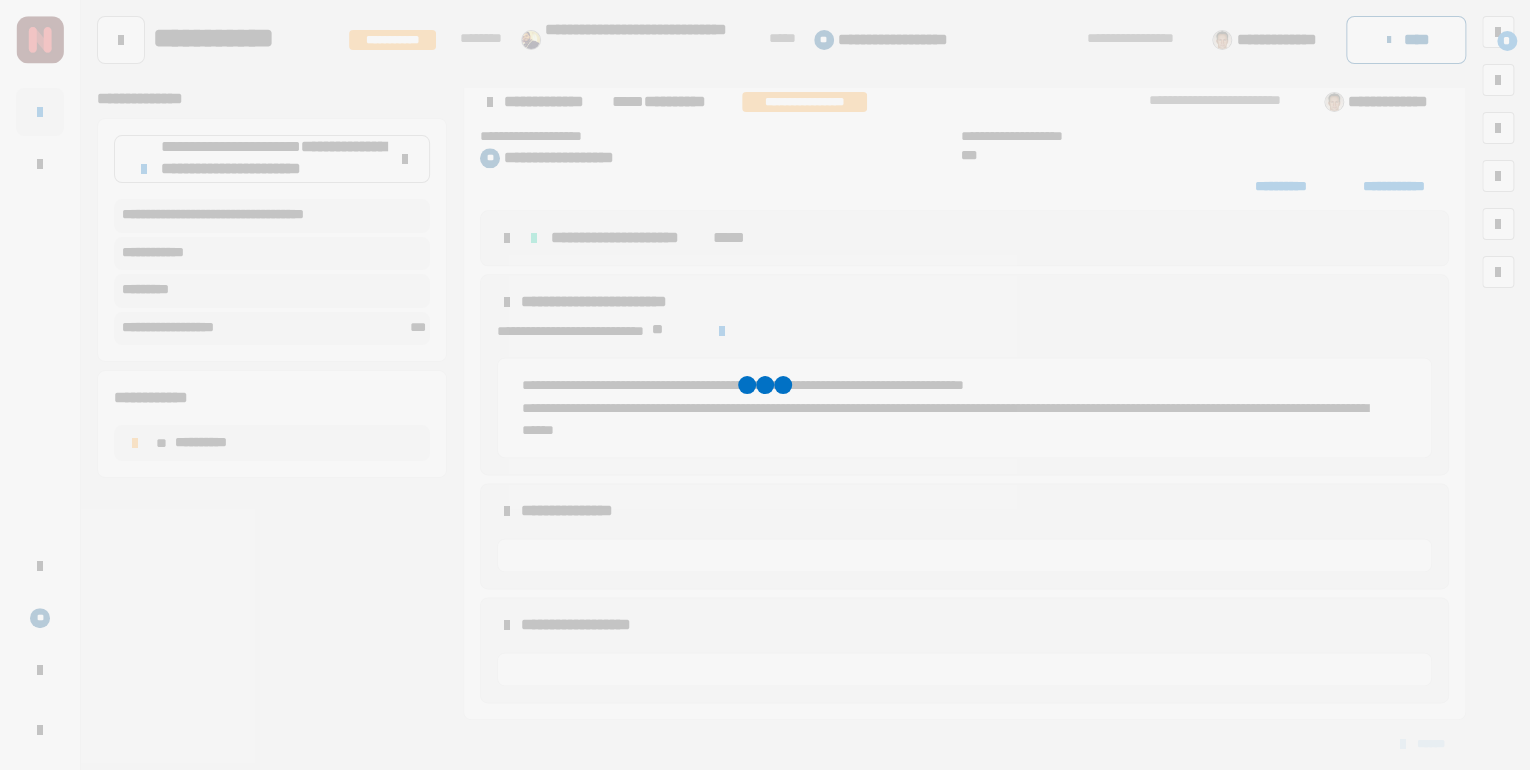 scroll, scrollTop: 1358, scrollLeft: 0, axis: vertical 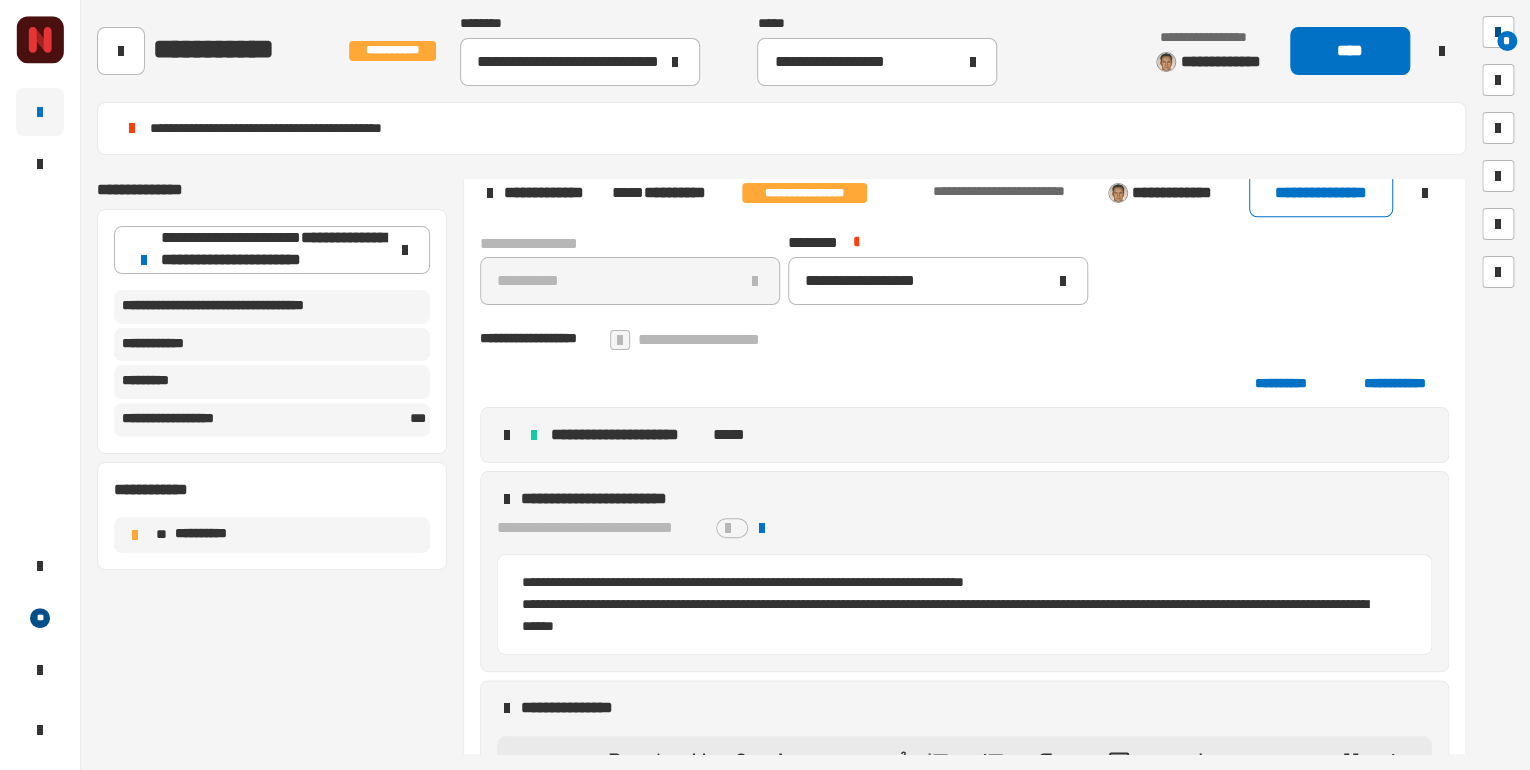 click on "*" at bounding box center [1507, 41] 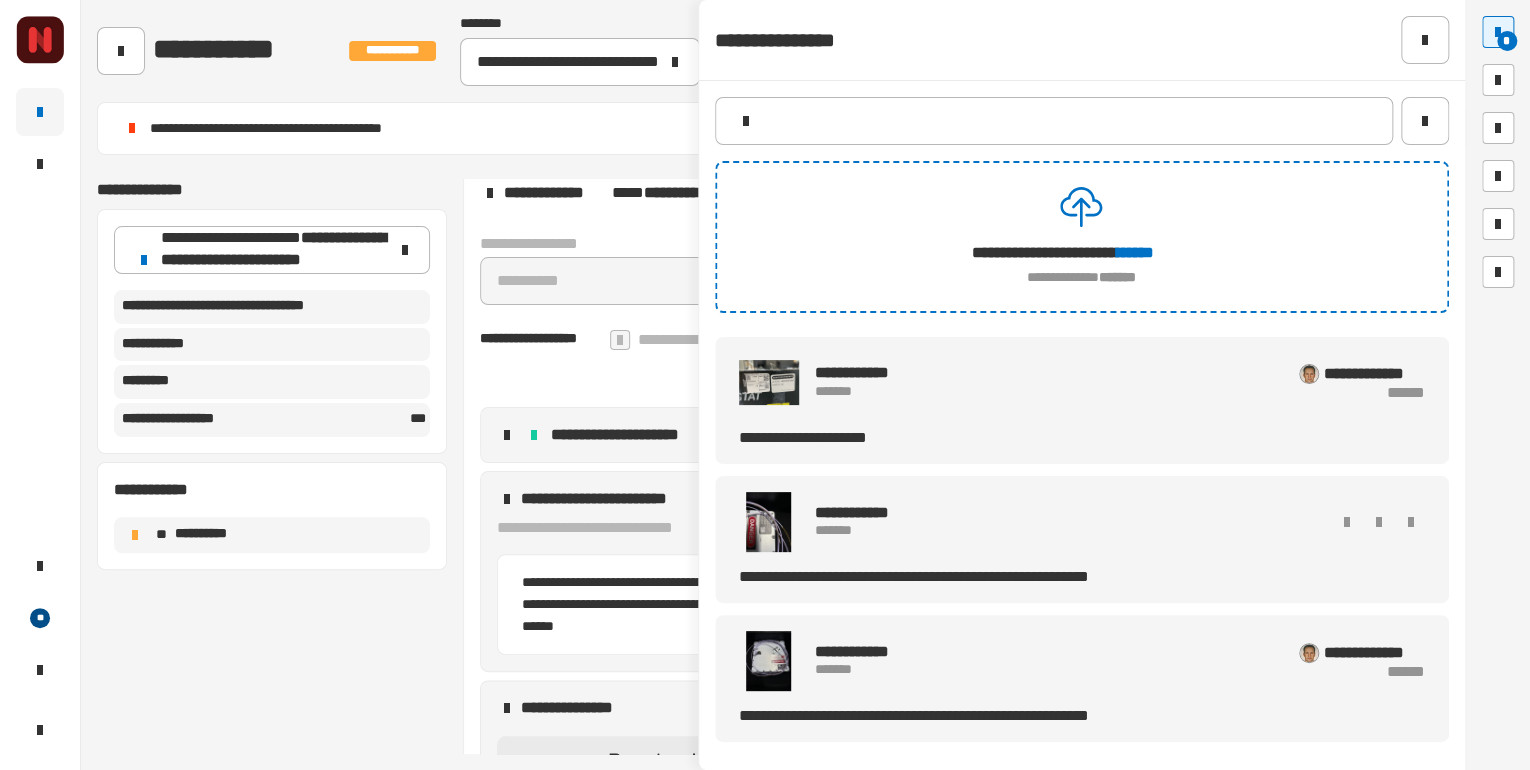 click at bounding box center (768, 522) 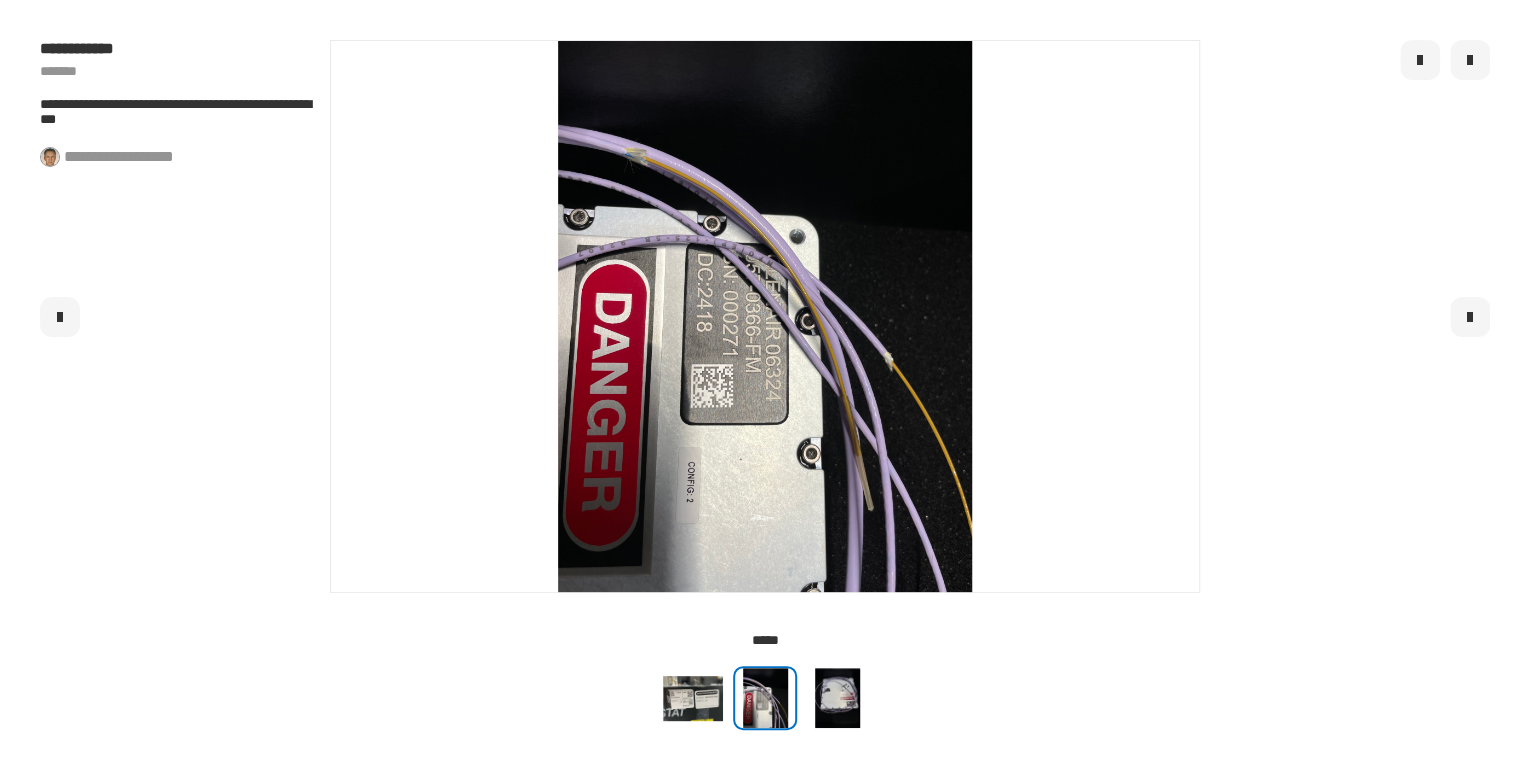 click 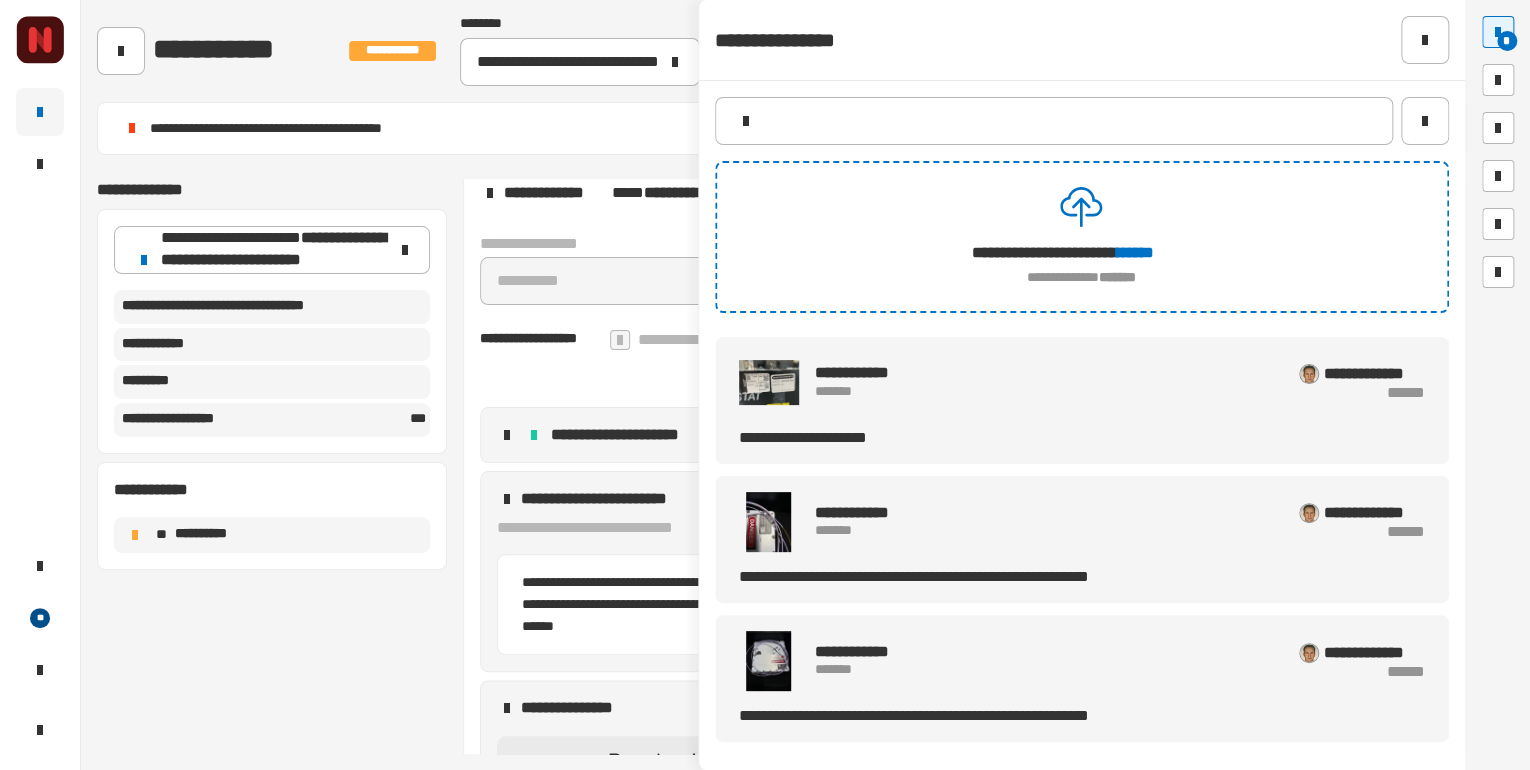 scroll, scrollTop: 1438, scrollLeft: 0, axis: vertical 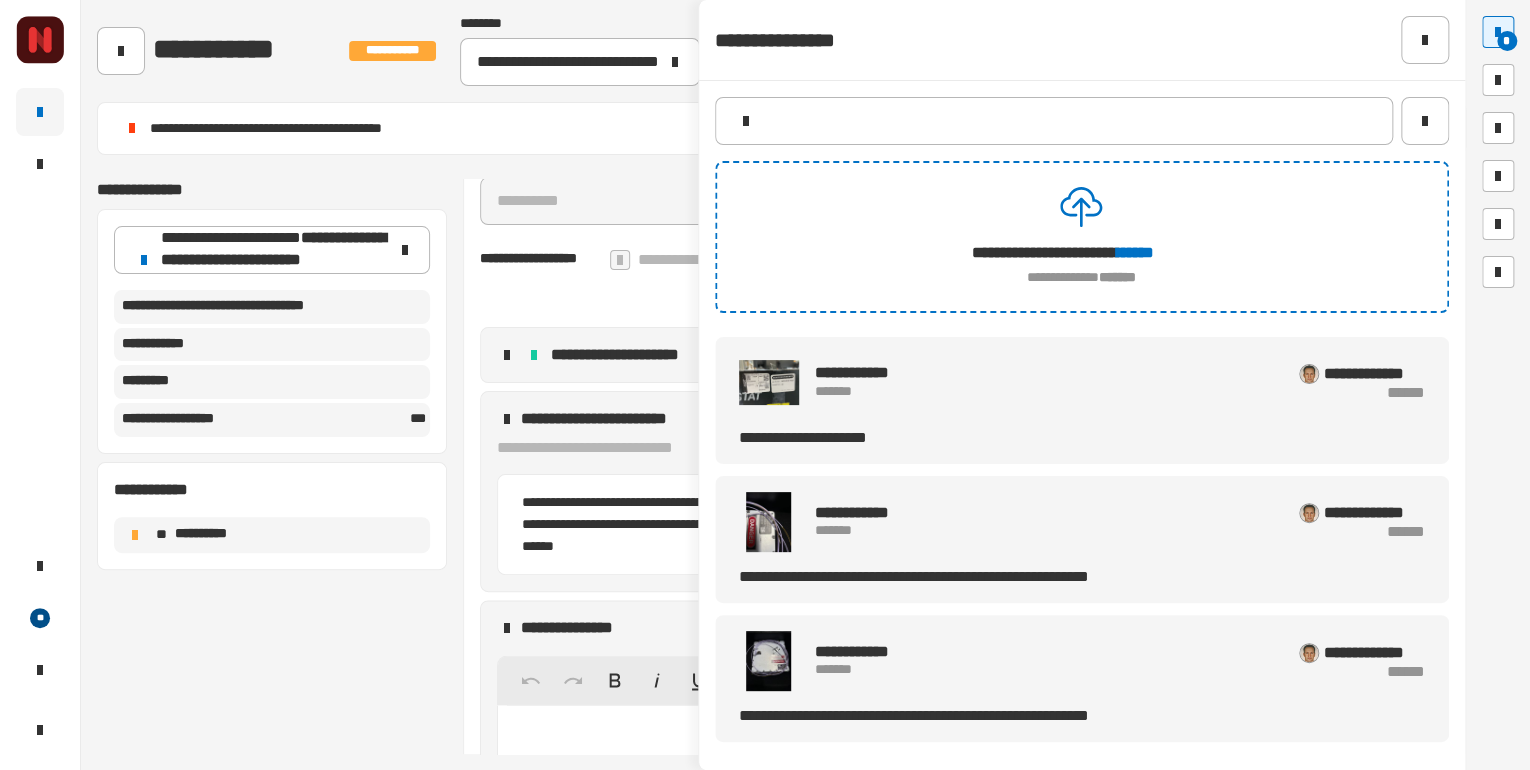click on "**********" 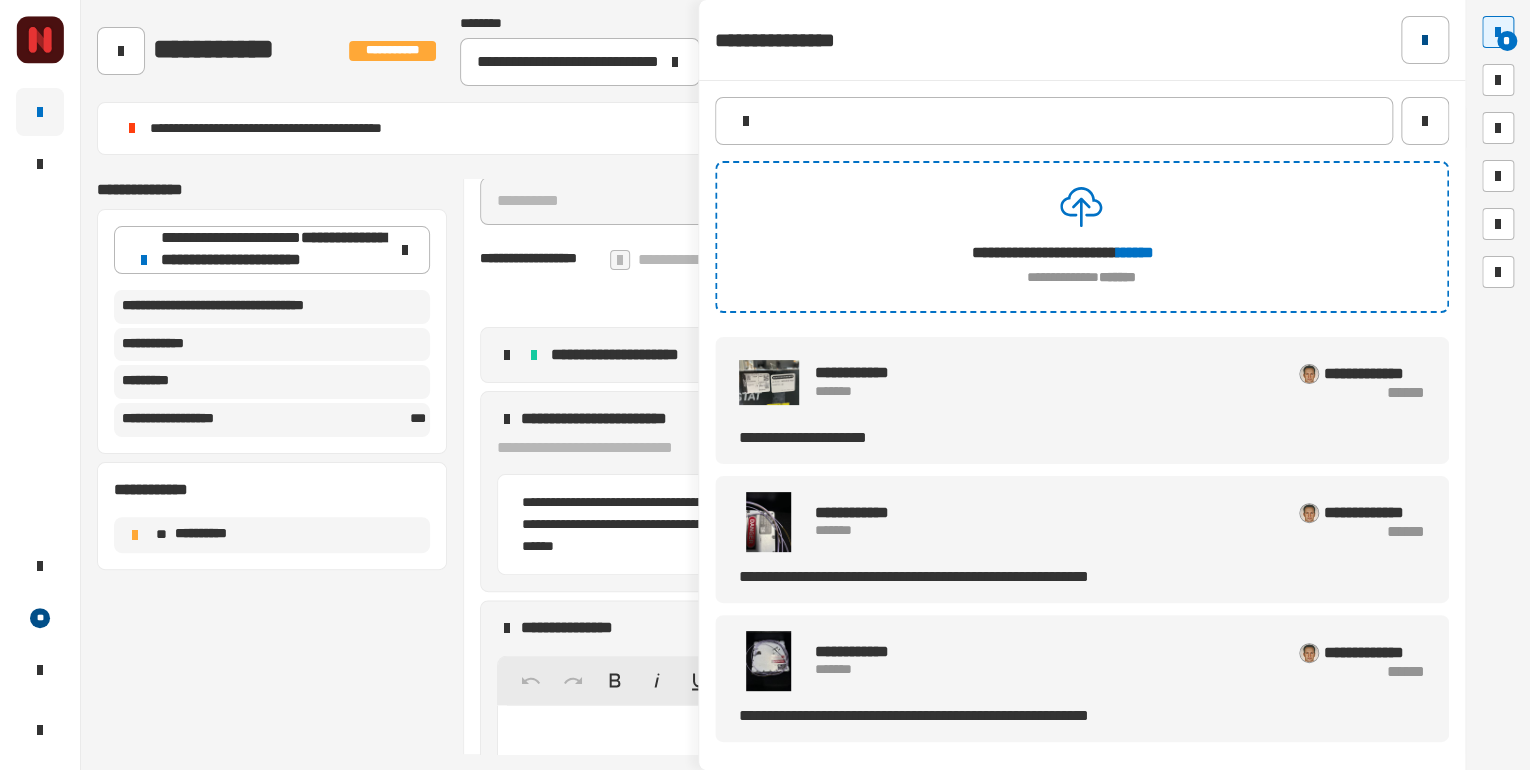 click 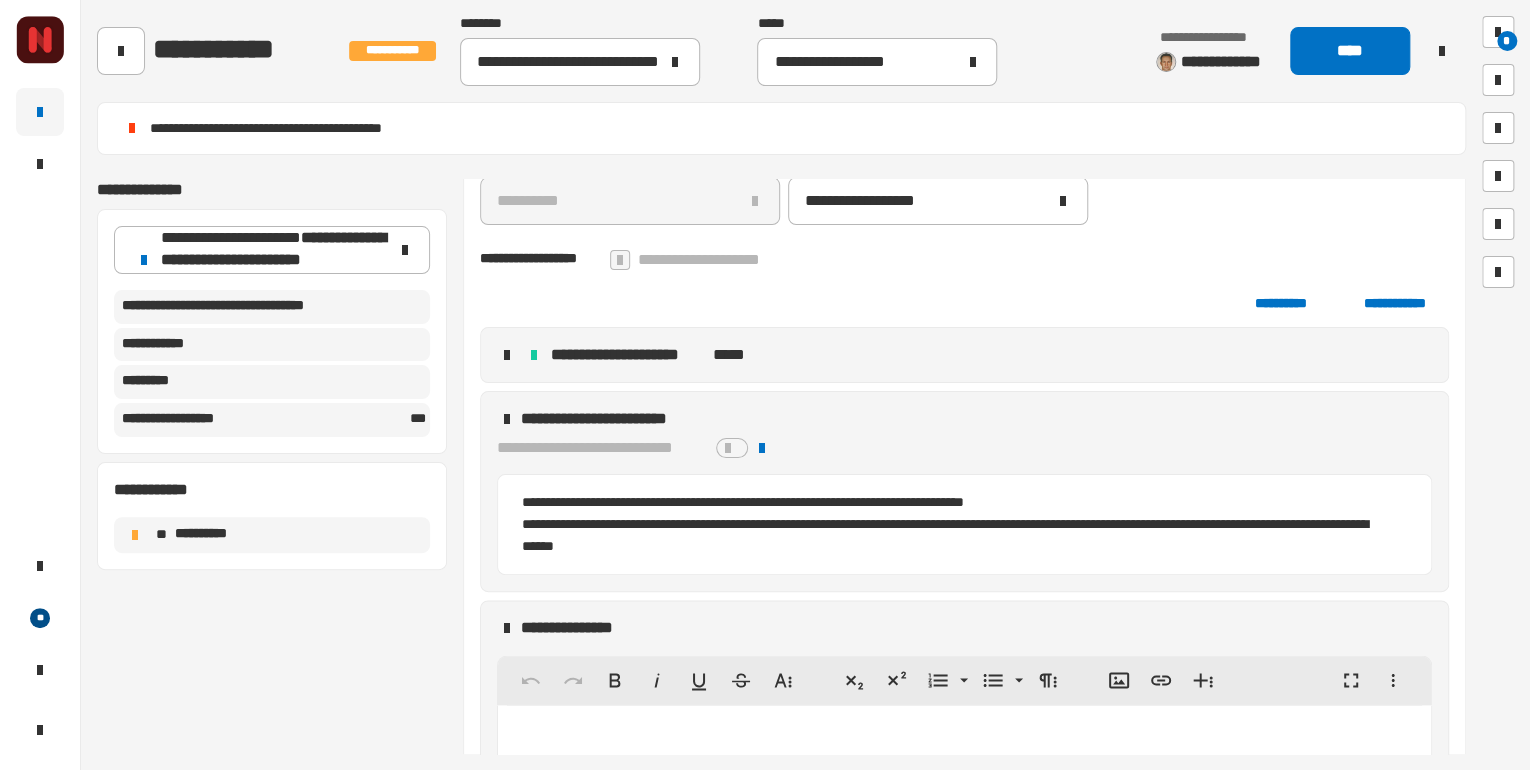 click 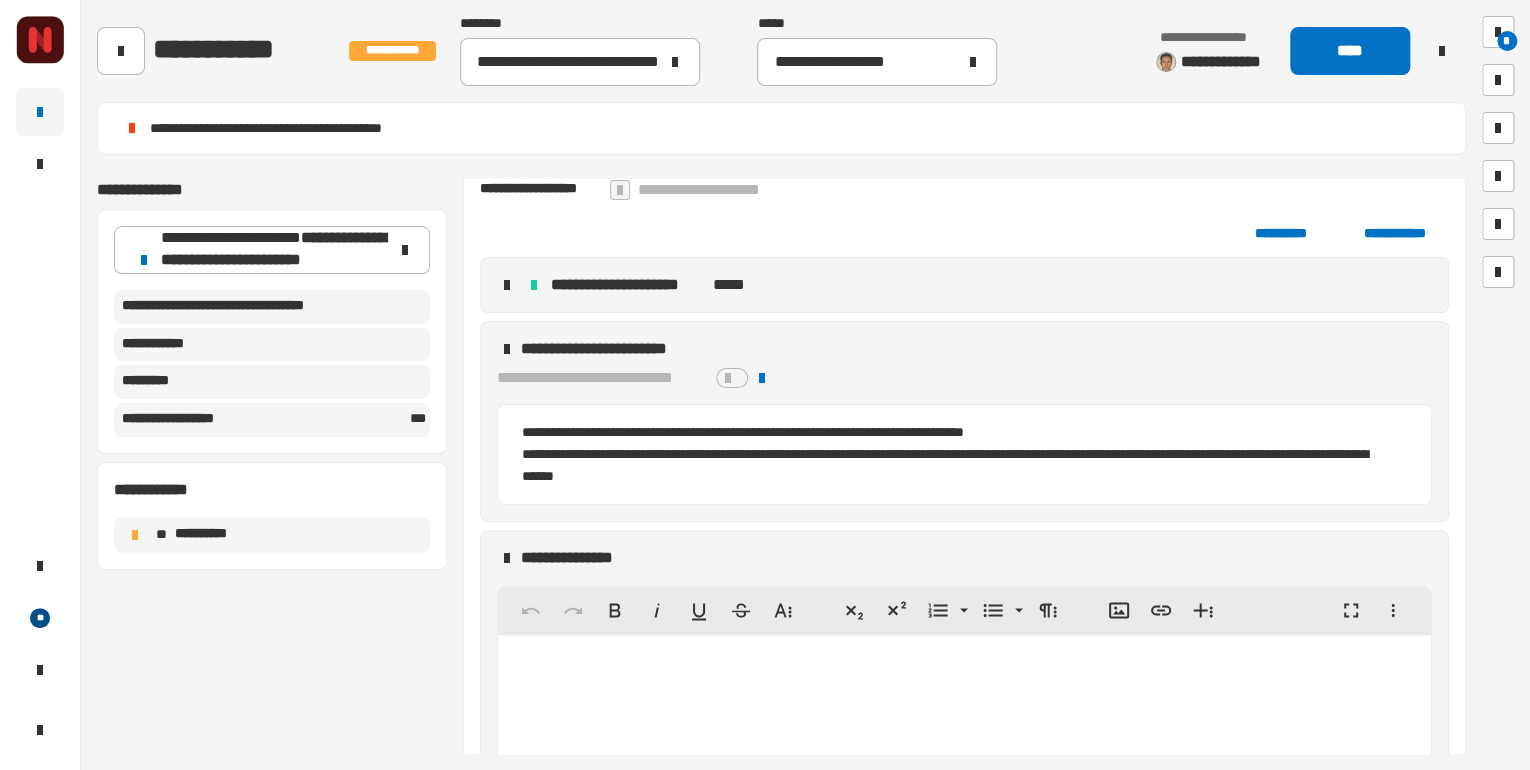 scroll, scrollTop: 1518, scrollLeft: 0, axis: vertical 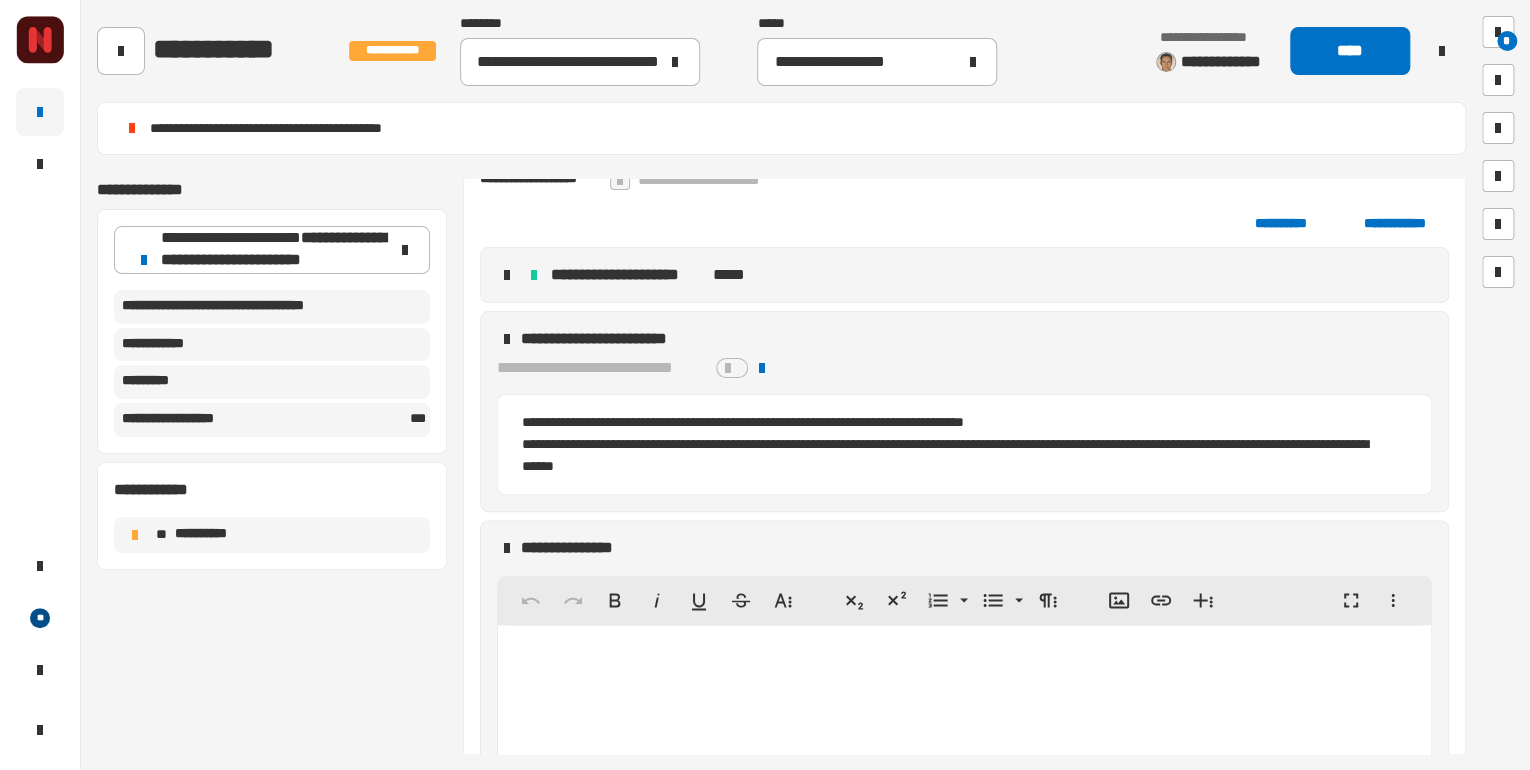 type 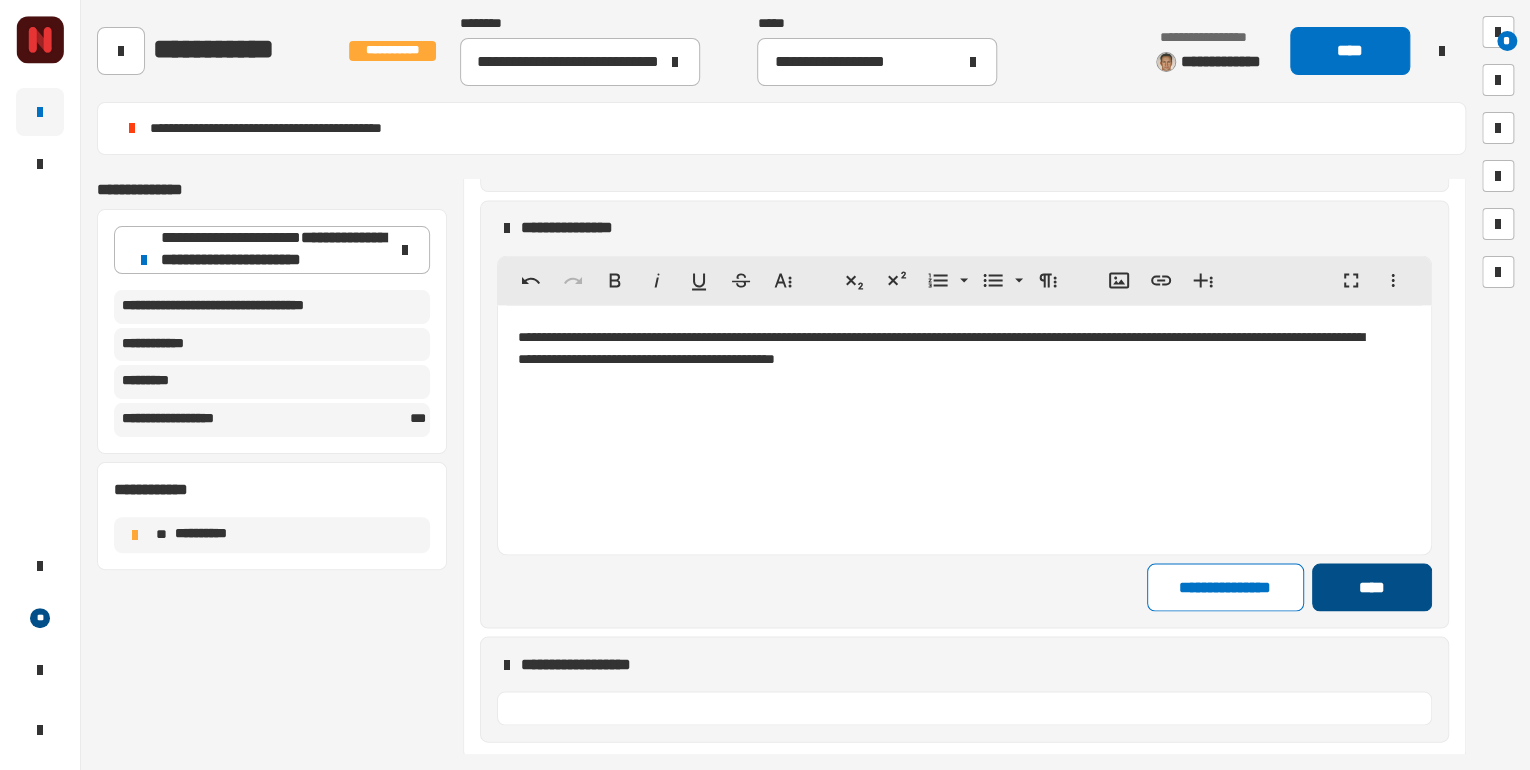 click on "****" 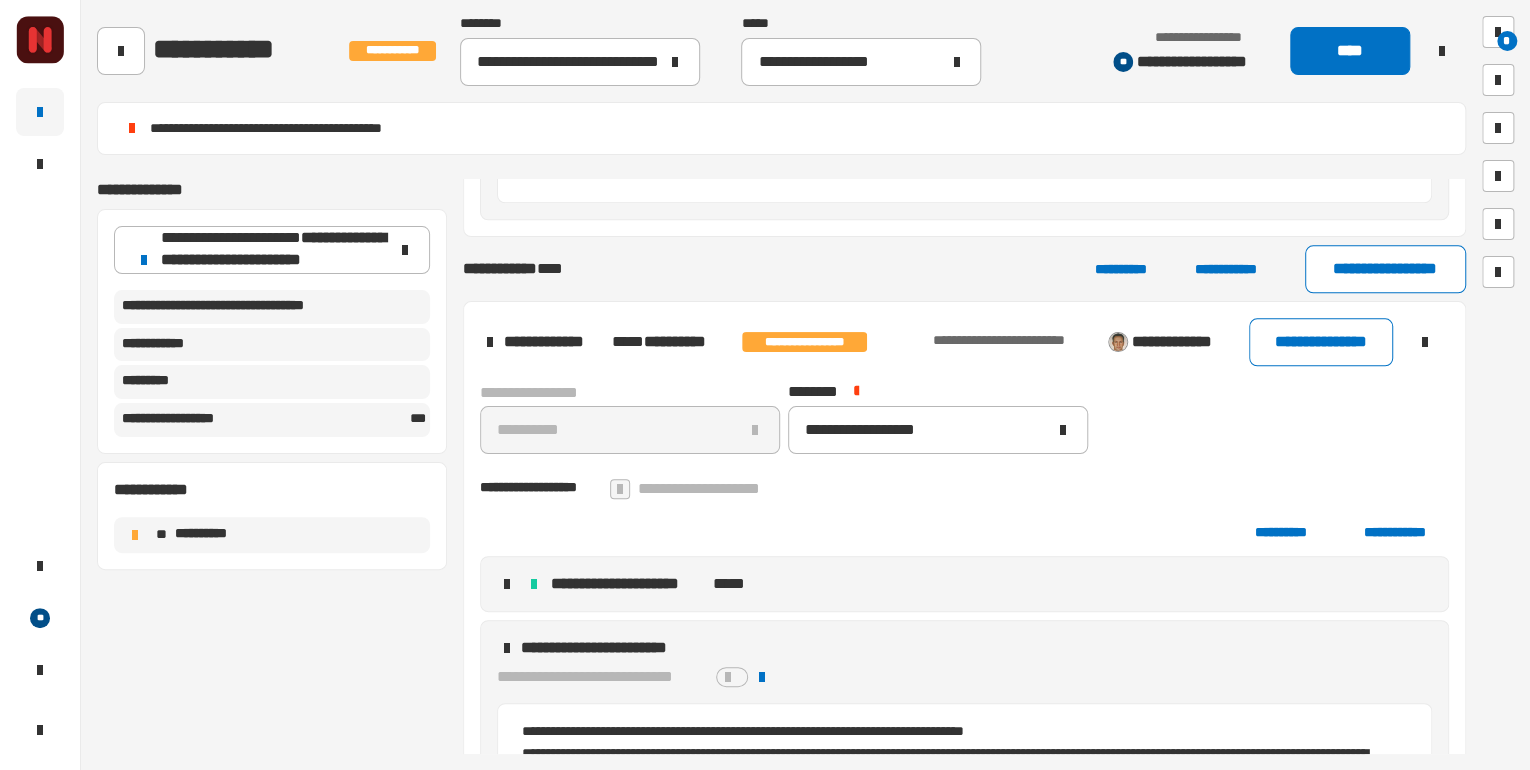 scroll, scrollTop: 1181, scrollLeft: 0, axis: vertical 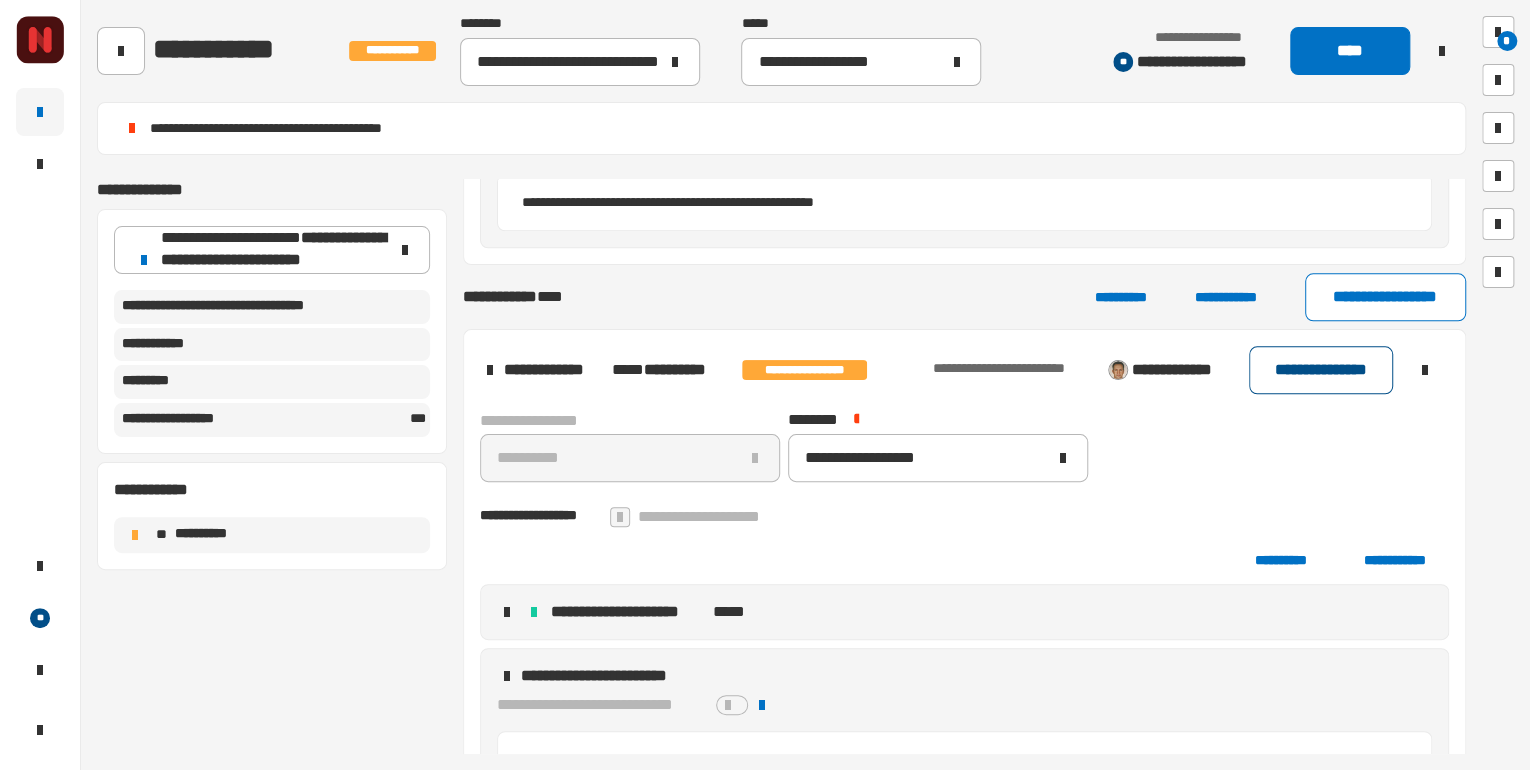 click on "**********" 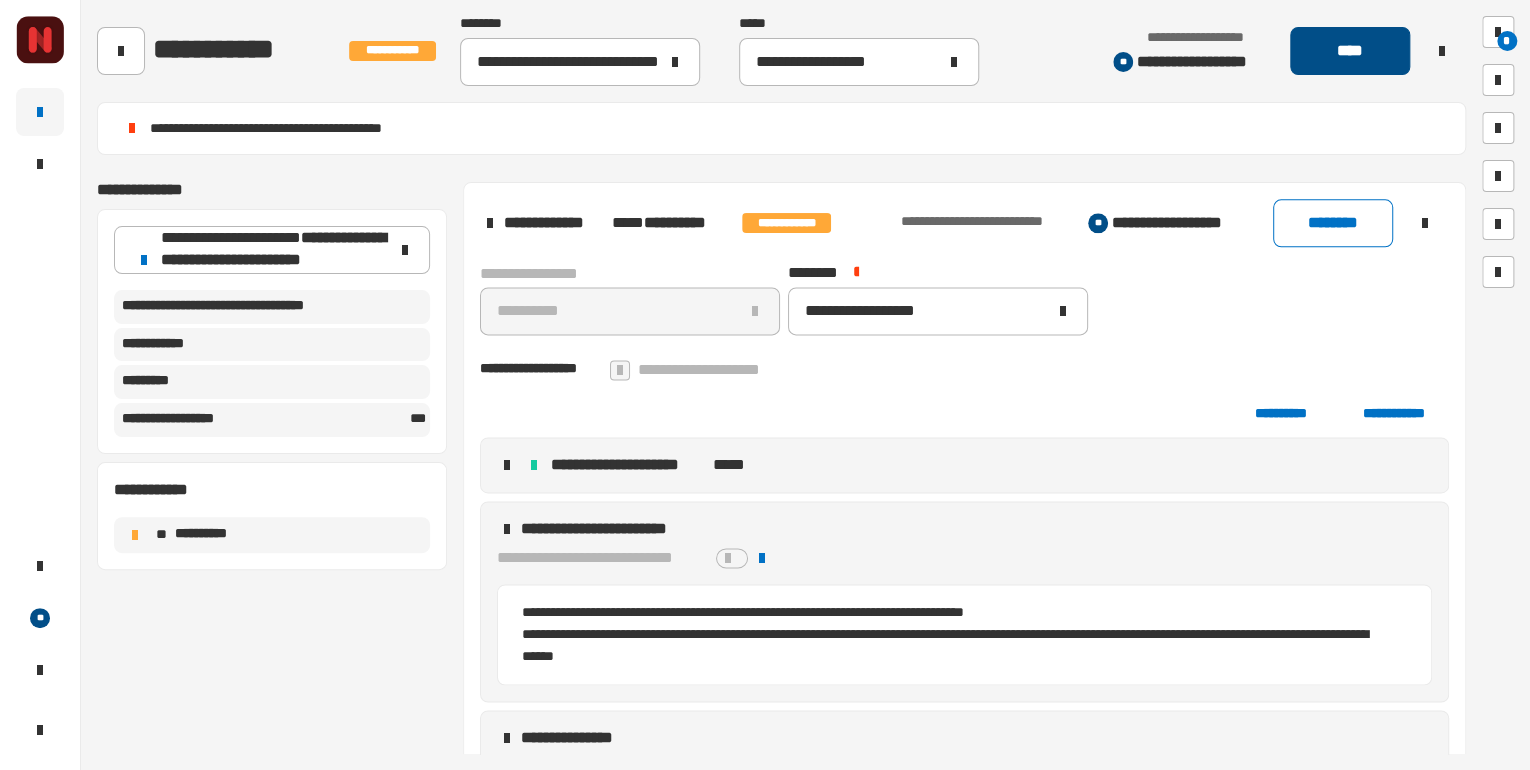 click on "****" 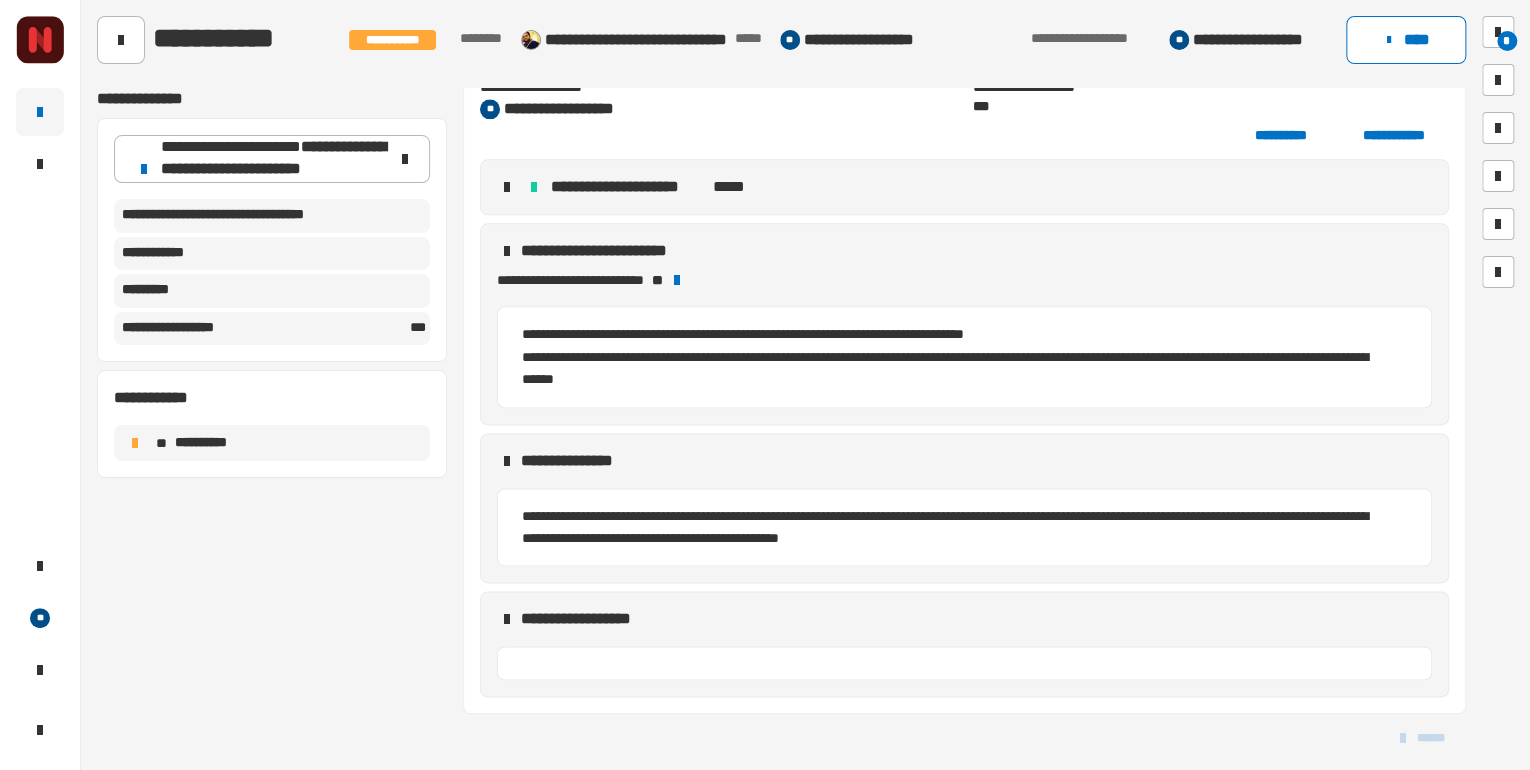 scroll, scrollTop: 1149, scrollLeft: 0, axis: vertical 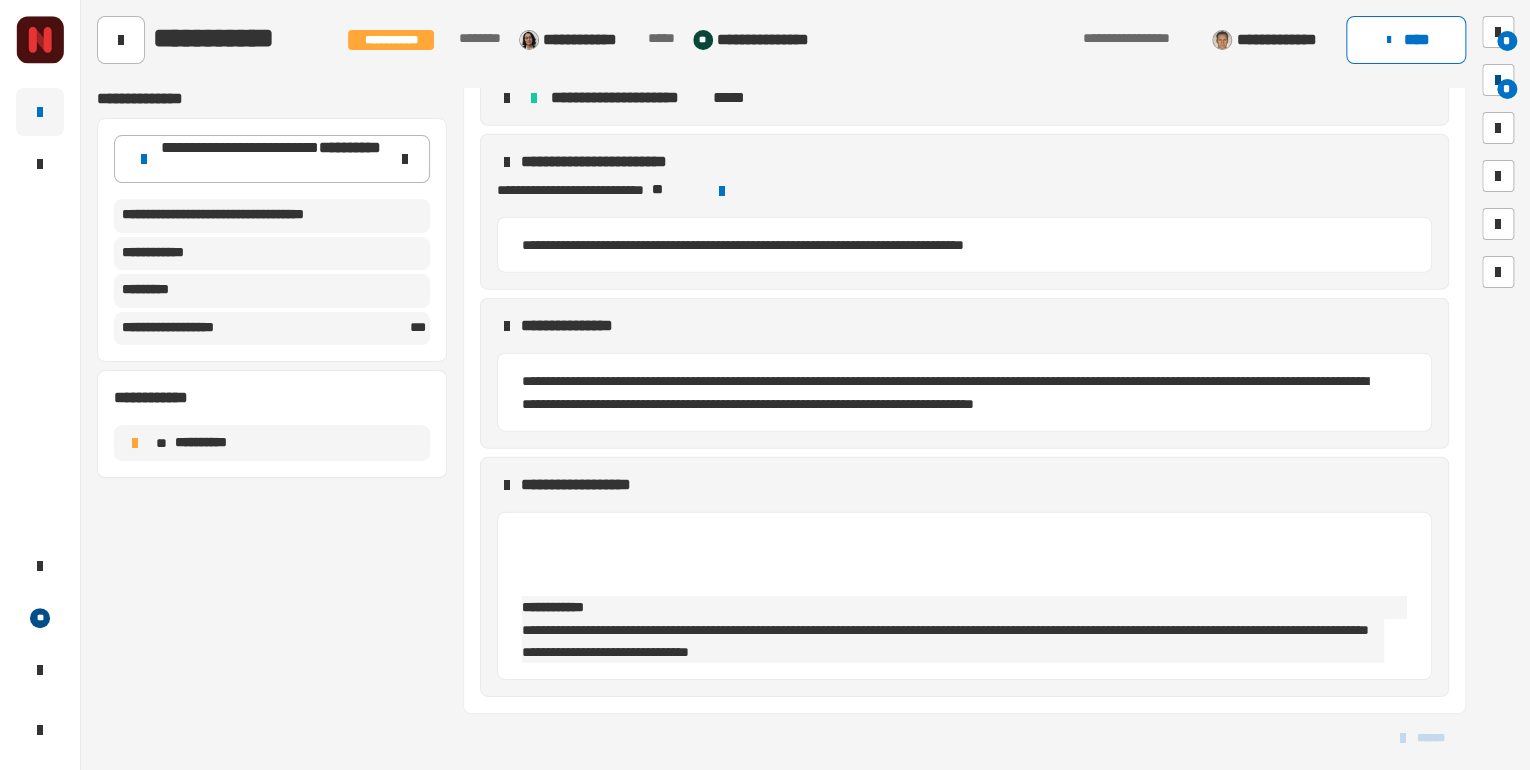 click at bounding box center (1498, 80) 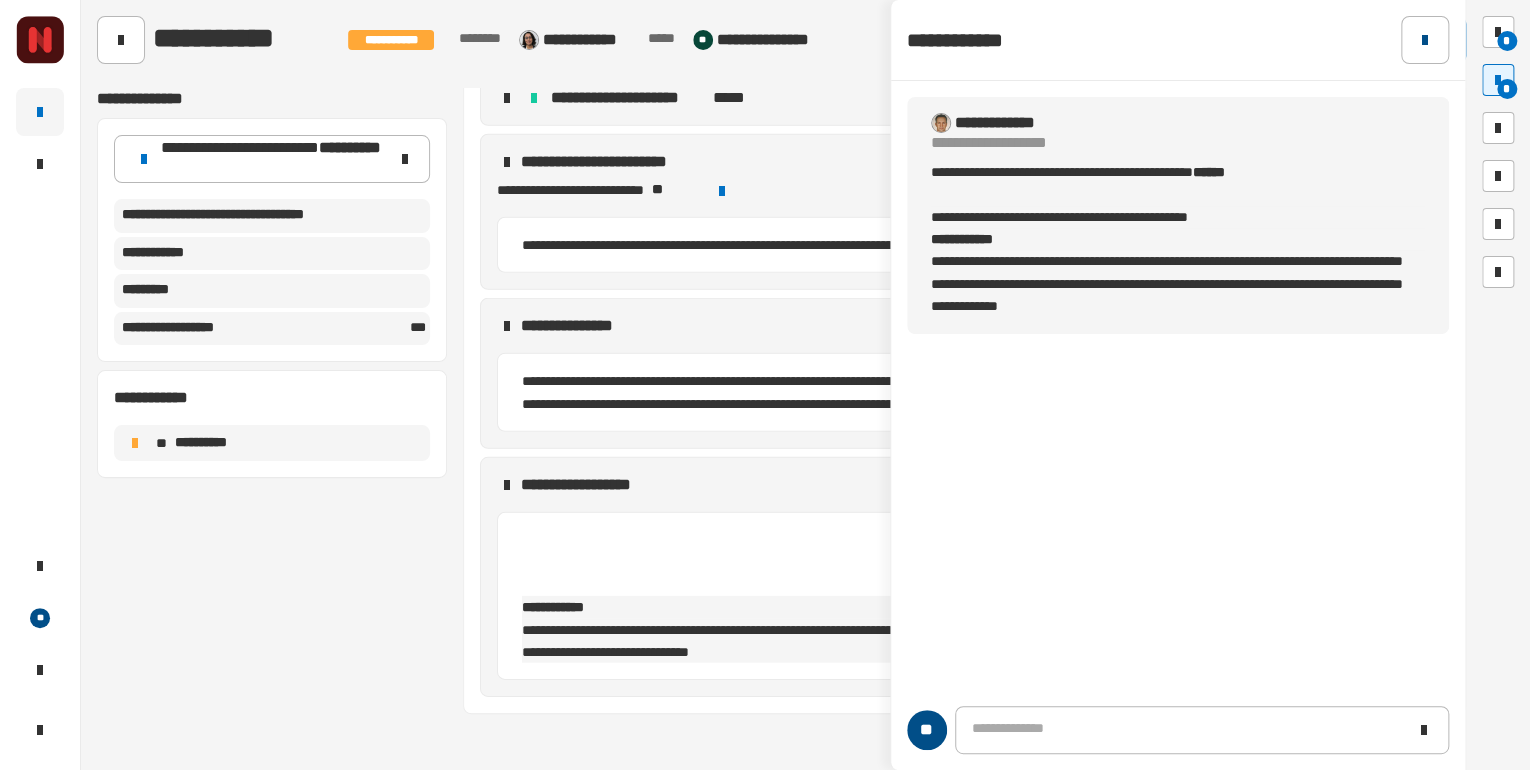 click 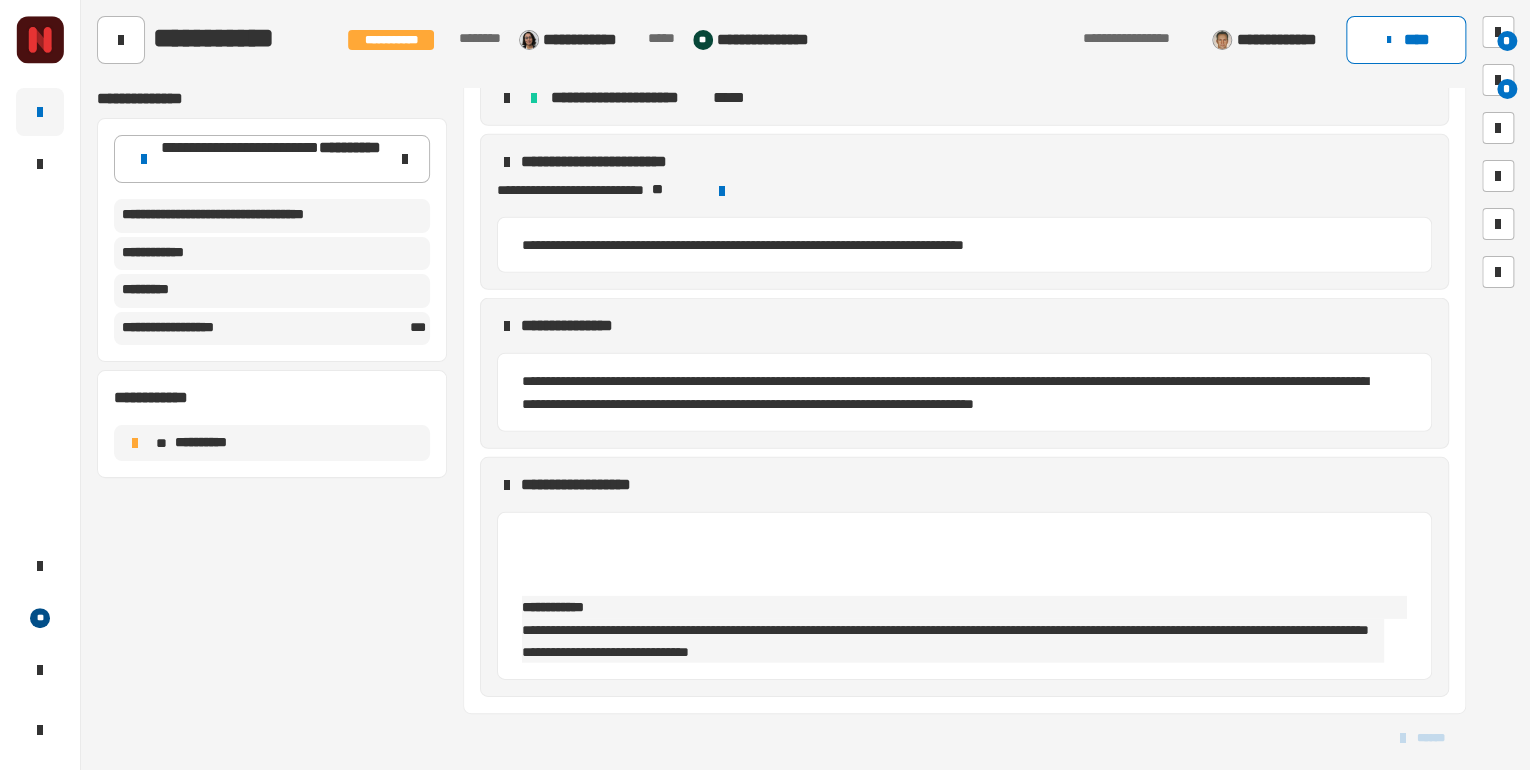scroll, scrollTop: 2775, scrollLeft: 0, axis: vertical 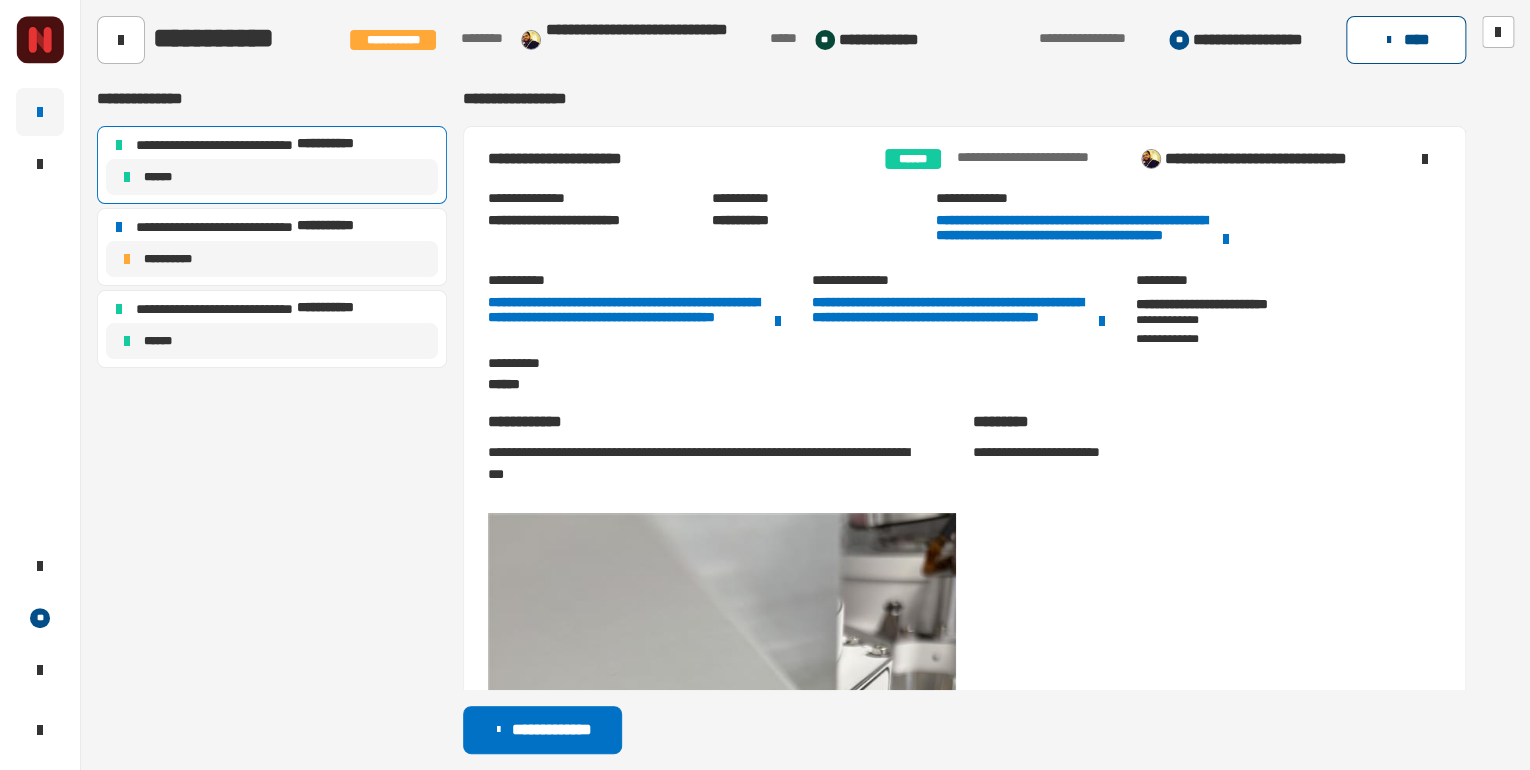 click on "****" 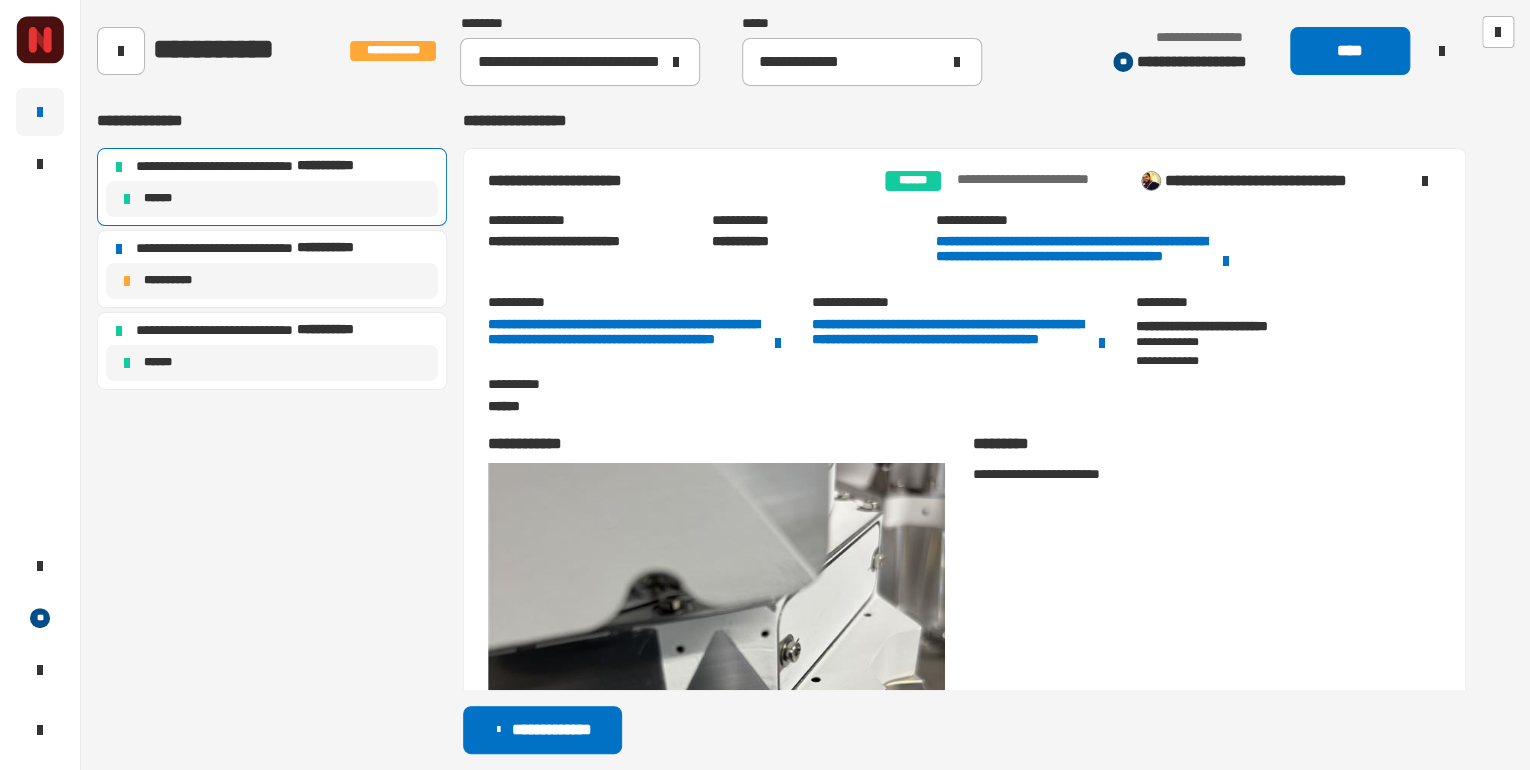 scroll, scrollTop: 400, scrollLeft: 0, axis: vertical 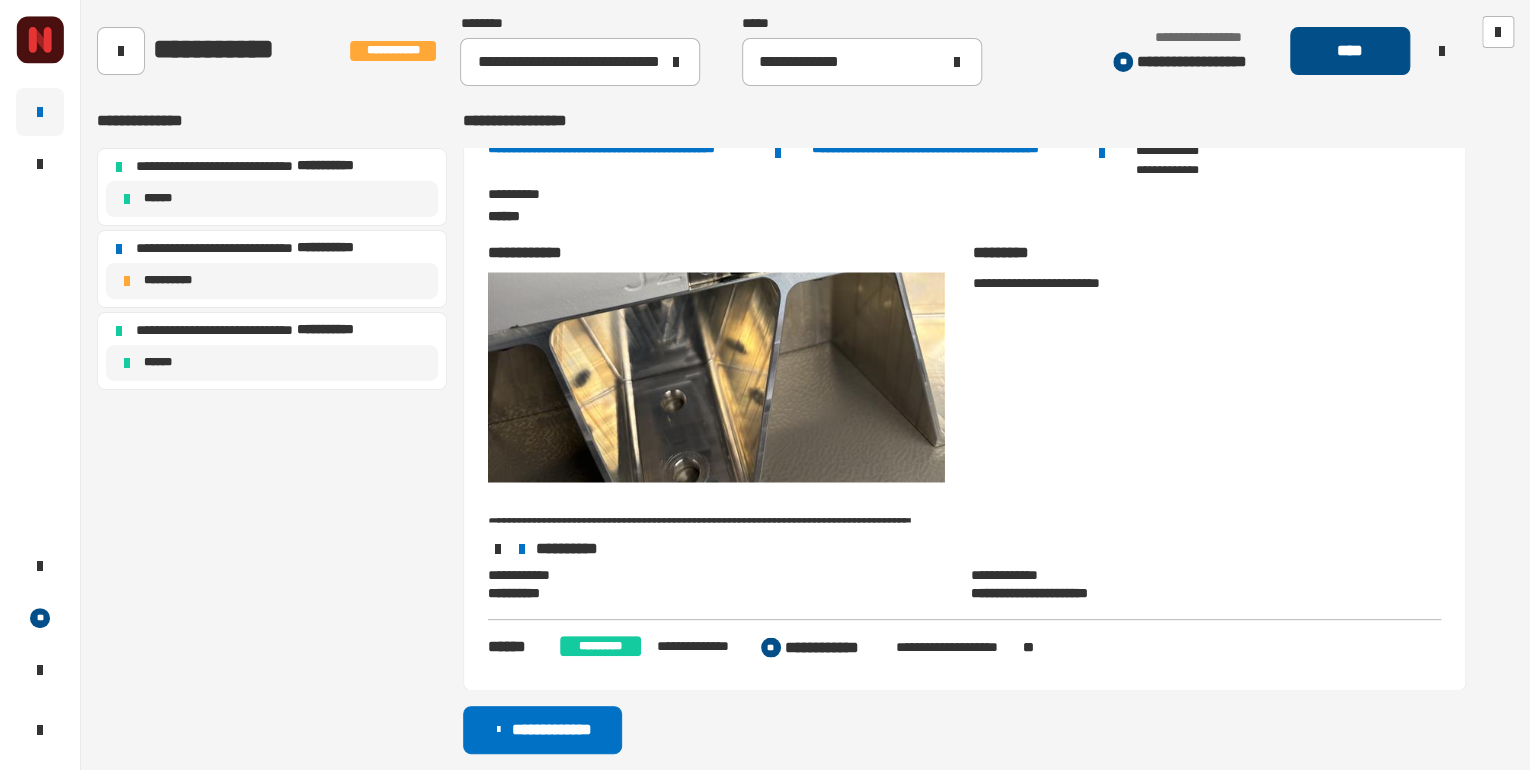 click on "****" 